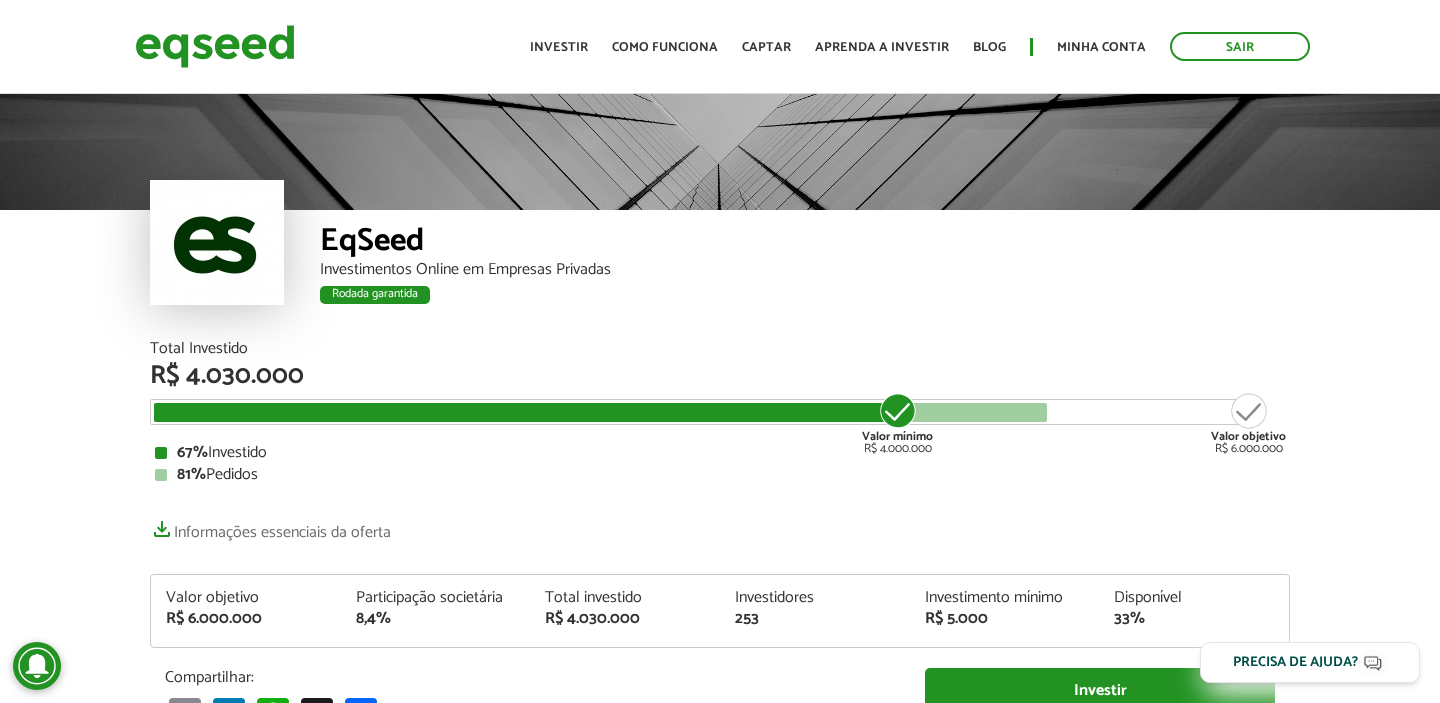 scroll, scrollTop: 0, scrollLeft: 0, axis: both 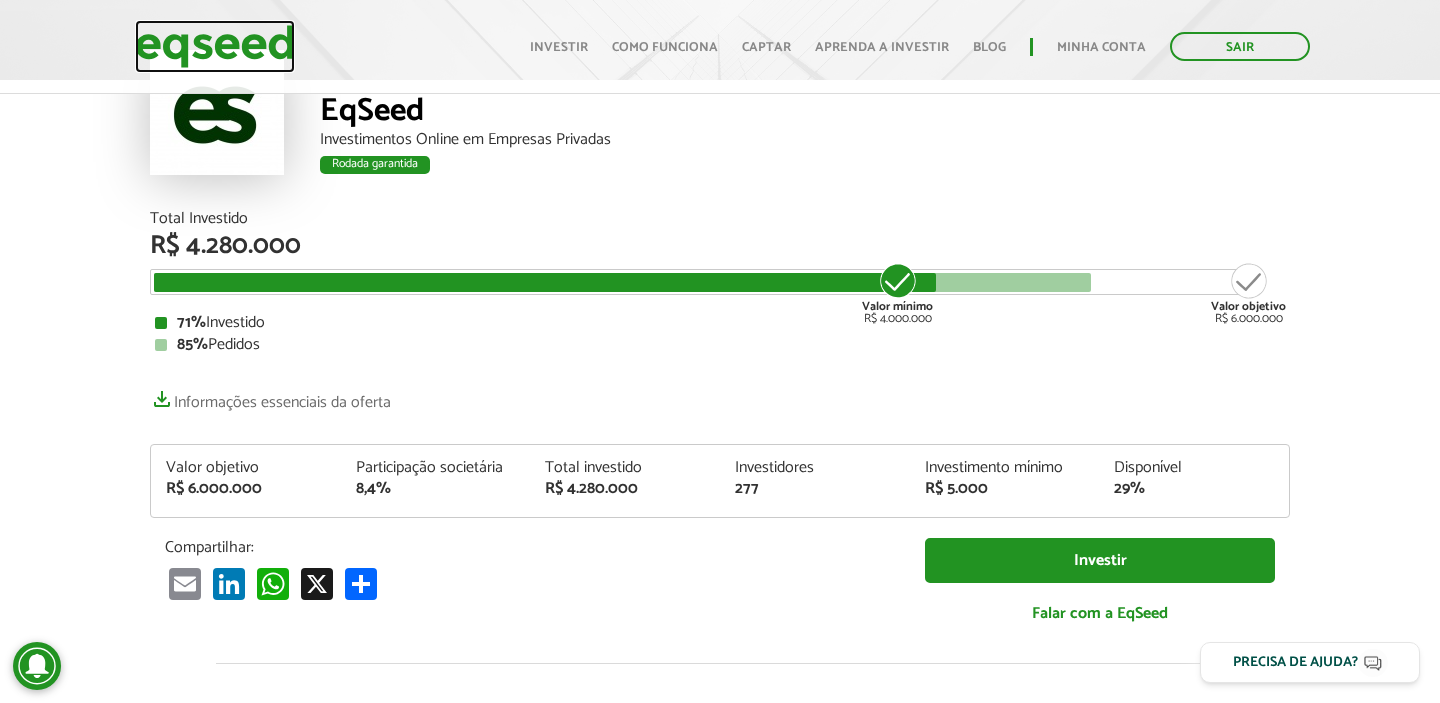 click at bounding box center [215, 46] 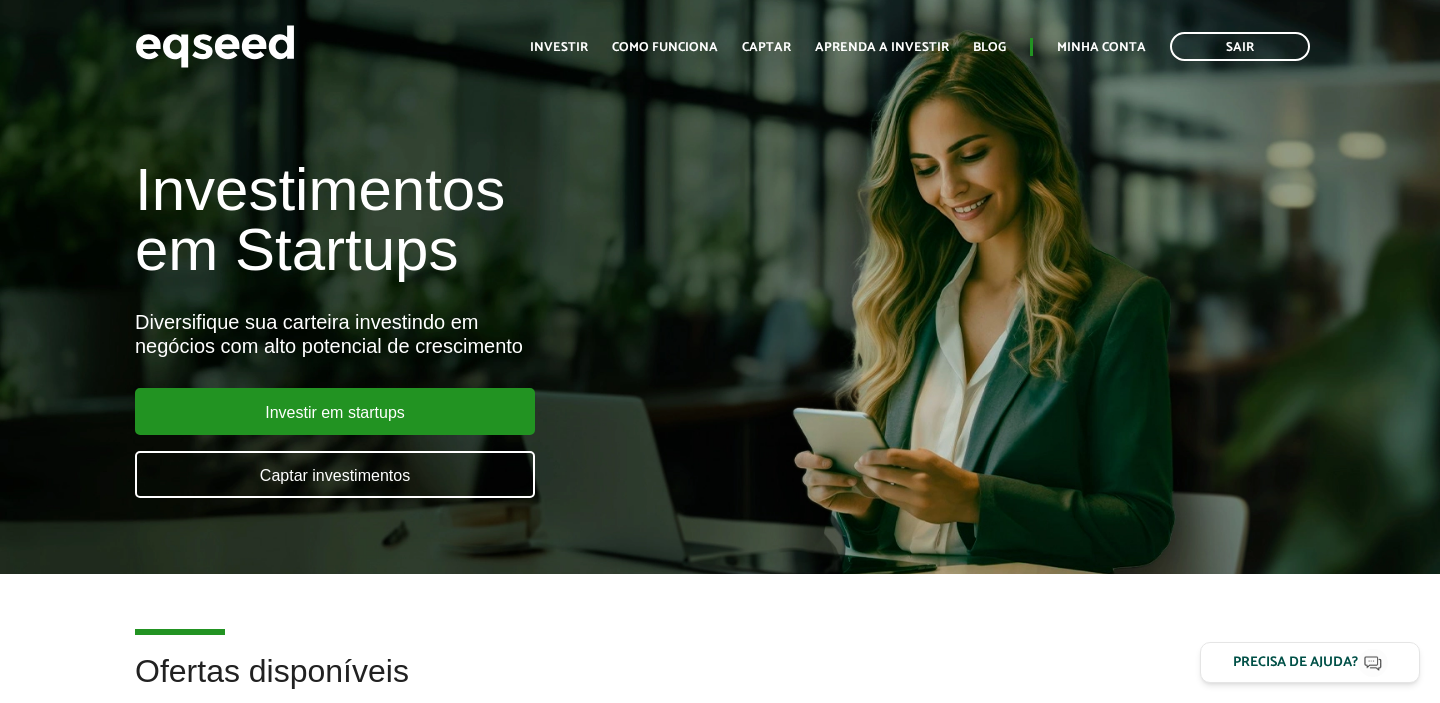 scroll, scrollTop: 0, scrollLeft: 0, axis: both 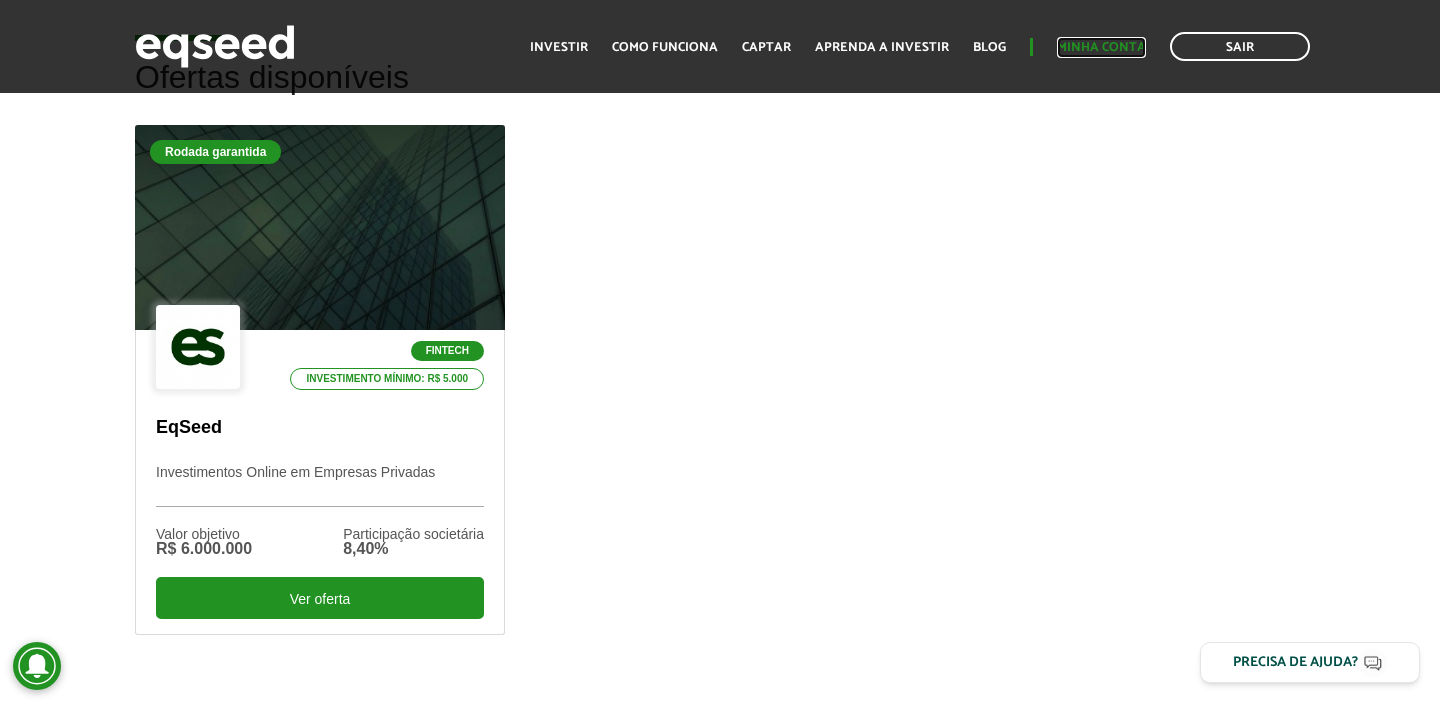 click on "Minha conta" at bounding box center [1101, 47] 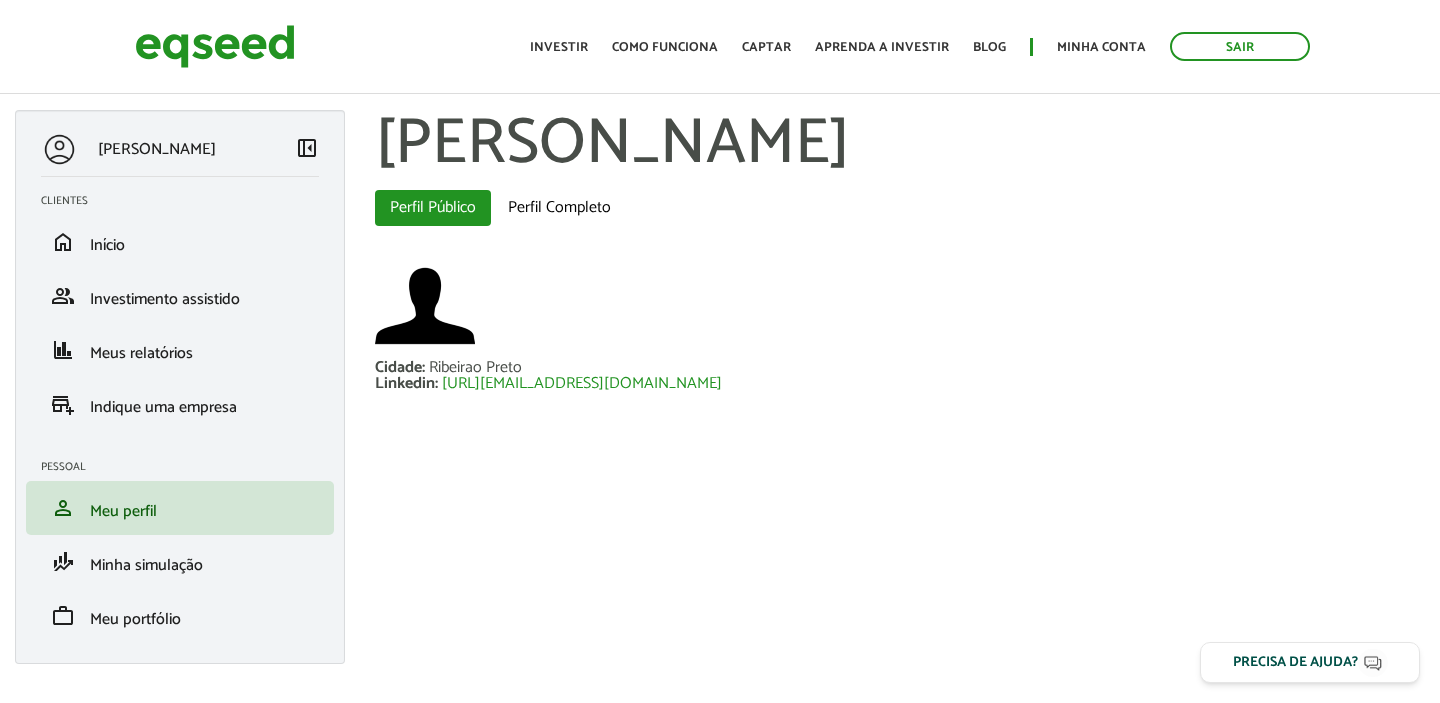 scroll, scrollTop: 0, scrollLeft: 0, axis: both 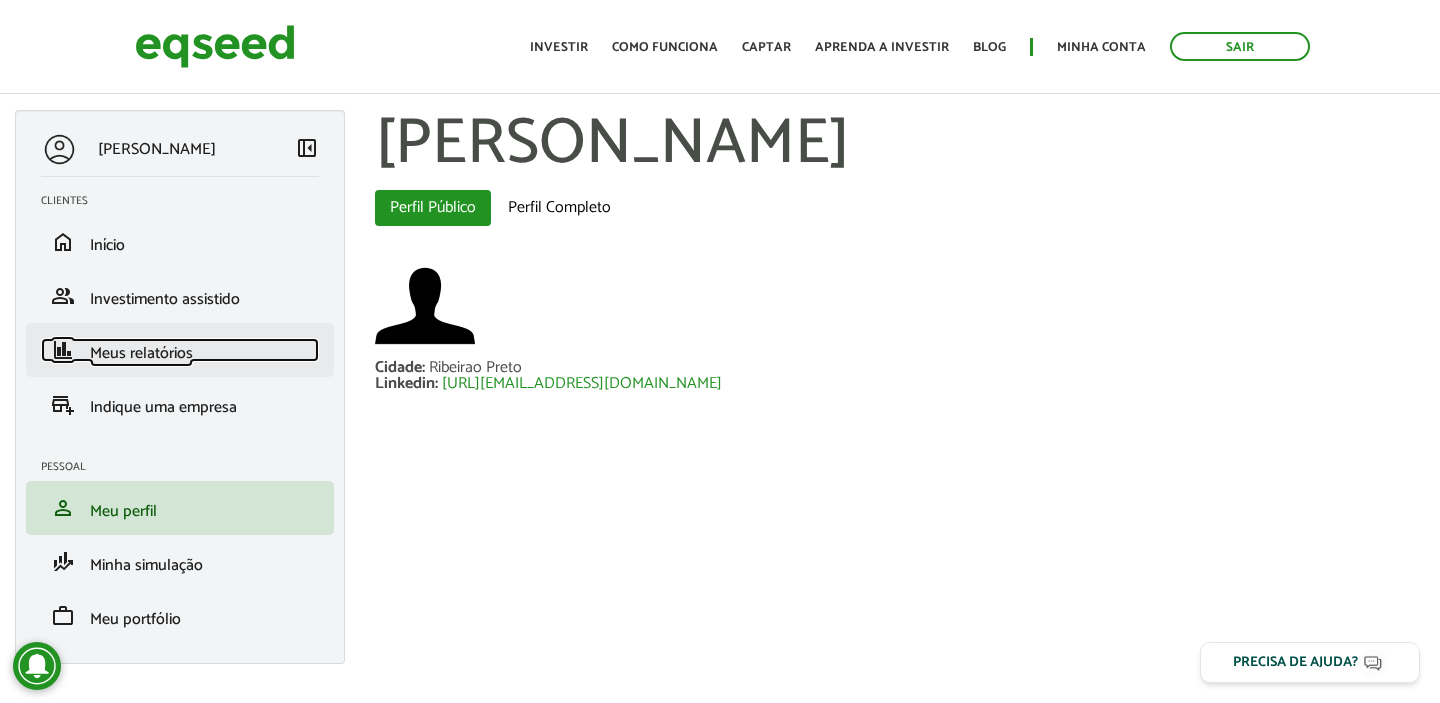 click on "finance Meus relatórios" at bounding box center (180, 350) 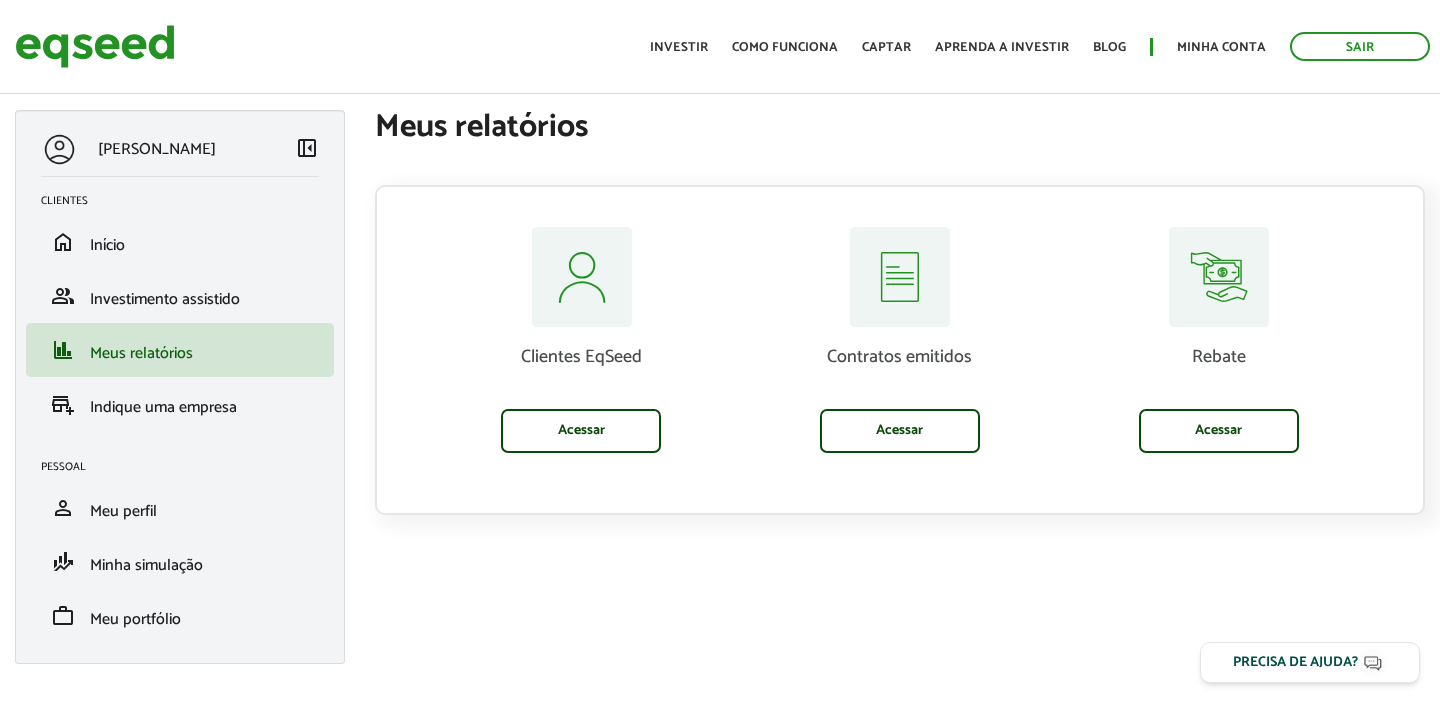scroll, scrollTop: 0, scrollLeft: 0, axis: both 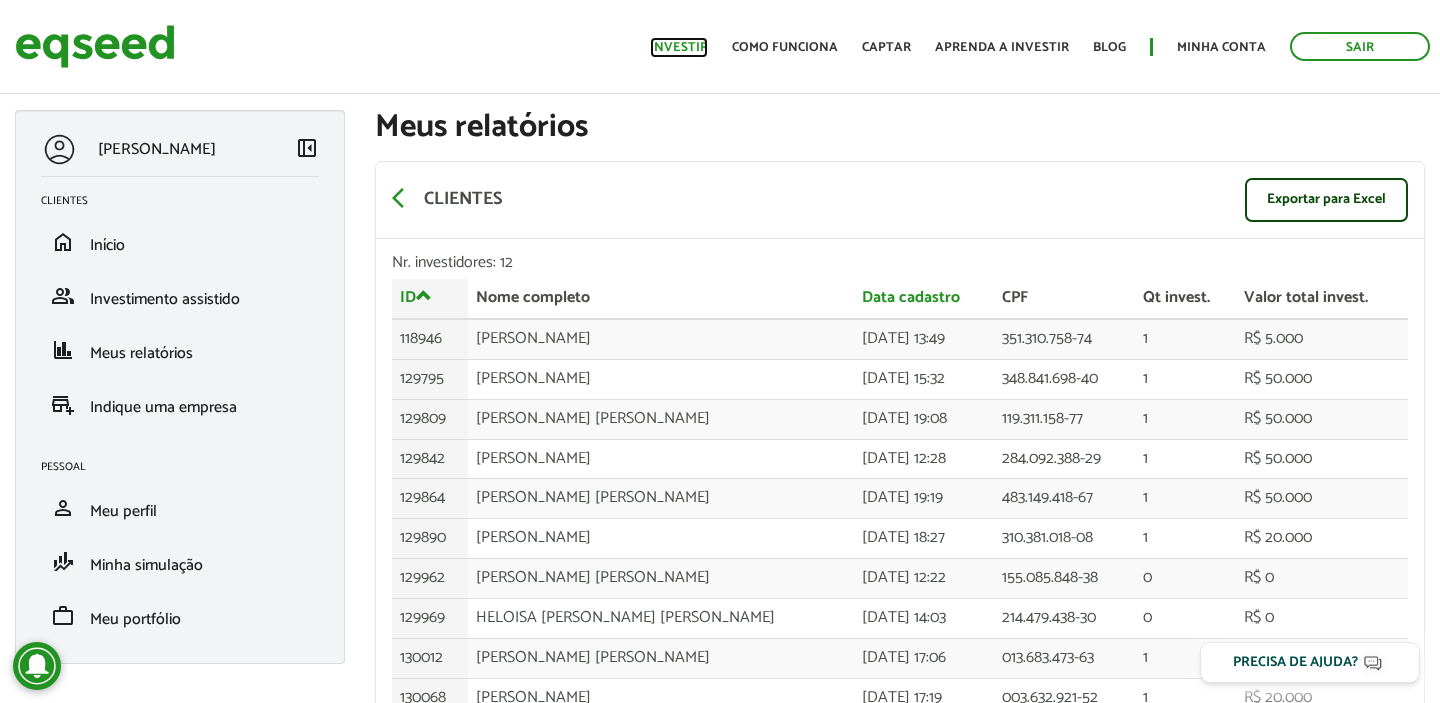 click on "Investir" at bounding box center (679, 47) 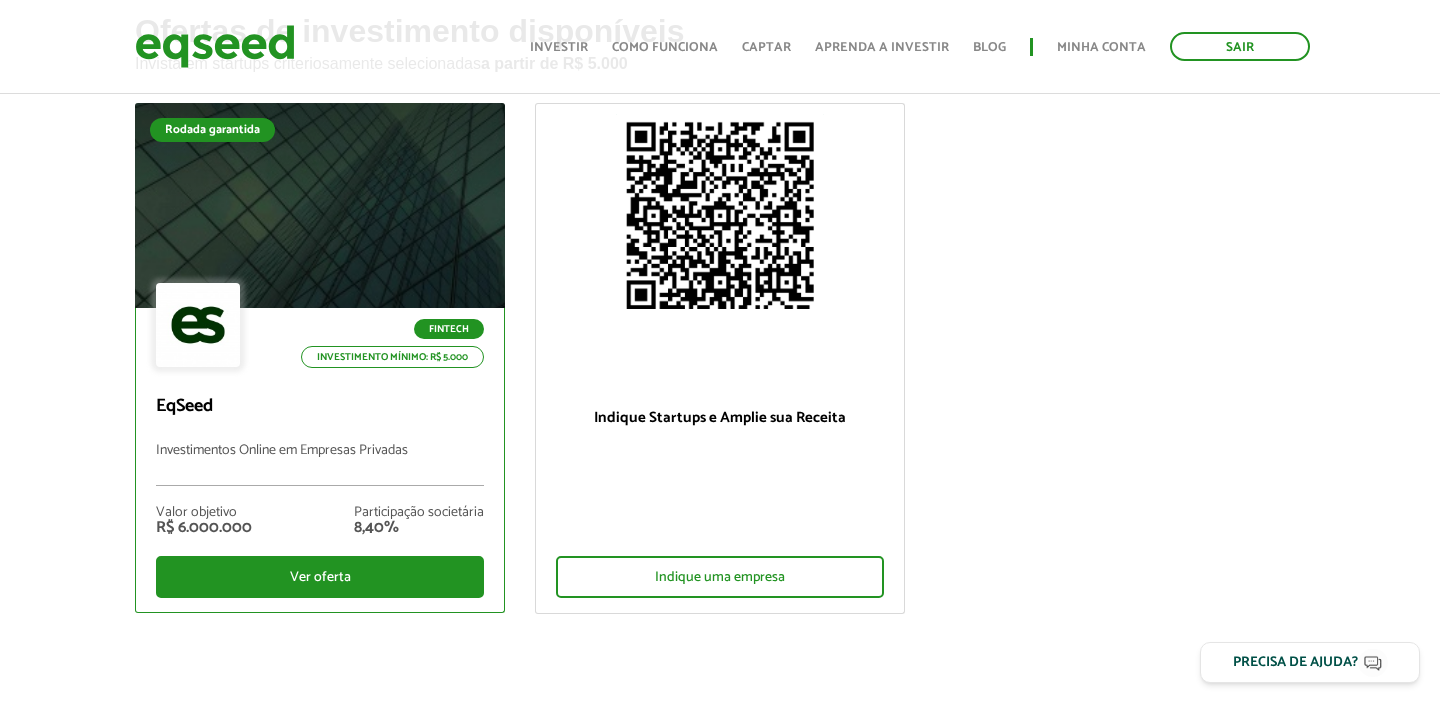 scroll, scrollTop: 136, scrollLeft: 0, axis: vertical 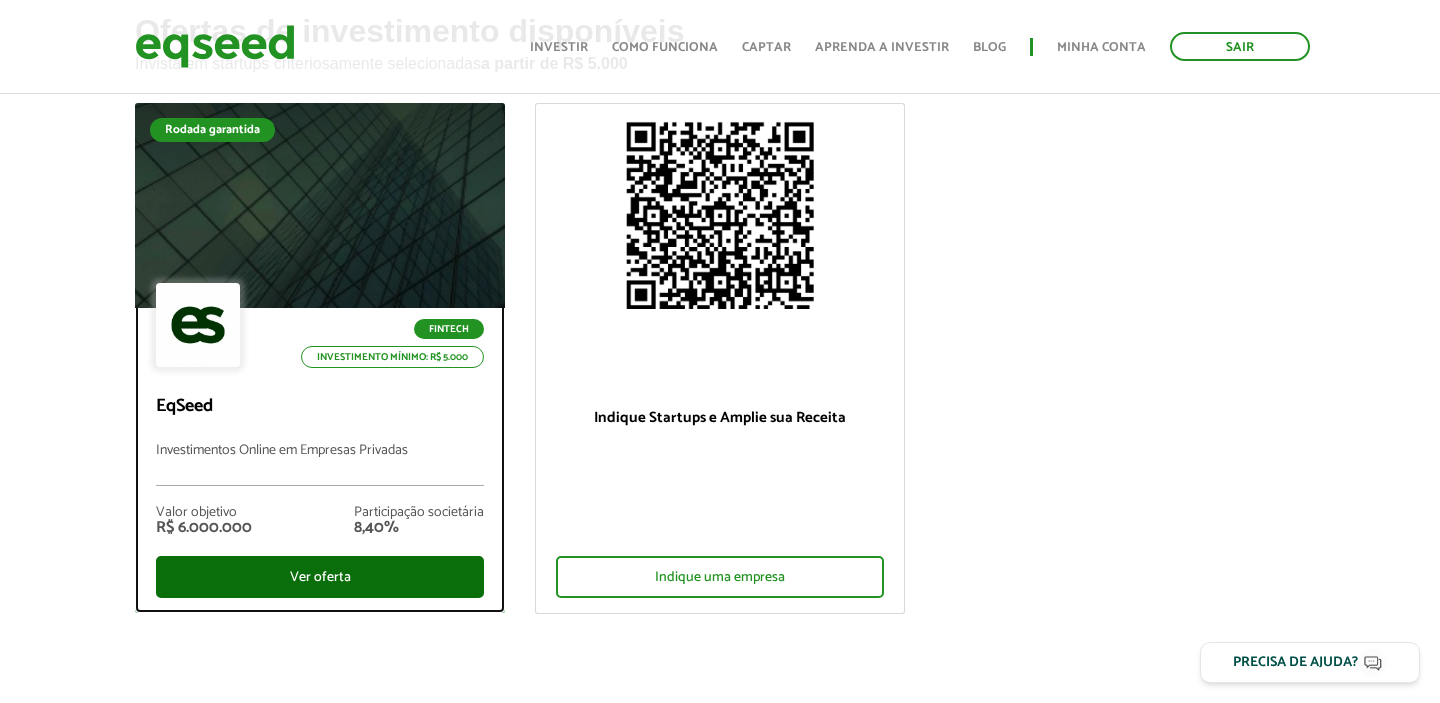 click on "Ver oferta" at bounding box center (320, 577) 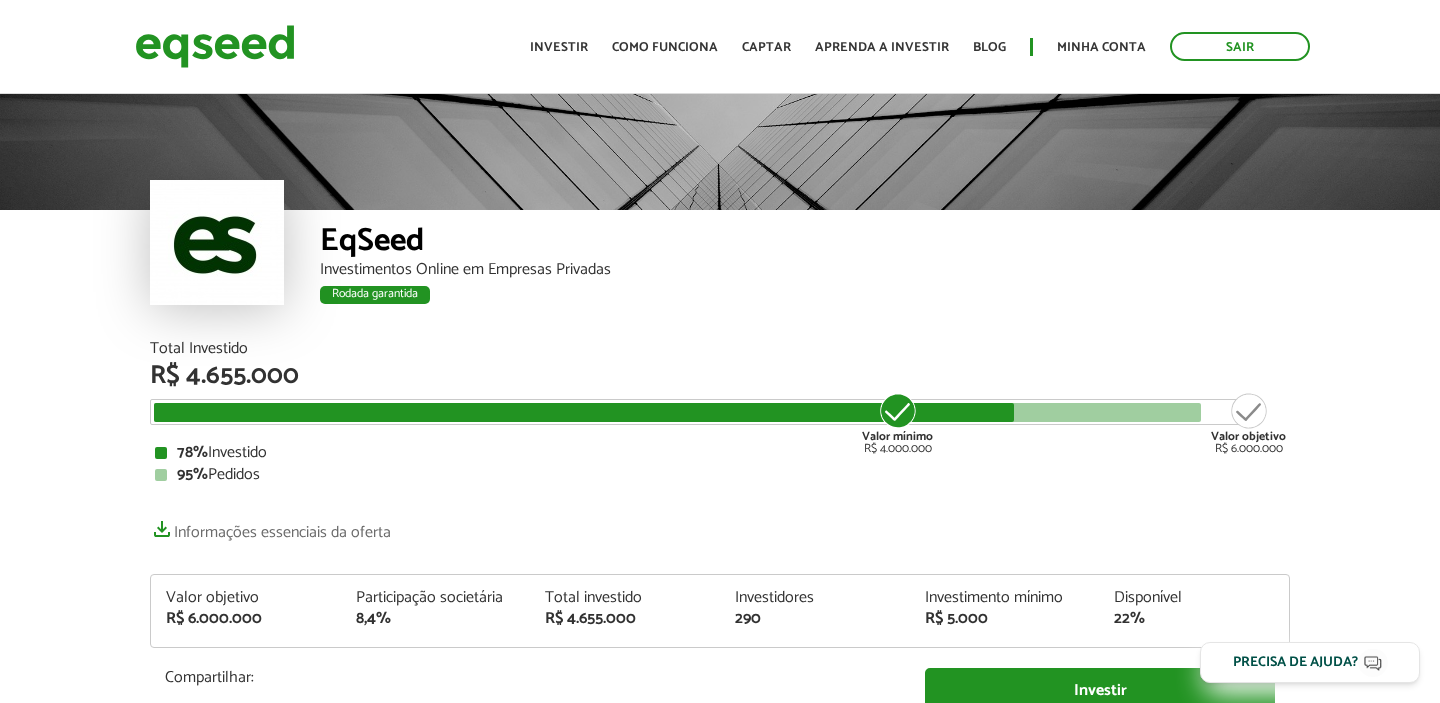 scroll, scrollTop: 0, scrollLeft: 0, axis: both 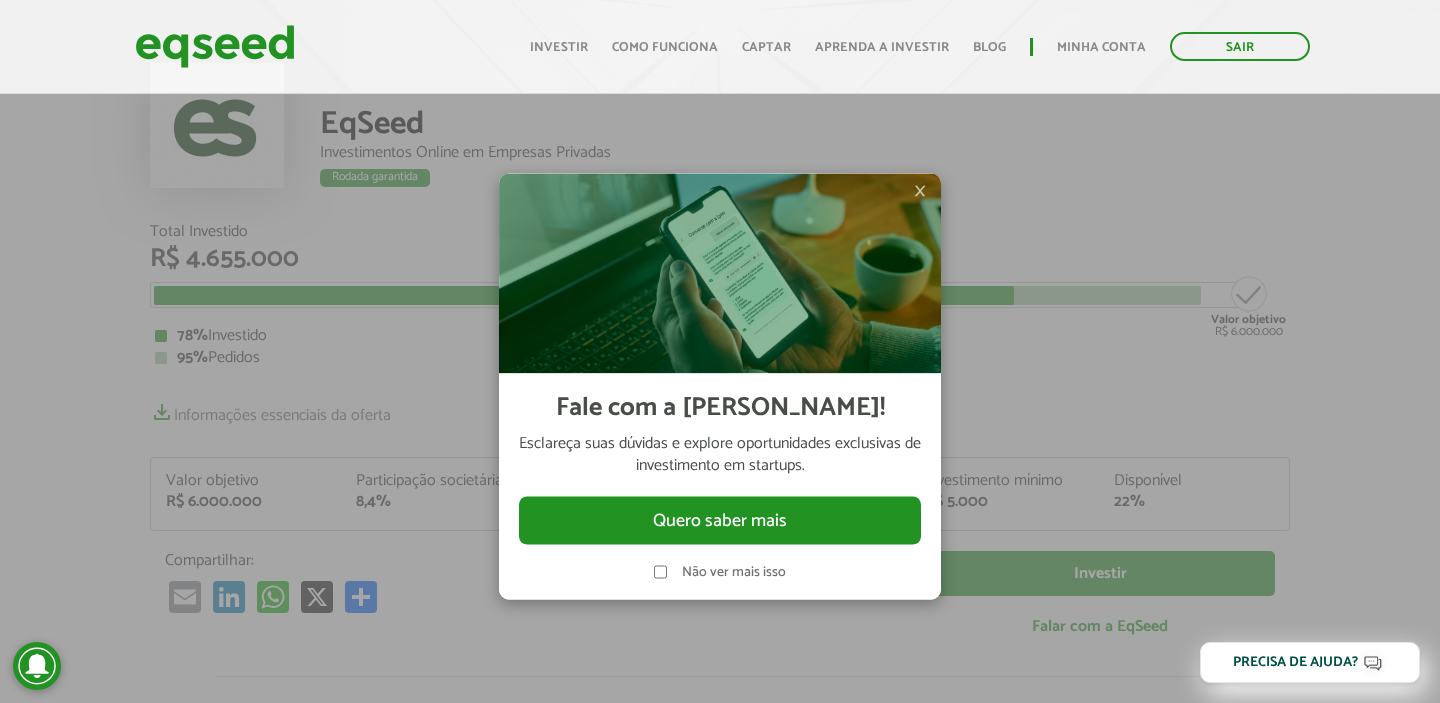 click on "×" at bounding box center (920, 190) 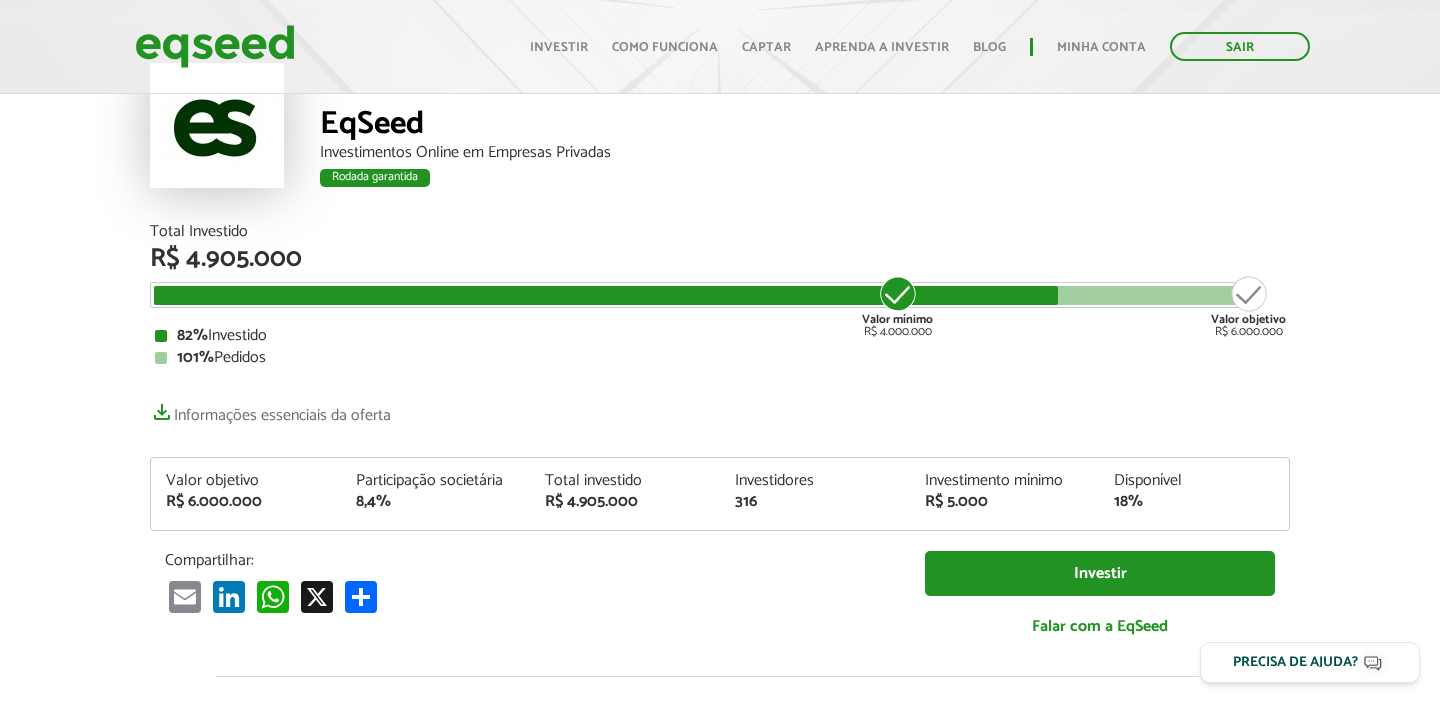 scroll, scrollTop: 117, scrollLeft: 0, axis: vertical 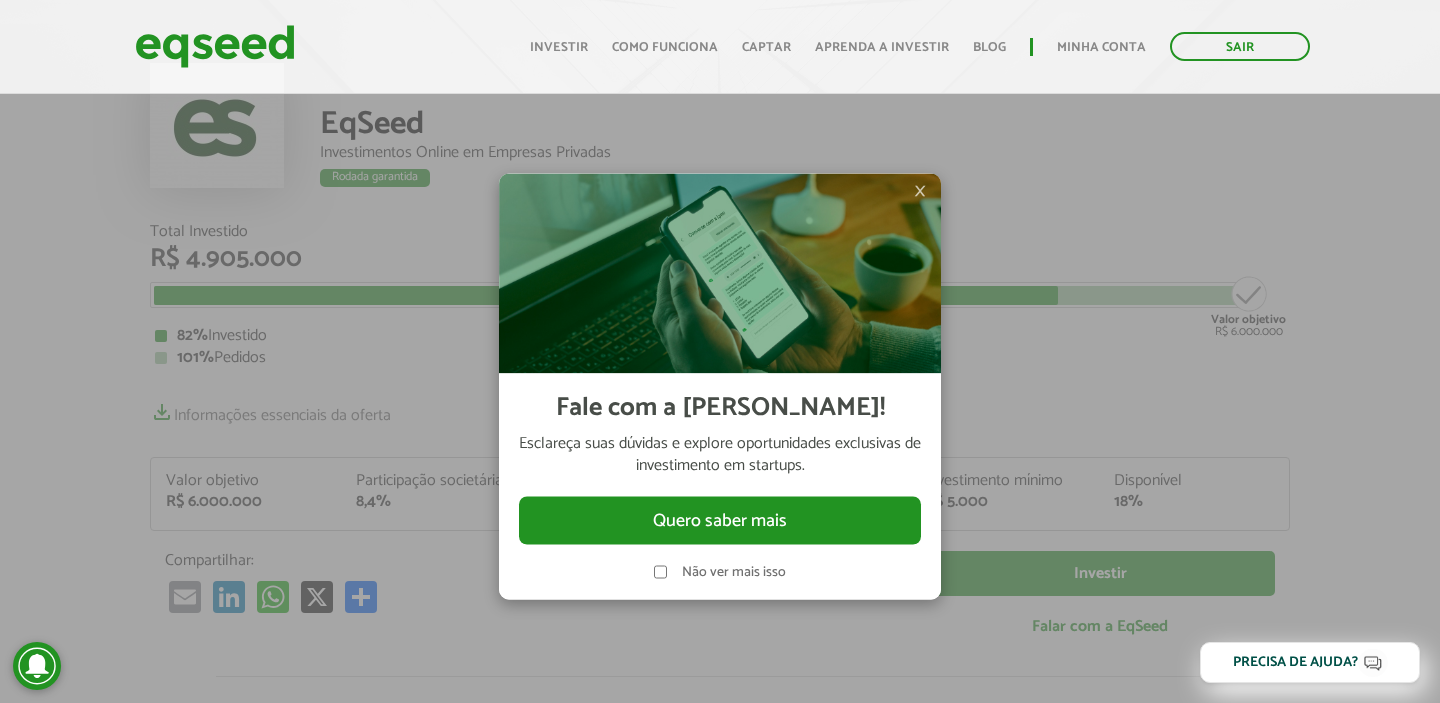 click on "×" at bounding box center [920, 190] 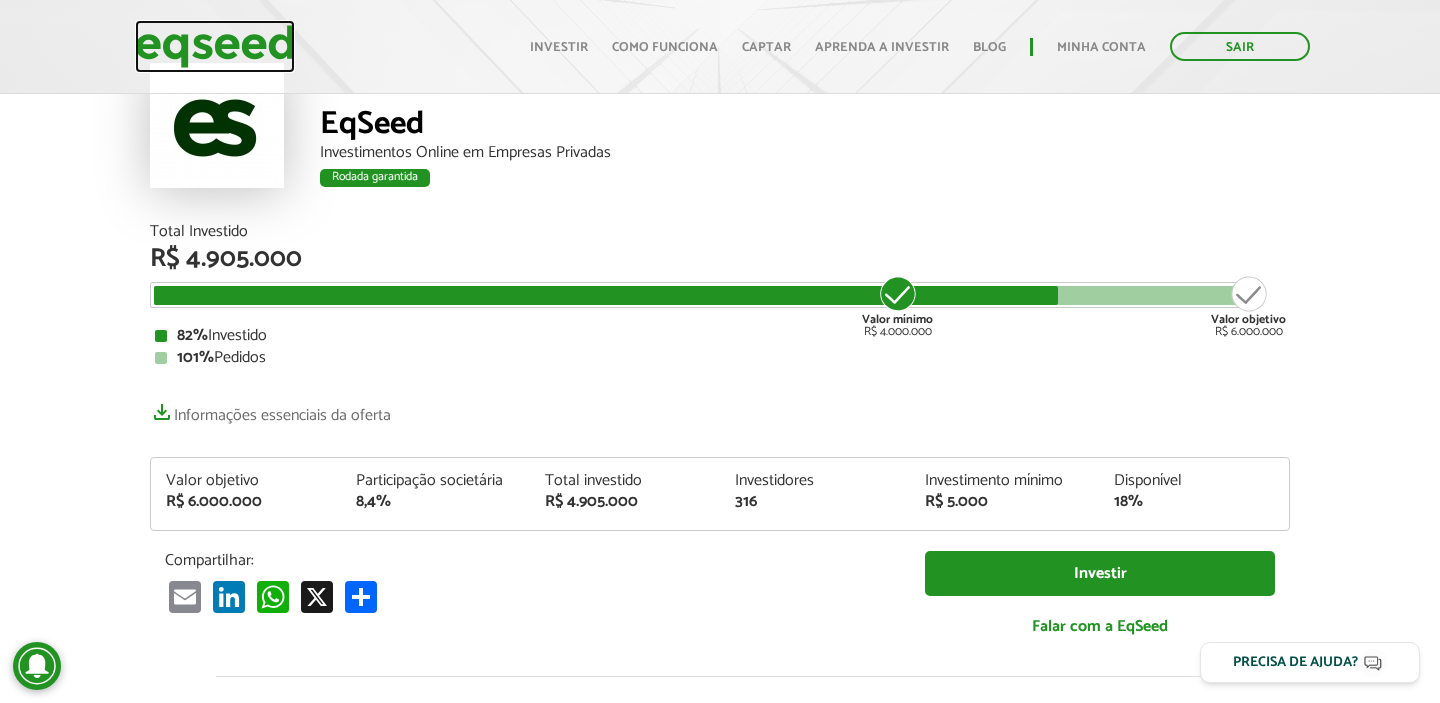 click at bounding box center (215, 46) 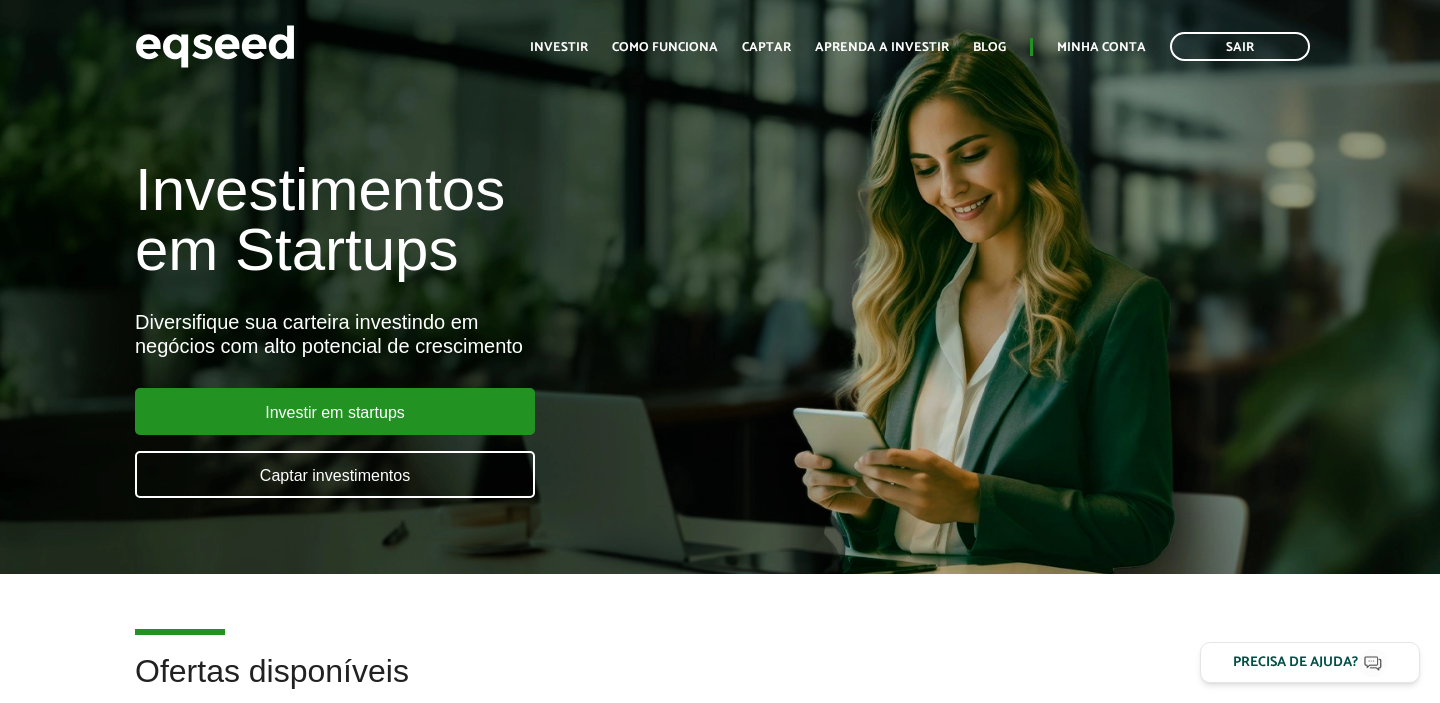 scroll, scrollTop: 0, scrollLeft: 0, axis: both 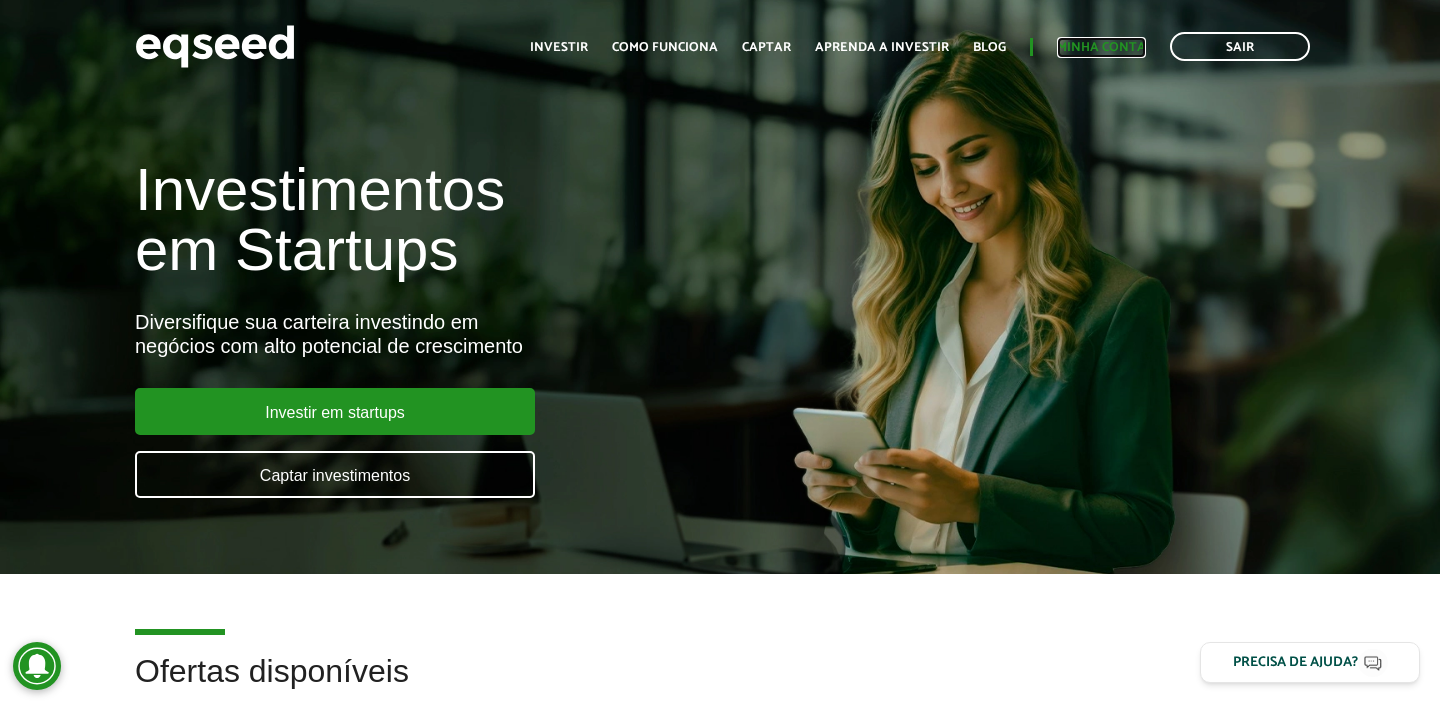 click on "Minha conta" at bounding box center (1101, 47) 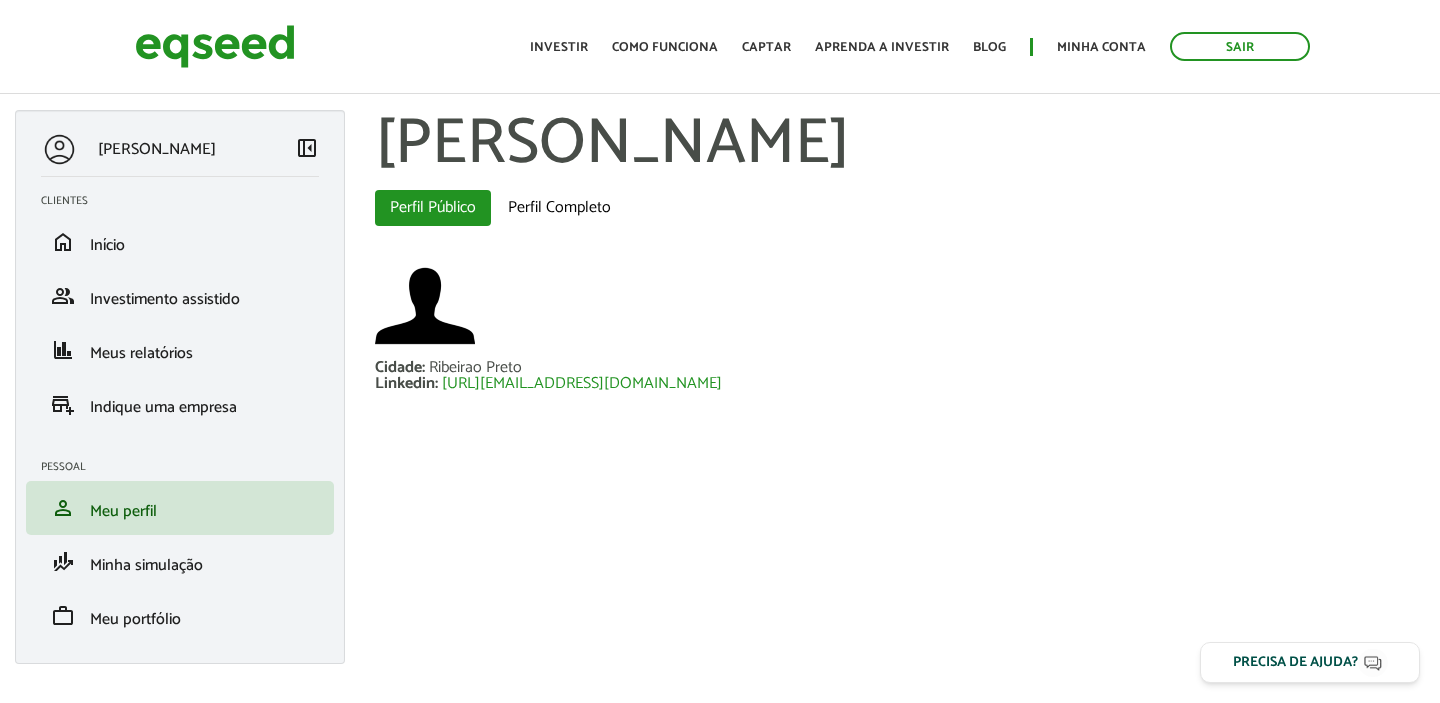 scroll, scrollTop: 0, scrollLeft: 0, axis: both 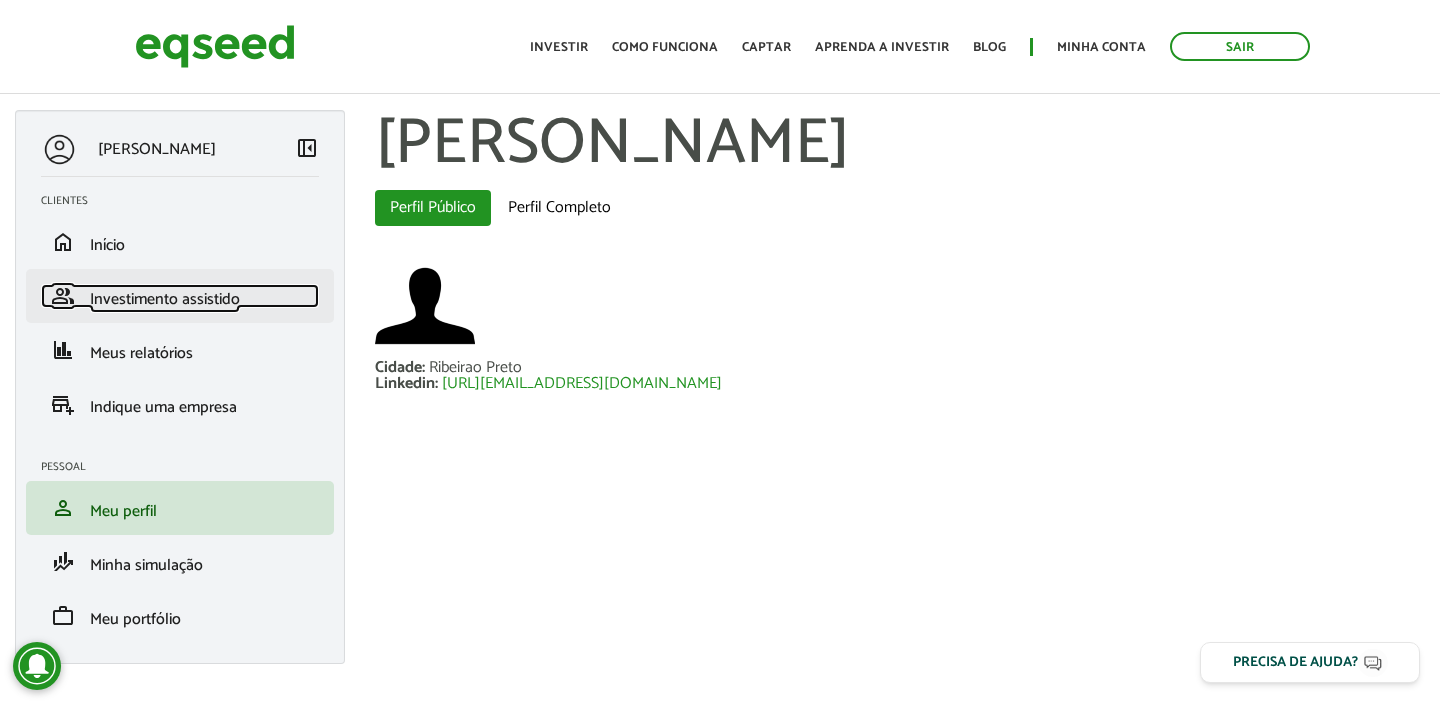 click on "Investimento assistido" at bounding box center (165, 299) 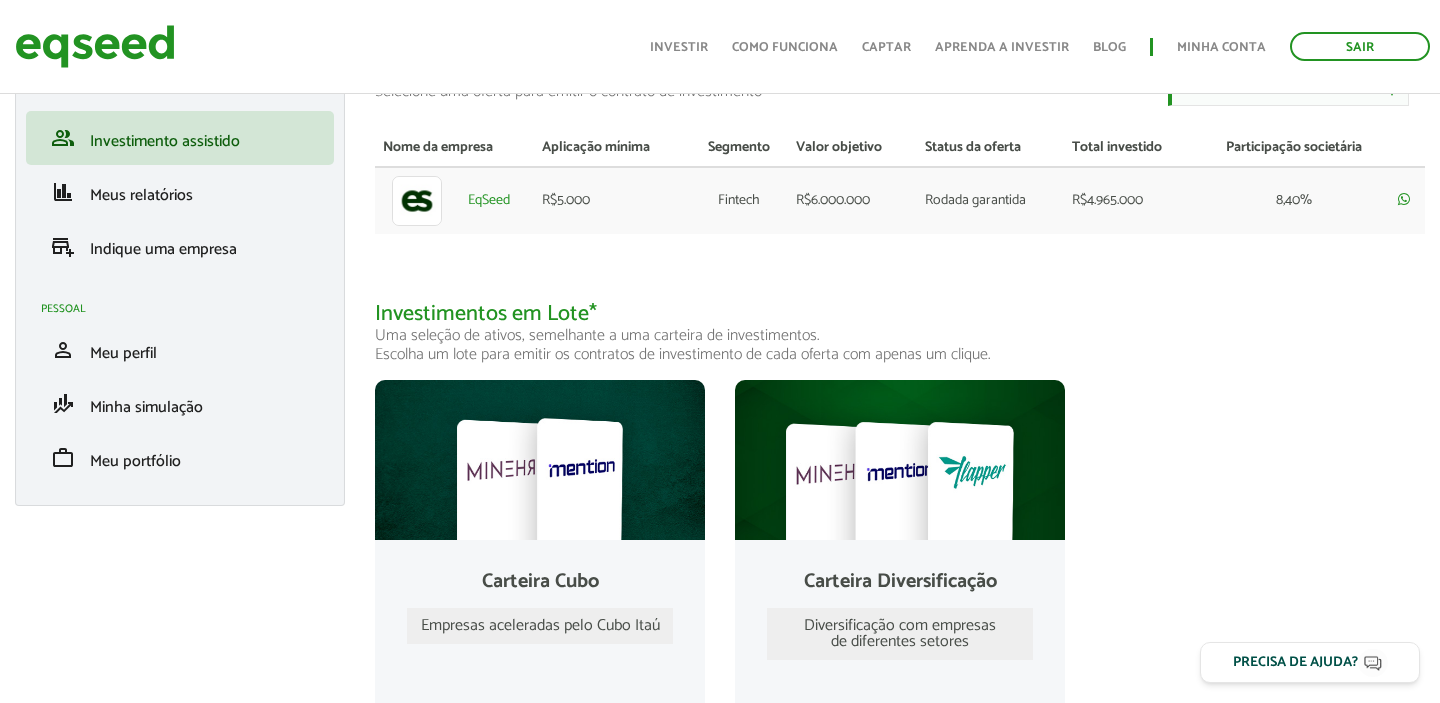 scroll, scrollTop: 332, scrollLeft: 0, axis: vertical 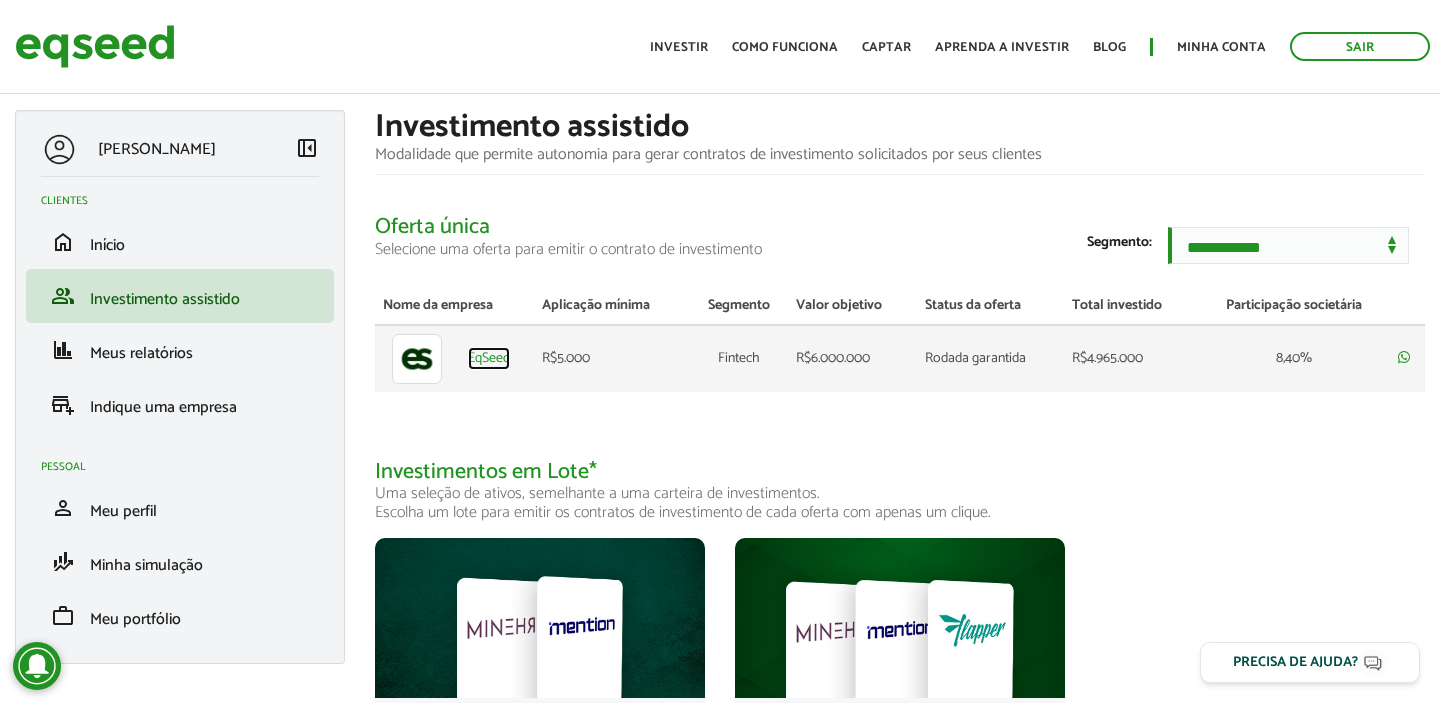 click on "EqSeed" at bounding box center (489, 359) 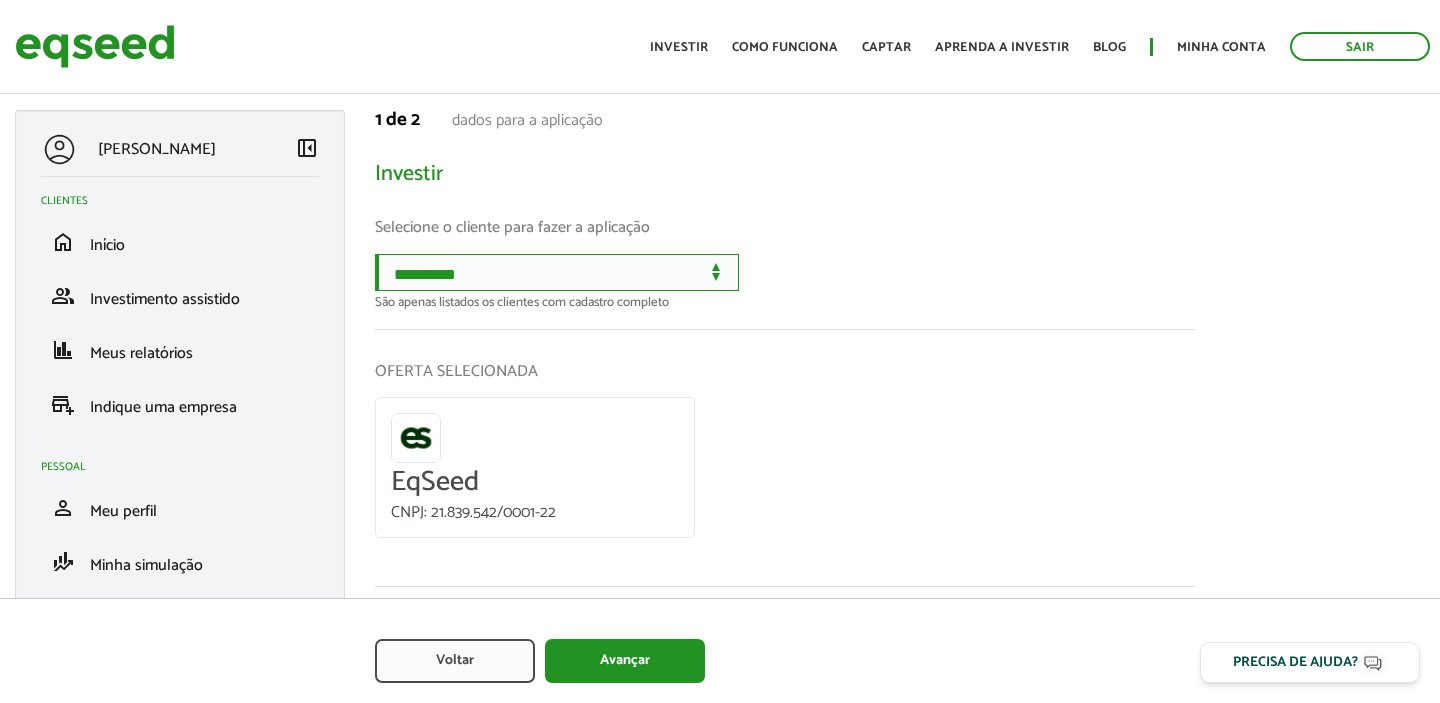 click on "**********" at bounding box center [557, 272] 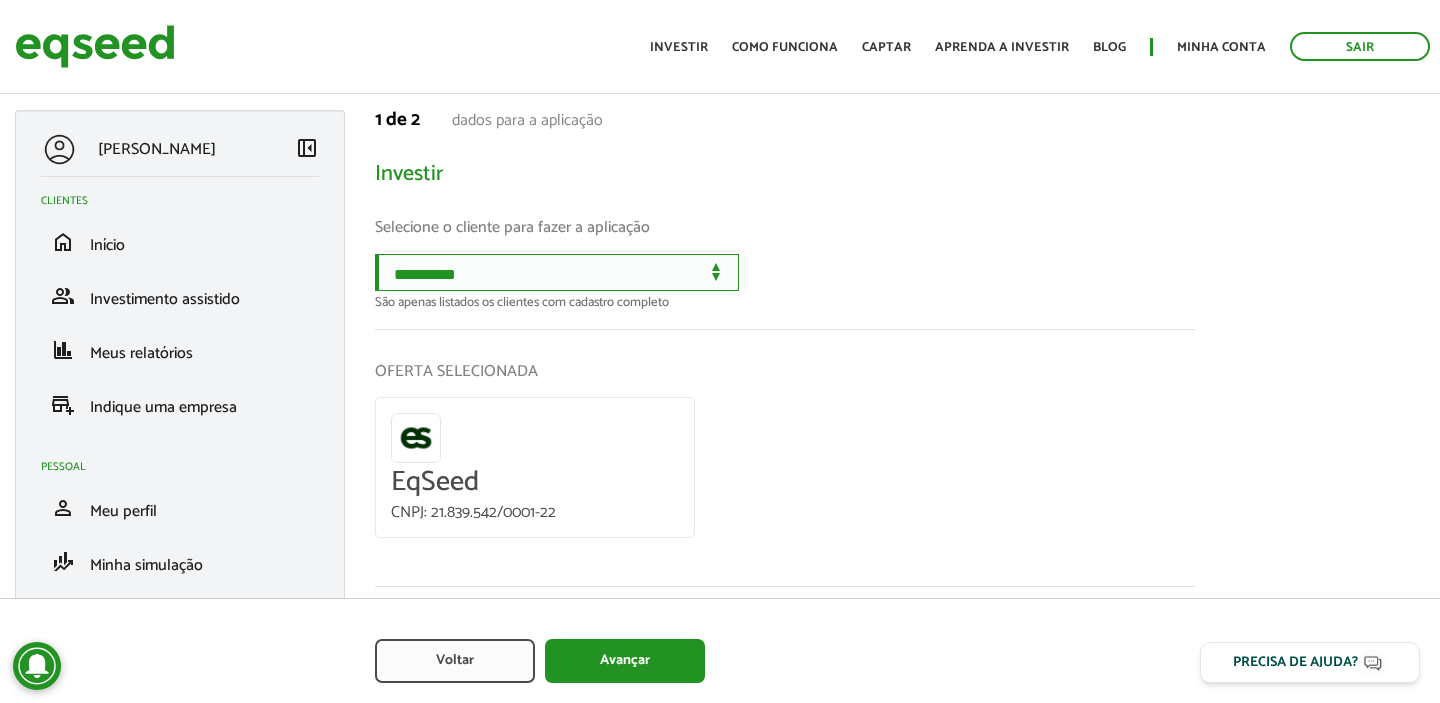 select on "******" 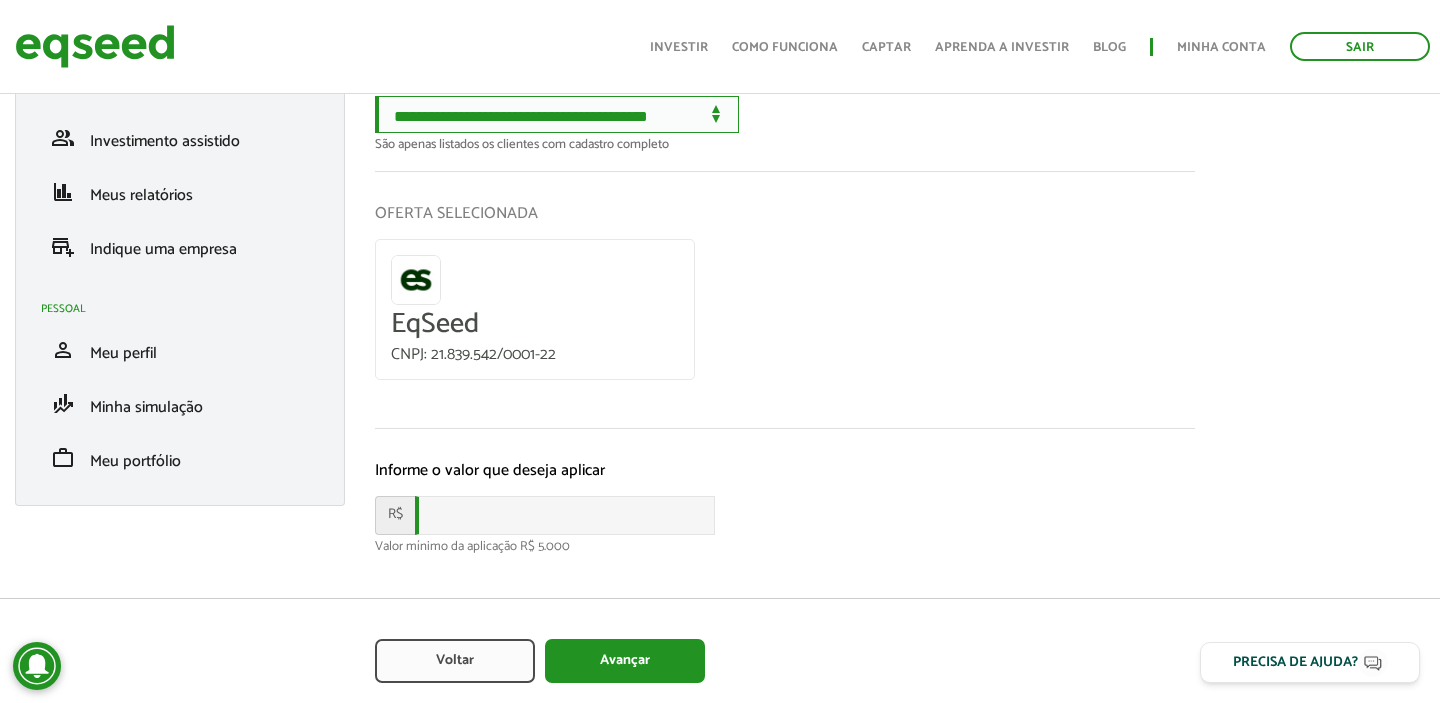 scroll, scrollTop: 163, scrollLeft: 0, axis: vertical 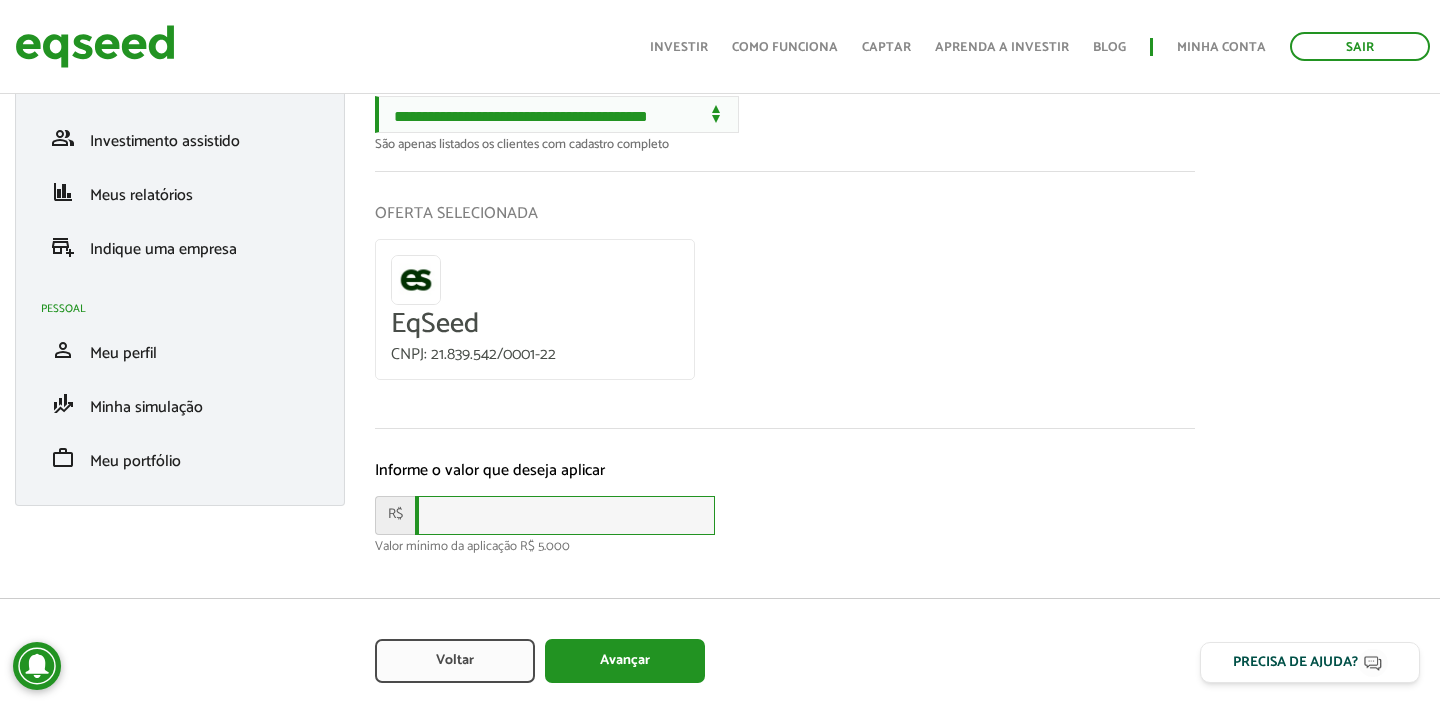 click at bounding box center [565, 515] 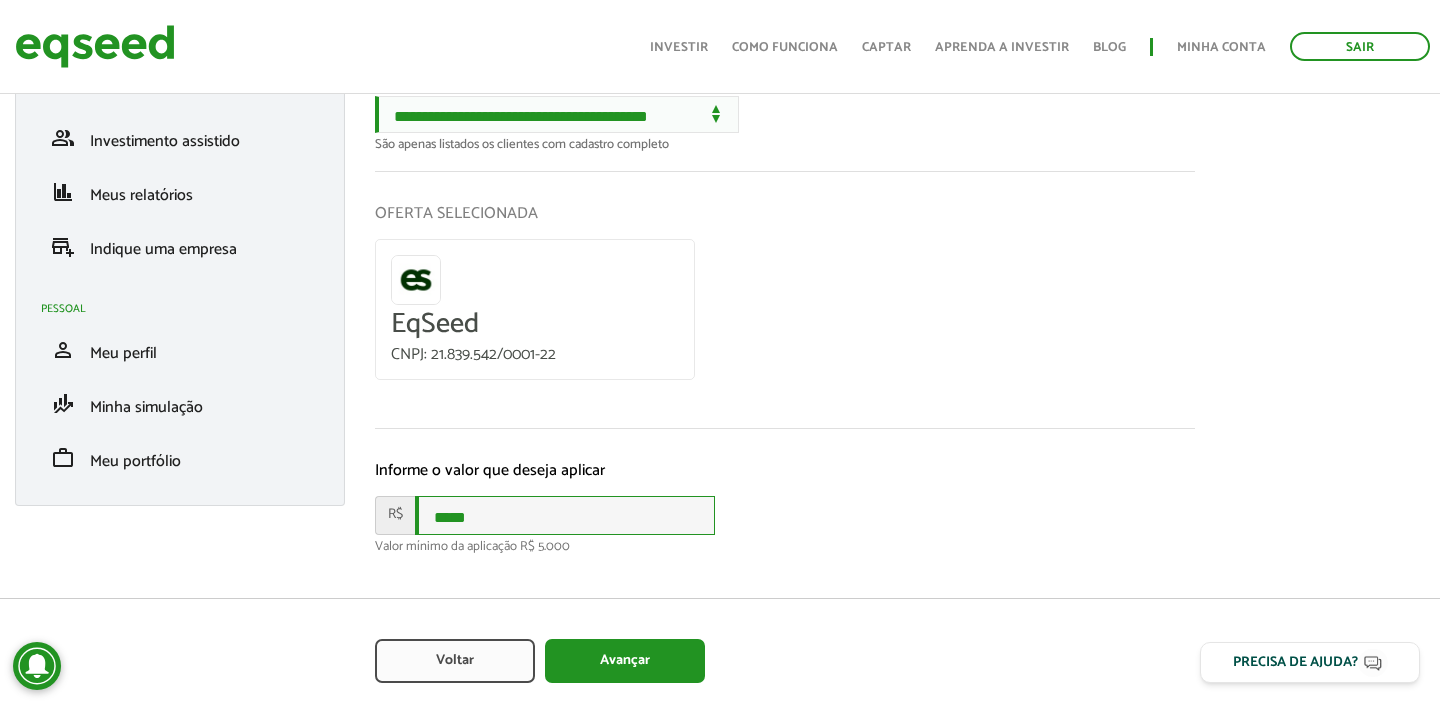 type on "*****" 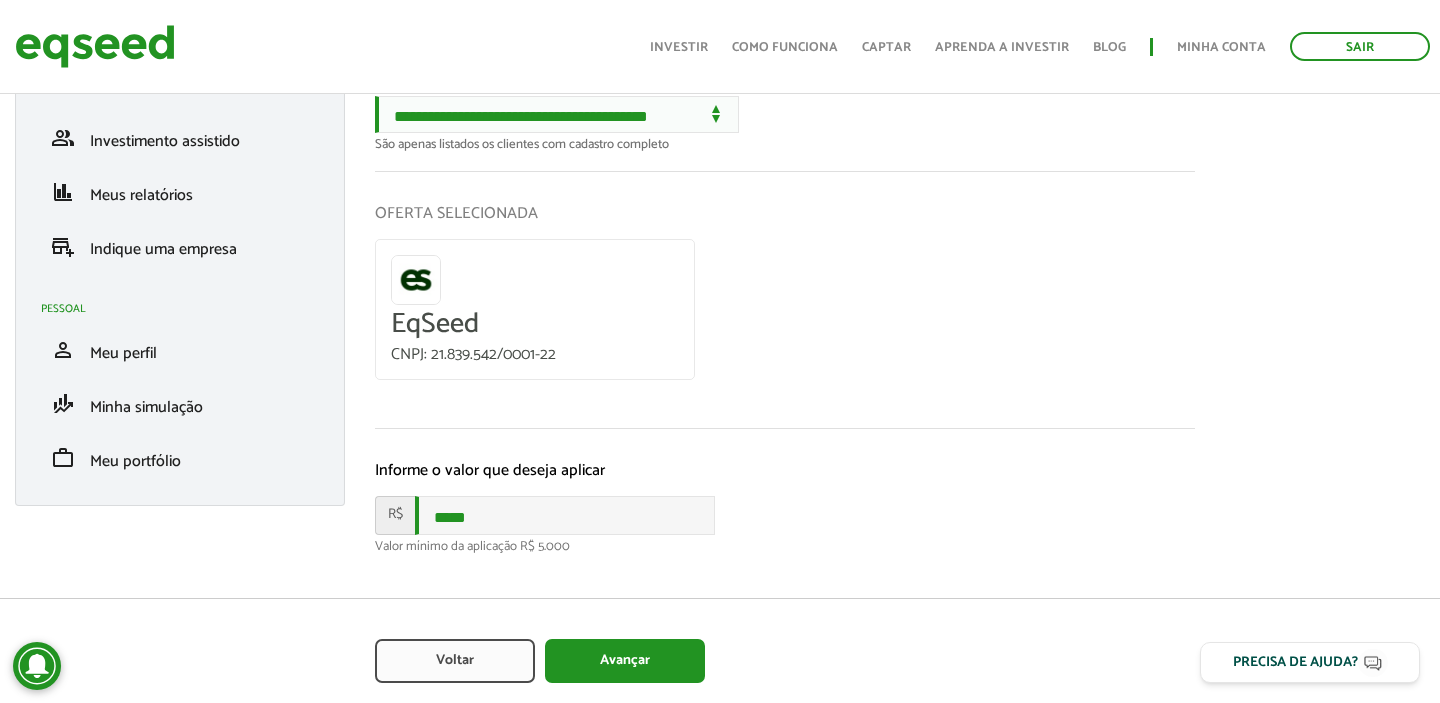 click on "OFERTA SELECIONADA EqSeed  CNPJ: 21.839.542/0001-22" at bounding box center (785, 300) 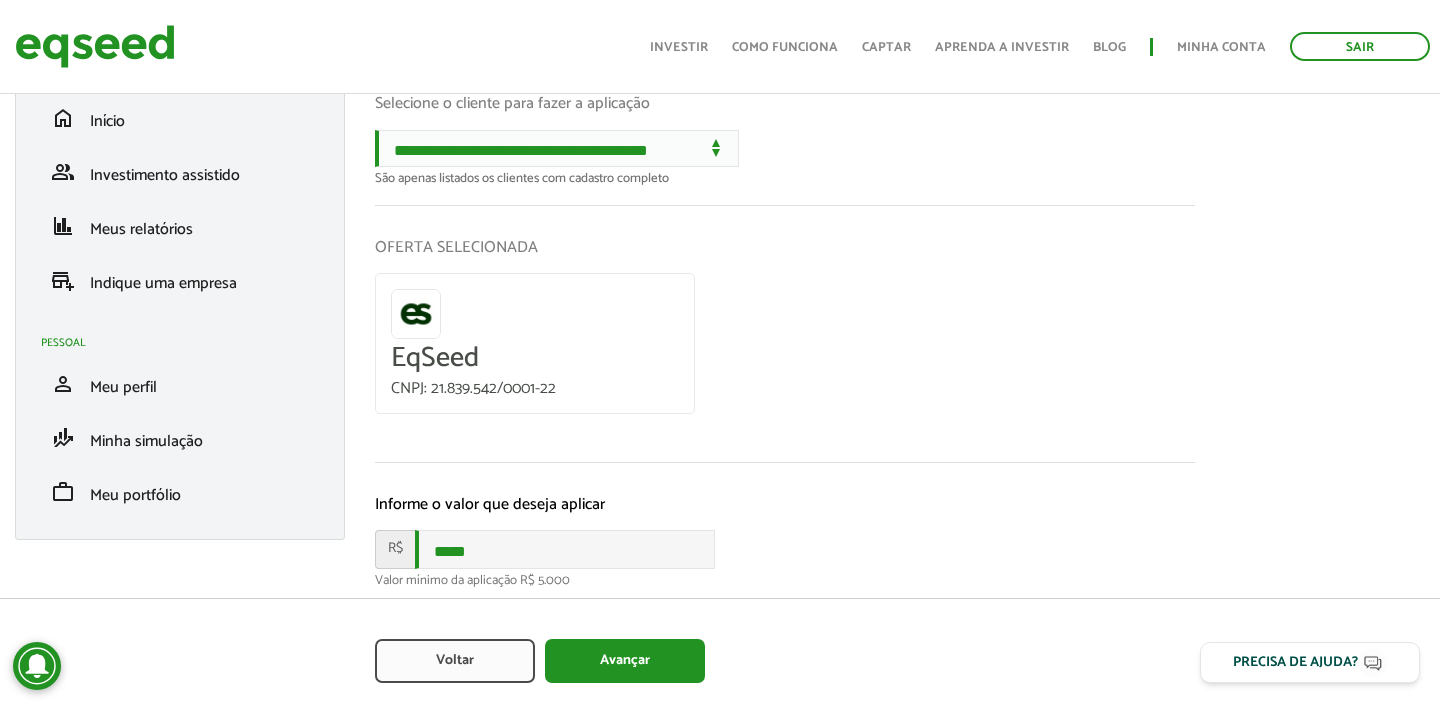scroll, scrollTop: 130, scrollLeft: 0, axis: vertical 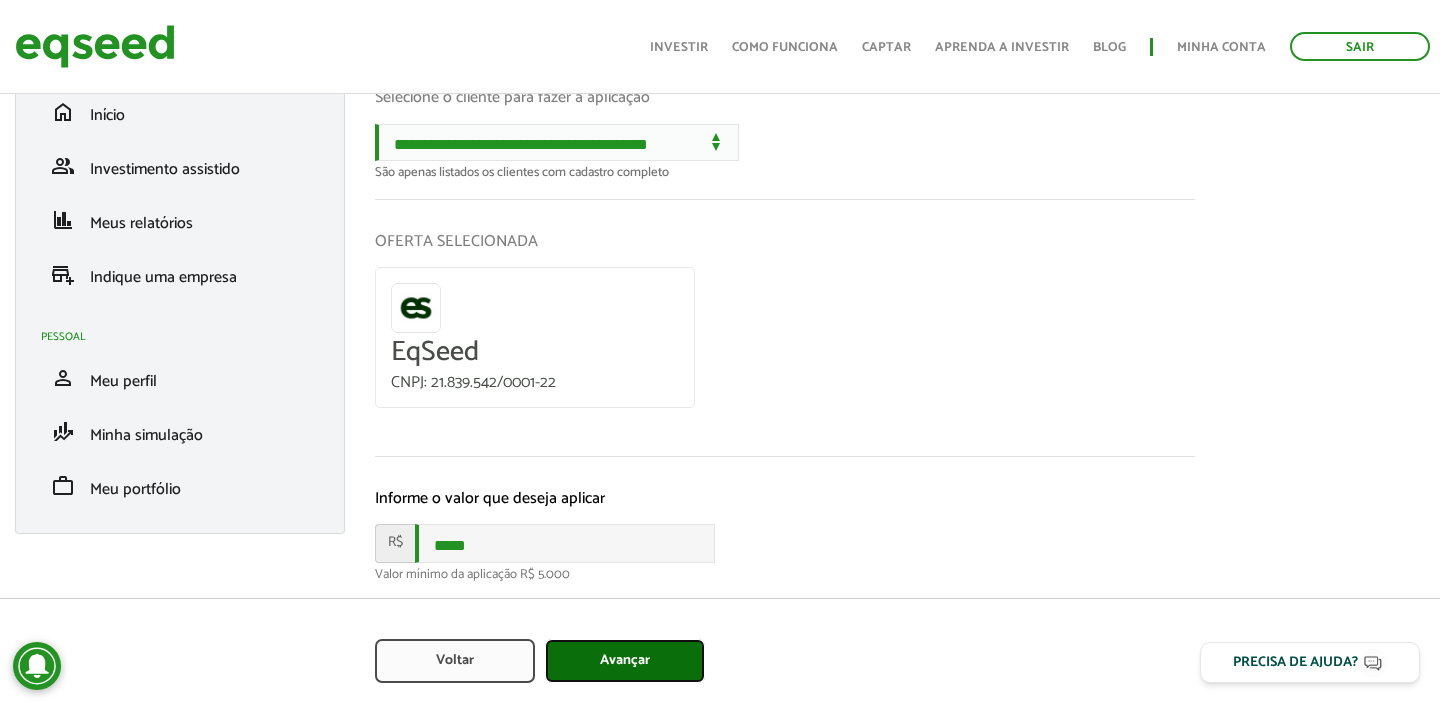 click on "Avançar" at bounding box center [625, 661] 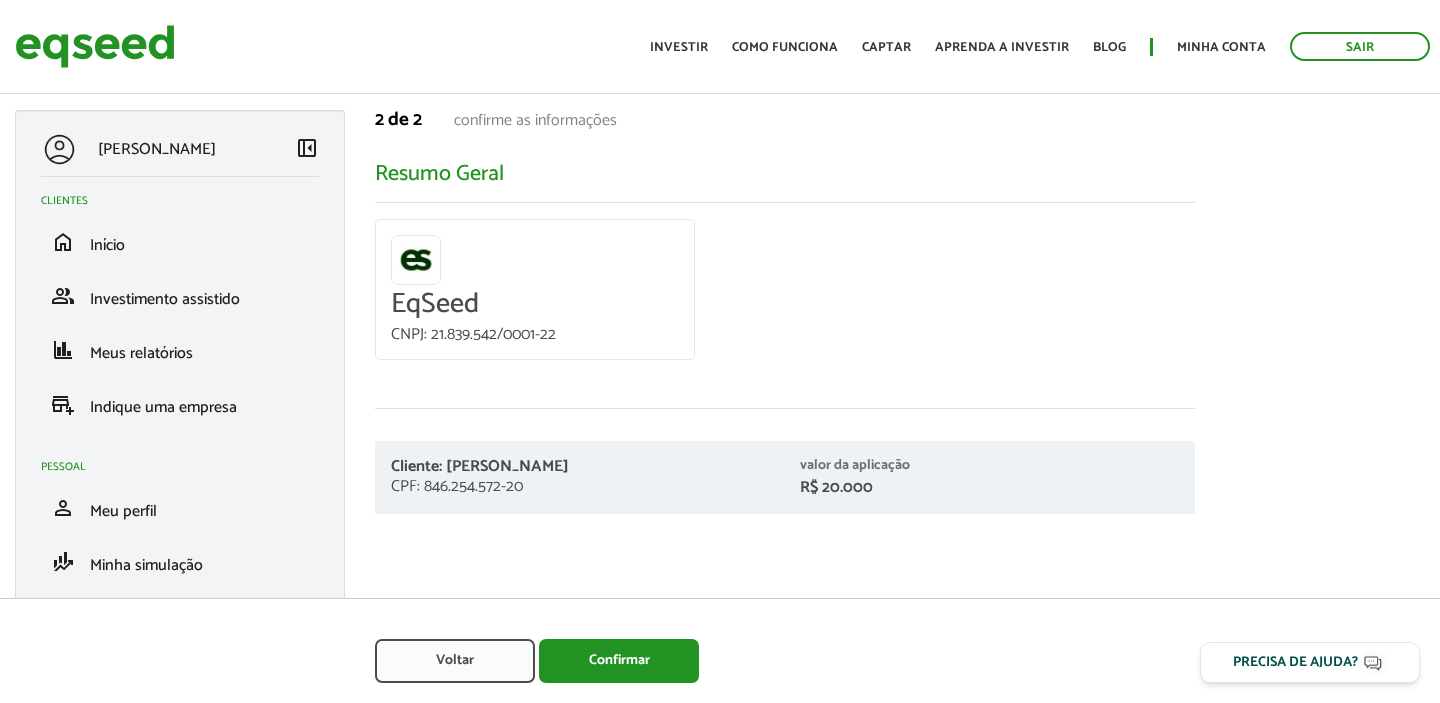 scroll, scrollTop: 0, scrollLeft: 0, axis: both 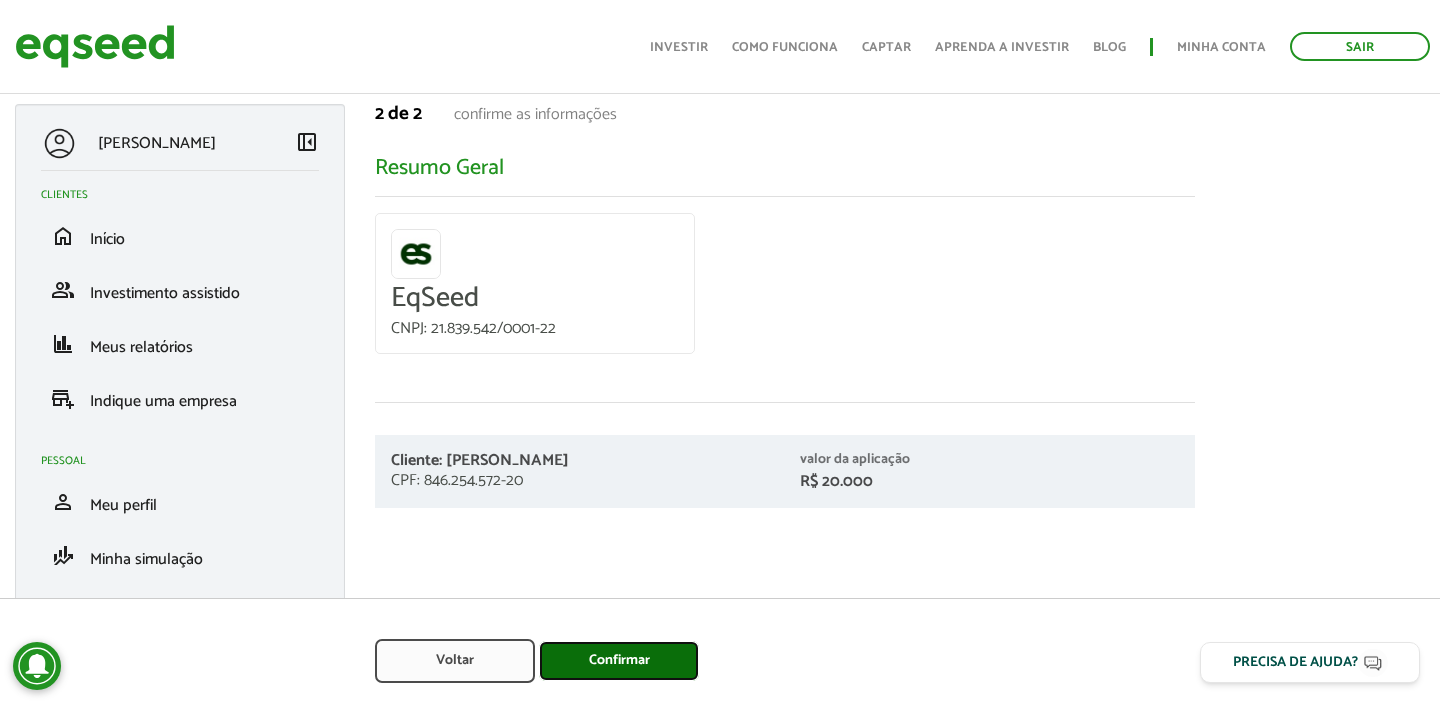 click on "Confirmar" at bounding box center [619, 661] 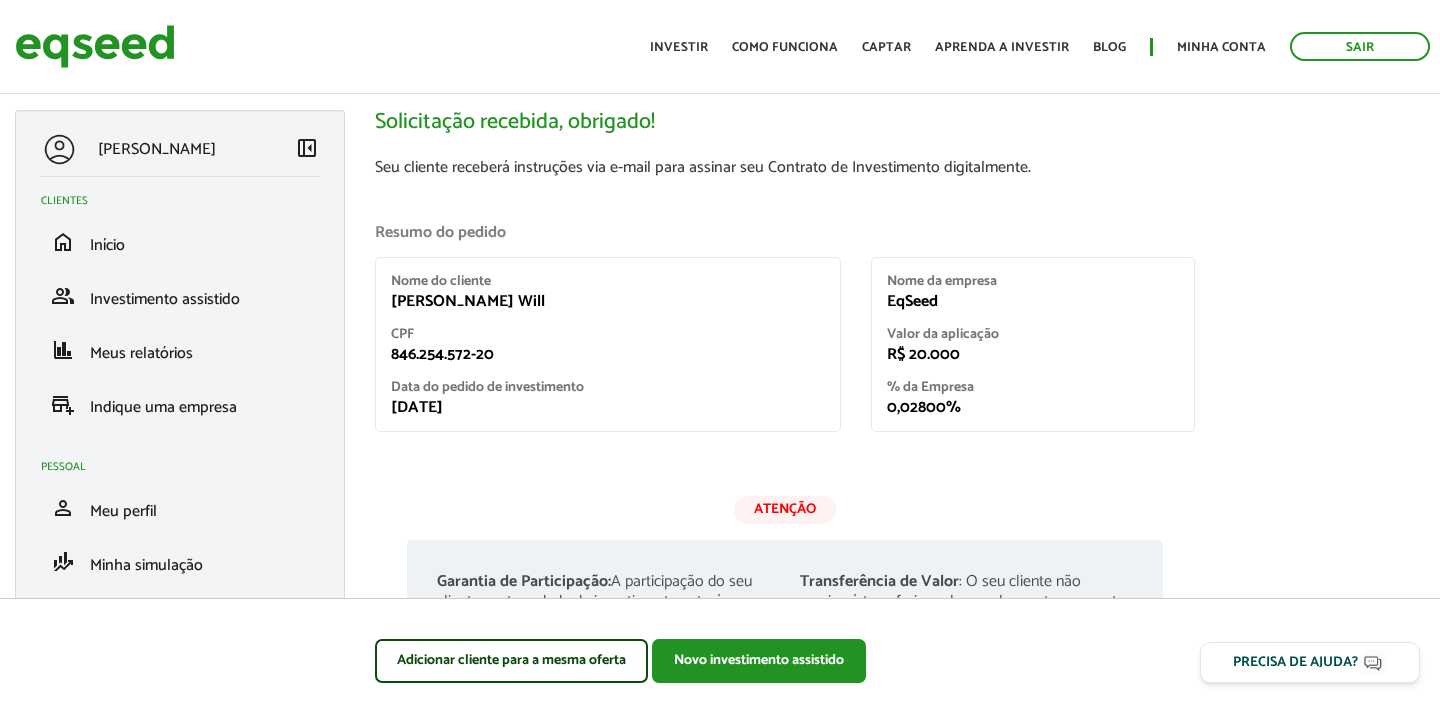 scroll, scrollTop: 0, scrollLeft: 0, axis: both 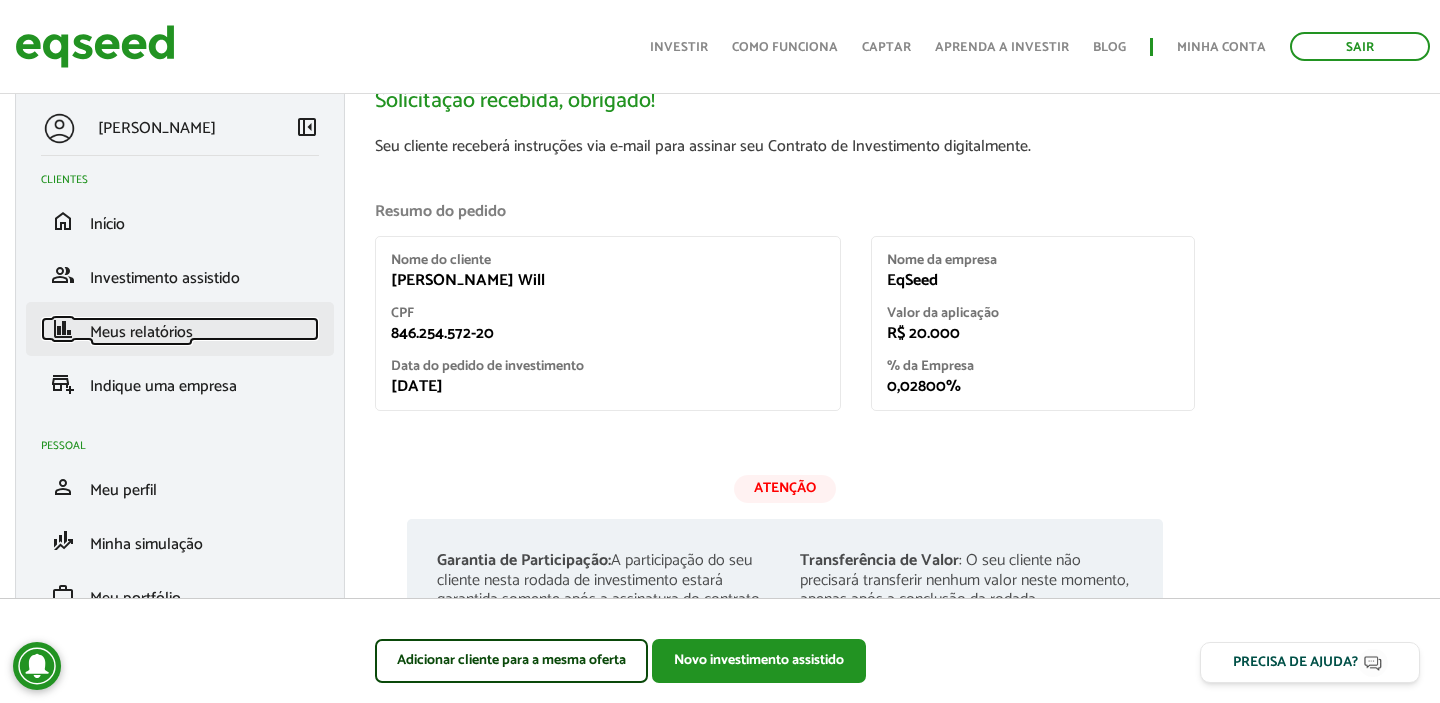click on "finance Meus relatórios" at bounding box center [180, 329] 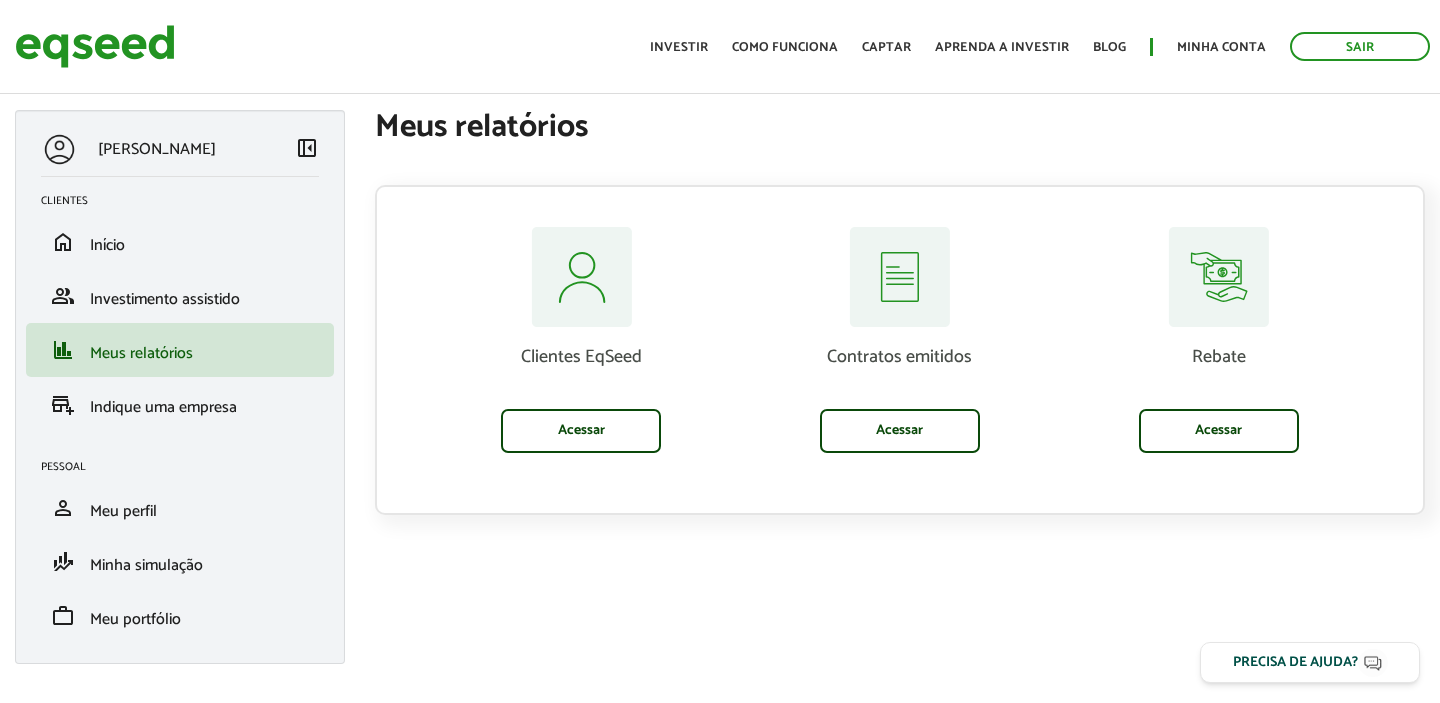 scroll, scrollTop: 0, scrollLeft: 0, axis: both 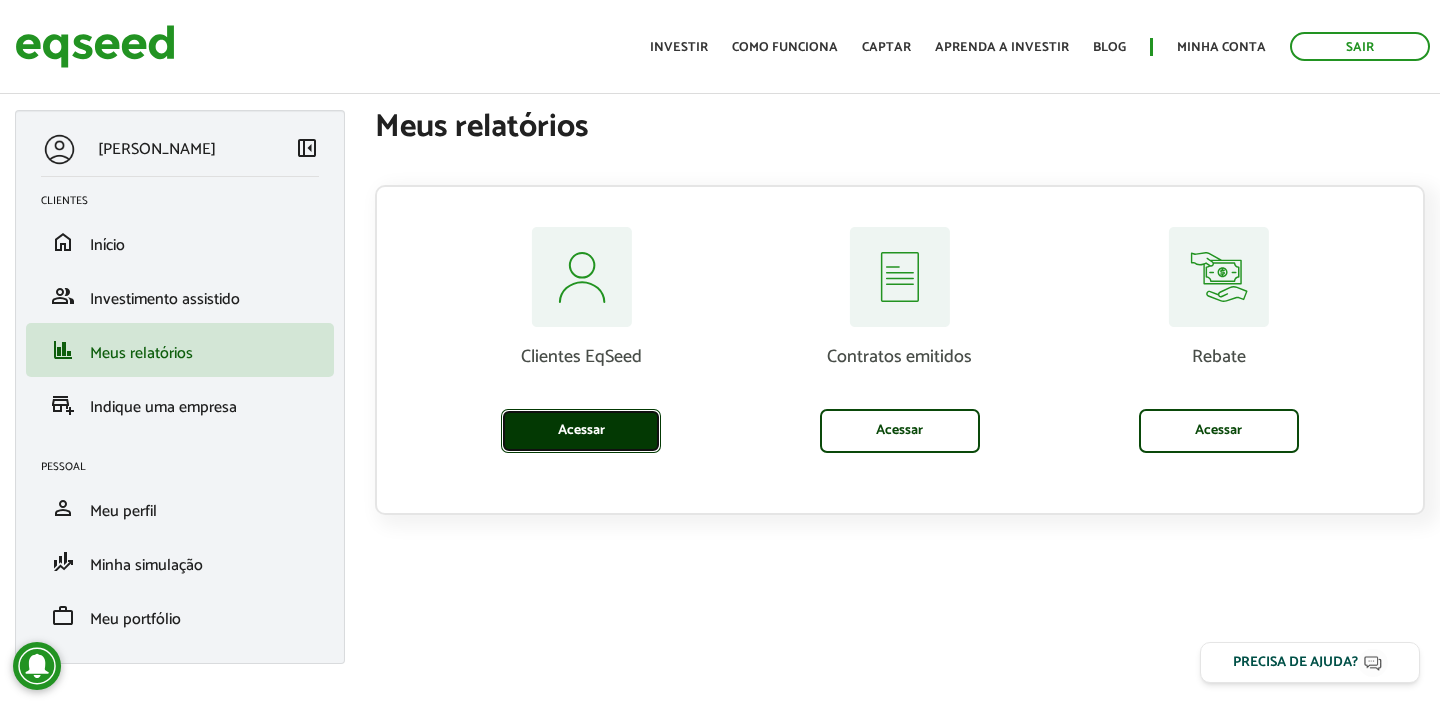 click on "Acessar" at bounding box center (581, 431) 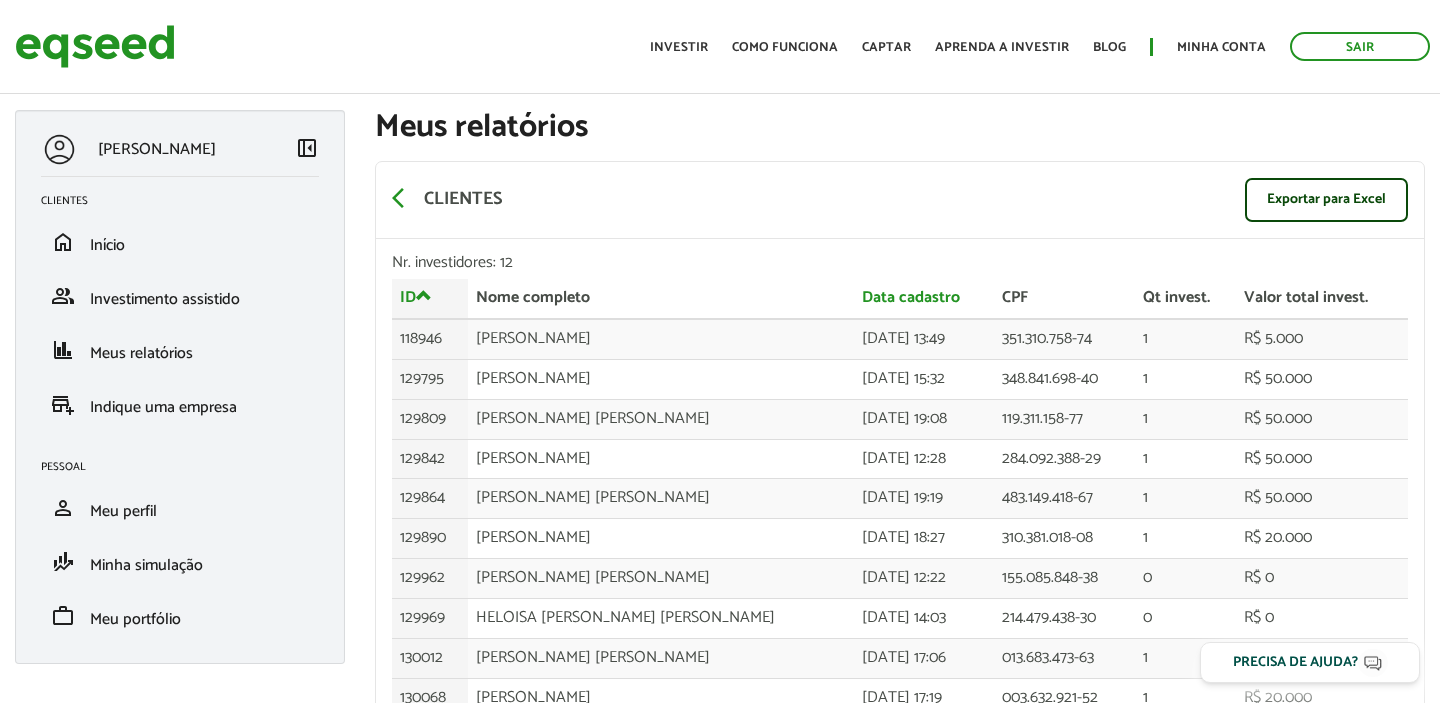 scroll, scrollTop: 0, scrollLeft: 0, axis: both 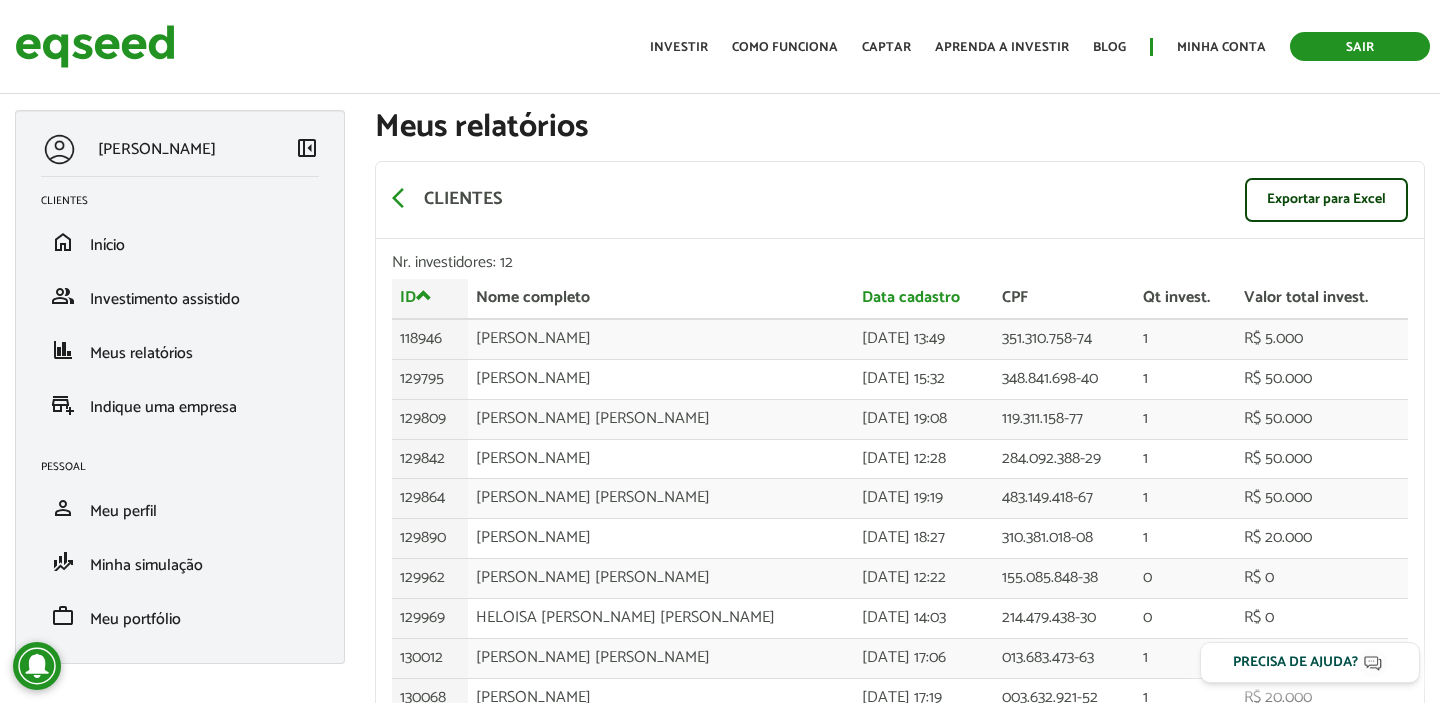 click on "Sair" at bounding box center (1360, 46) 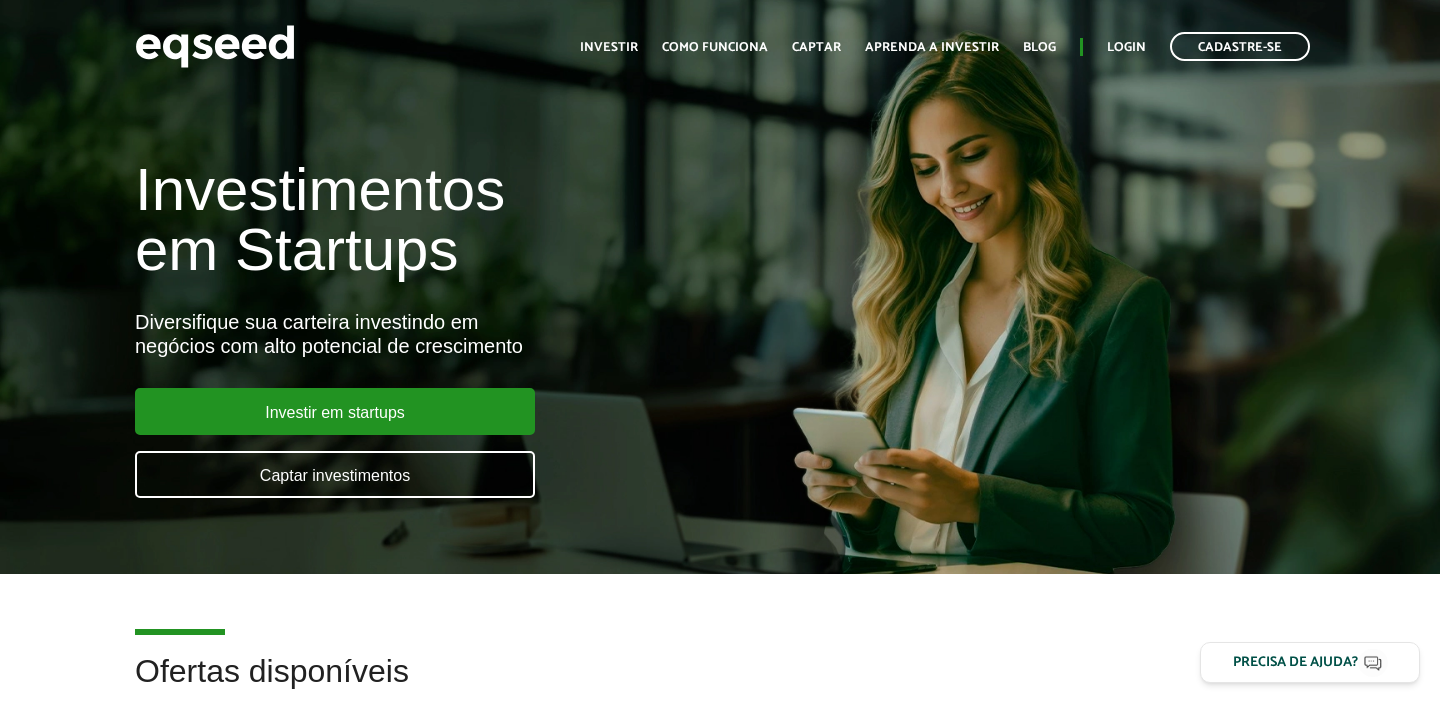 scroll, scrollTop: 0, scrollLeft: 0, axis: both 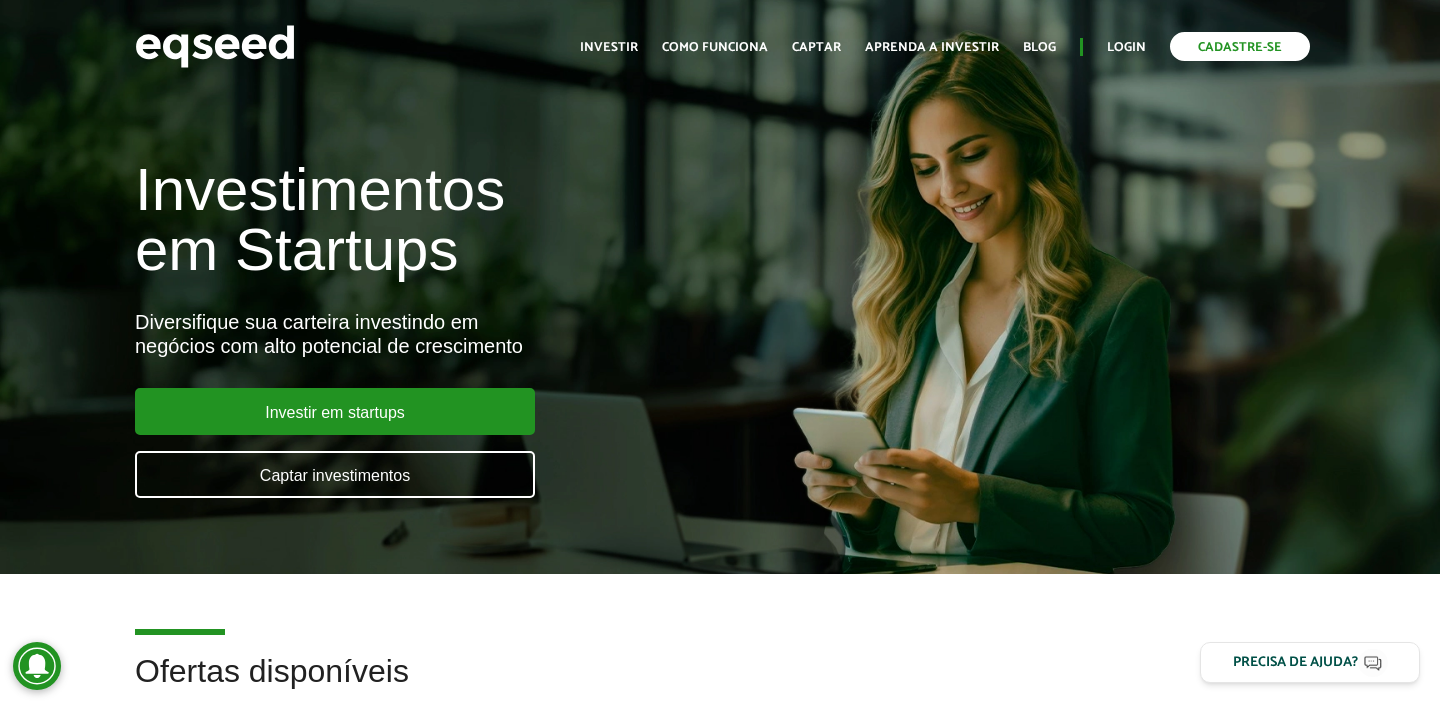 click on "Cadastre-se" at bounding box center (1240, 46) 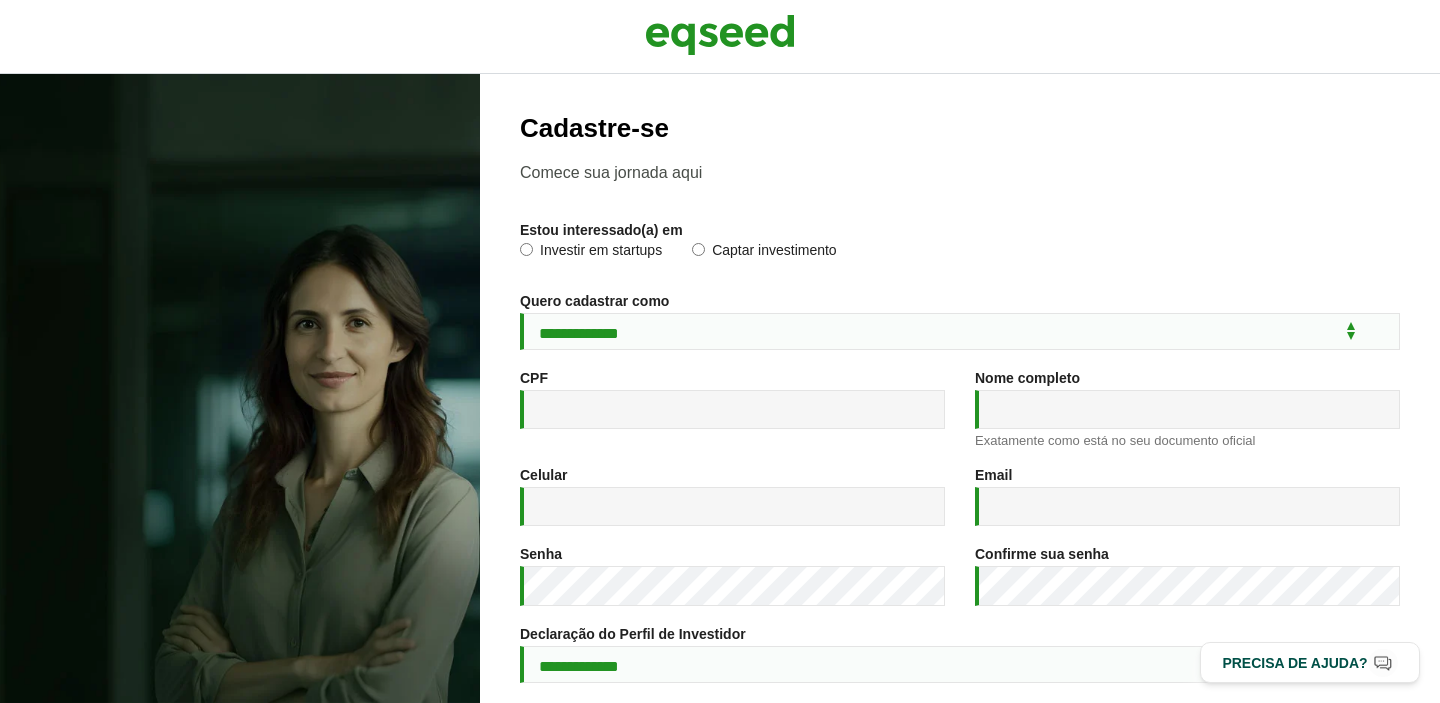scroll, scrollTop: 0, scrollLeft: 0, axis: both 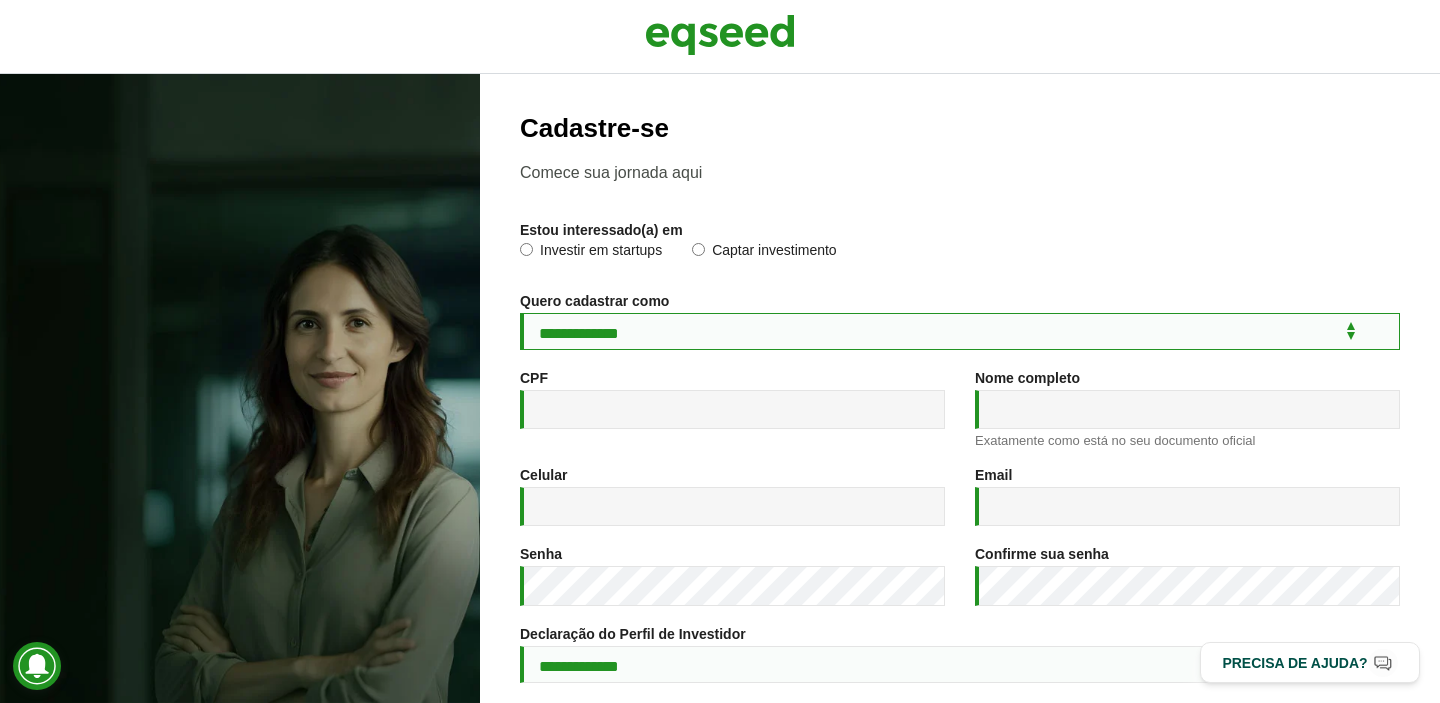 click on "**********" at bounding box center [960, 331] 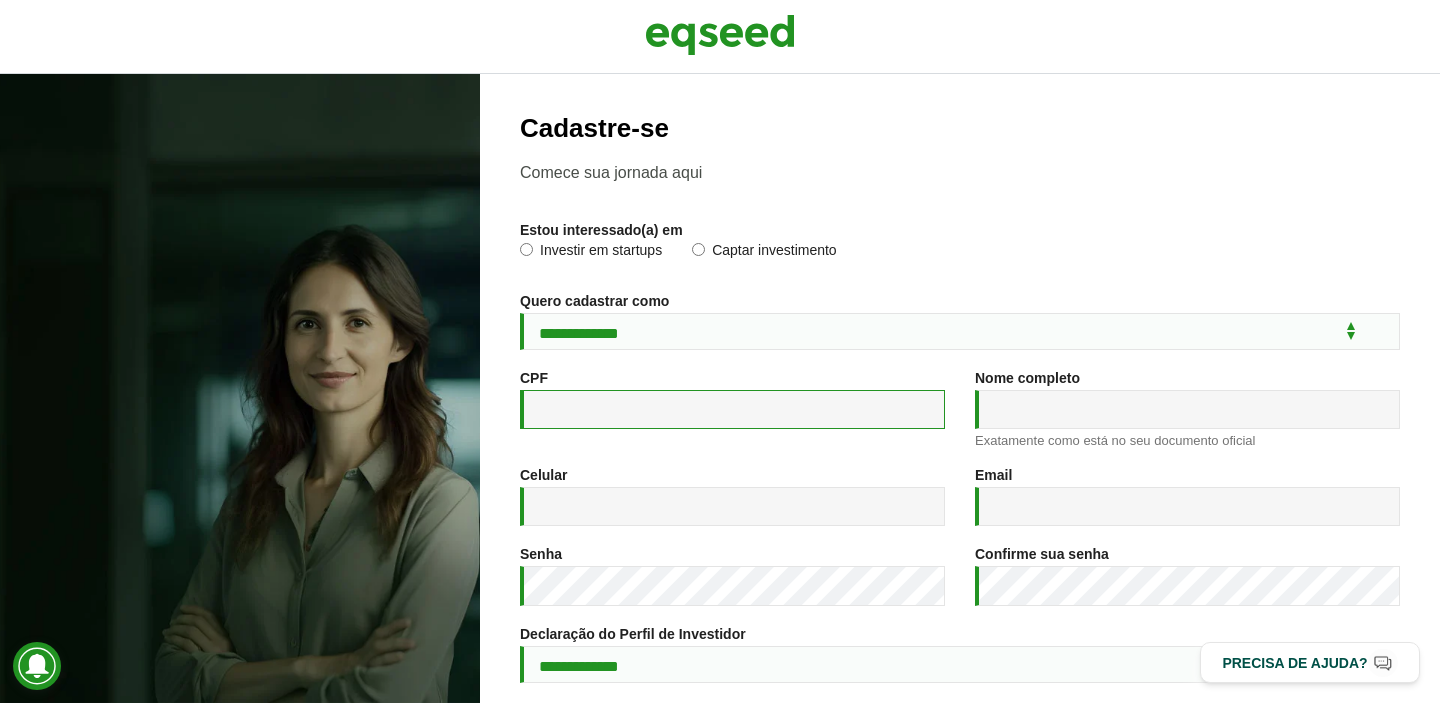 click on "CPF  *" at bounding box center [732, 409] 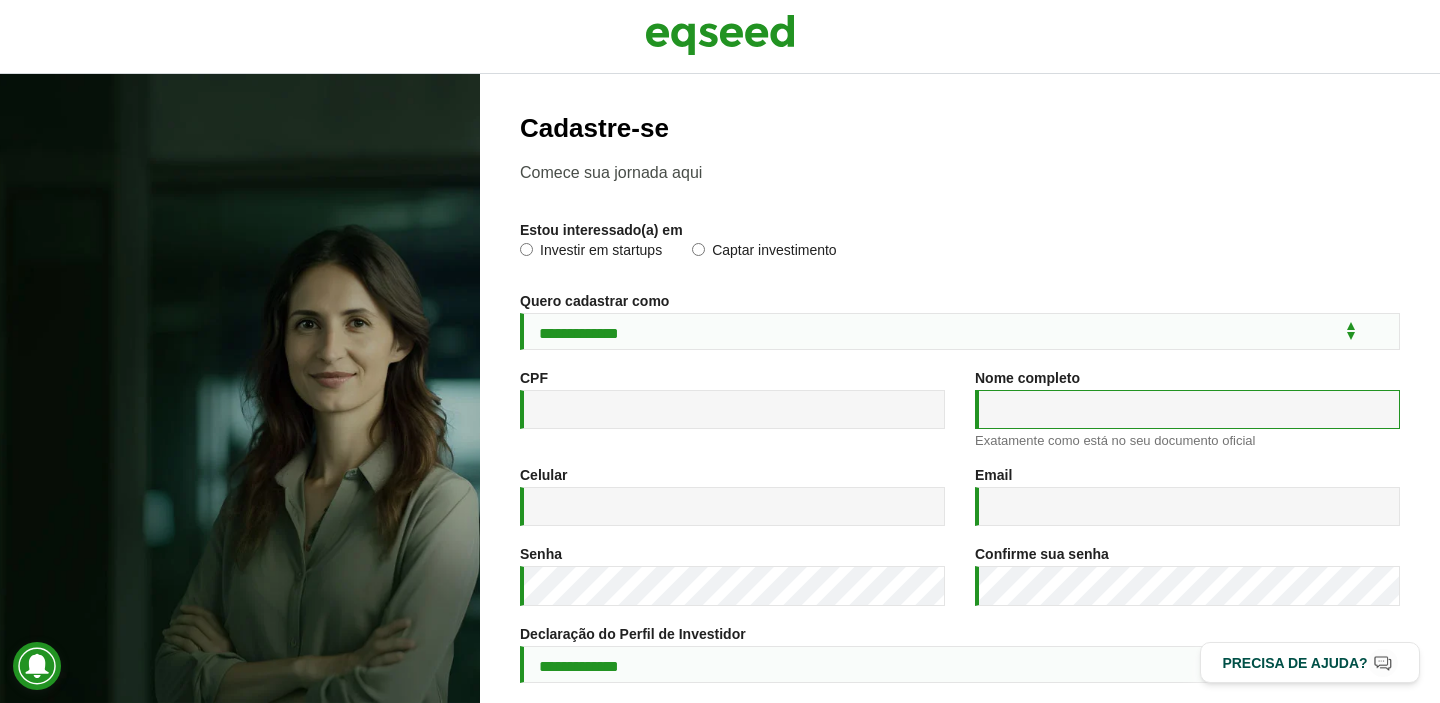 click on "Nome completo  *" at bounding box center (1187, 409) 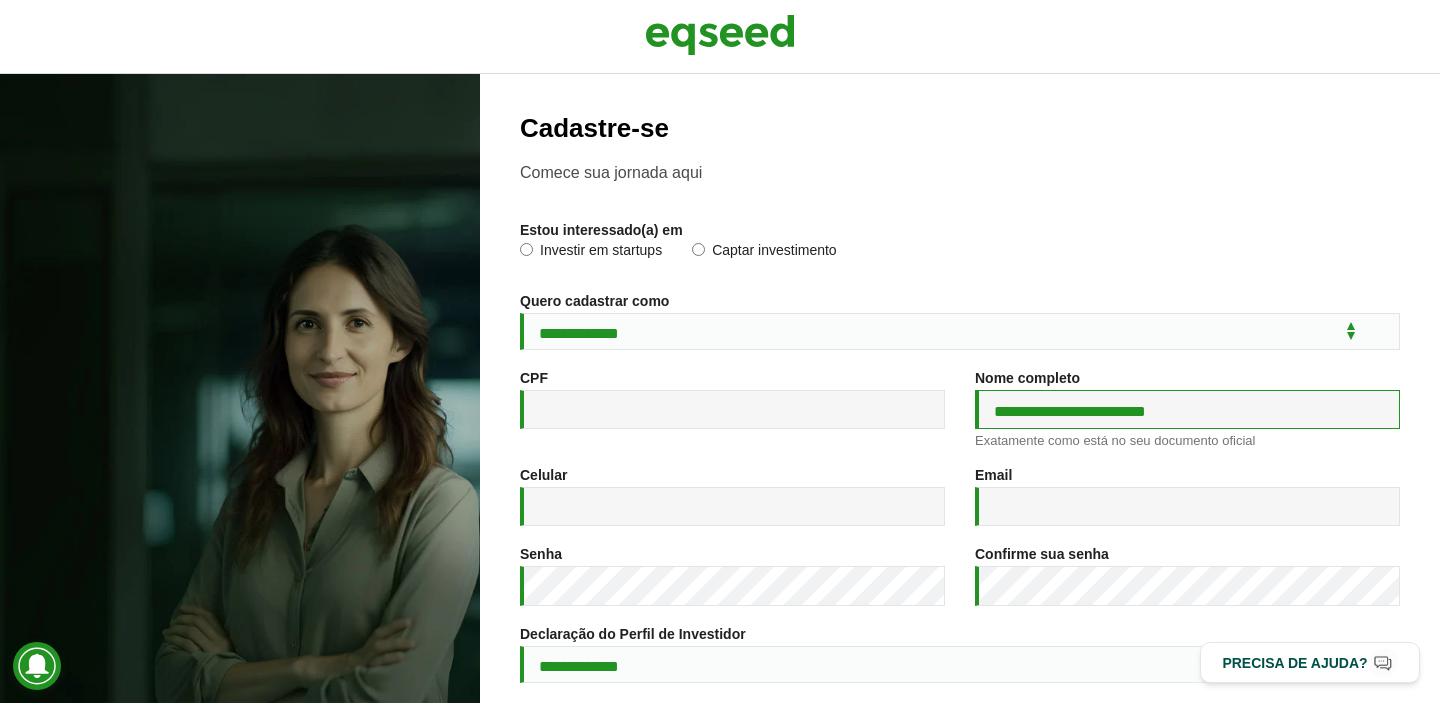 type on "**********" 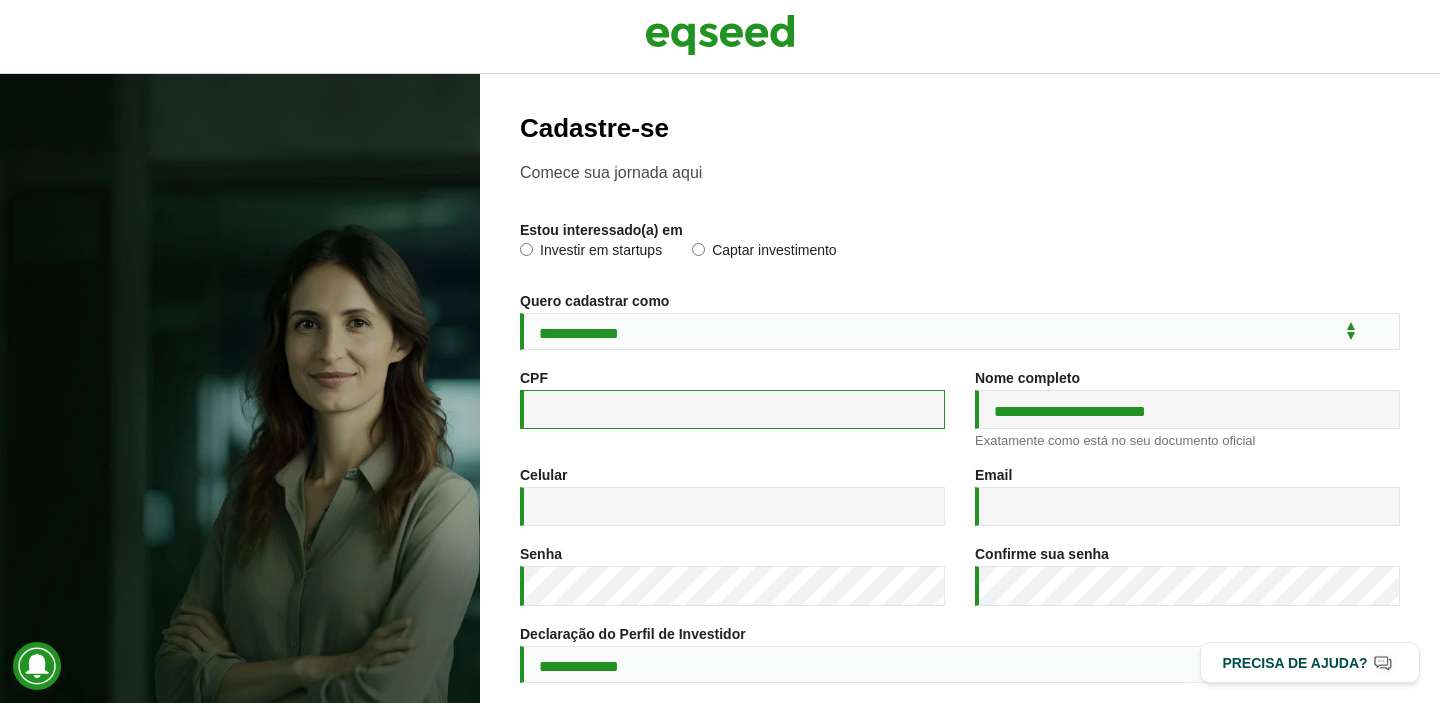 click on "CPF  *" at bounding box center (732, 409) 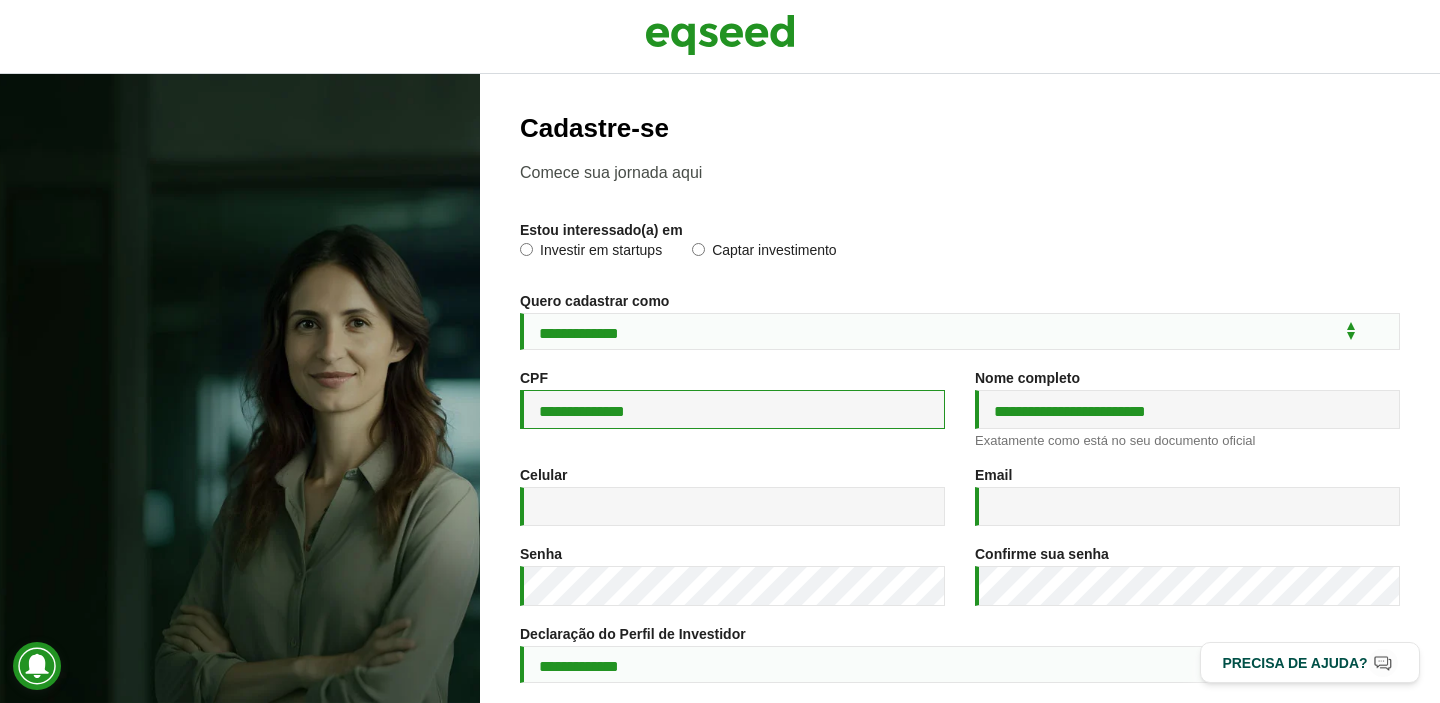 click on "**********" at bounding box center [732, 409] 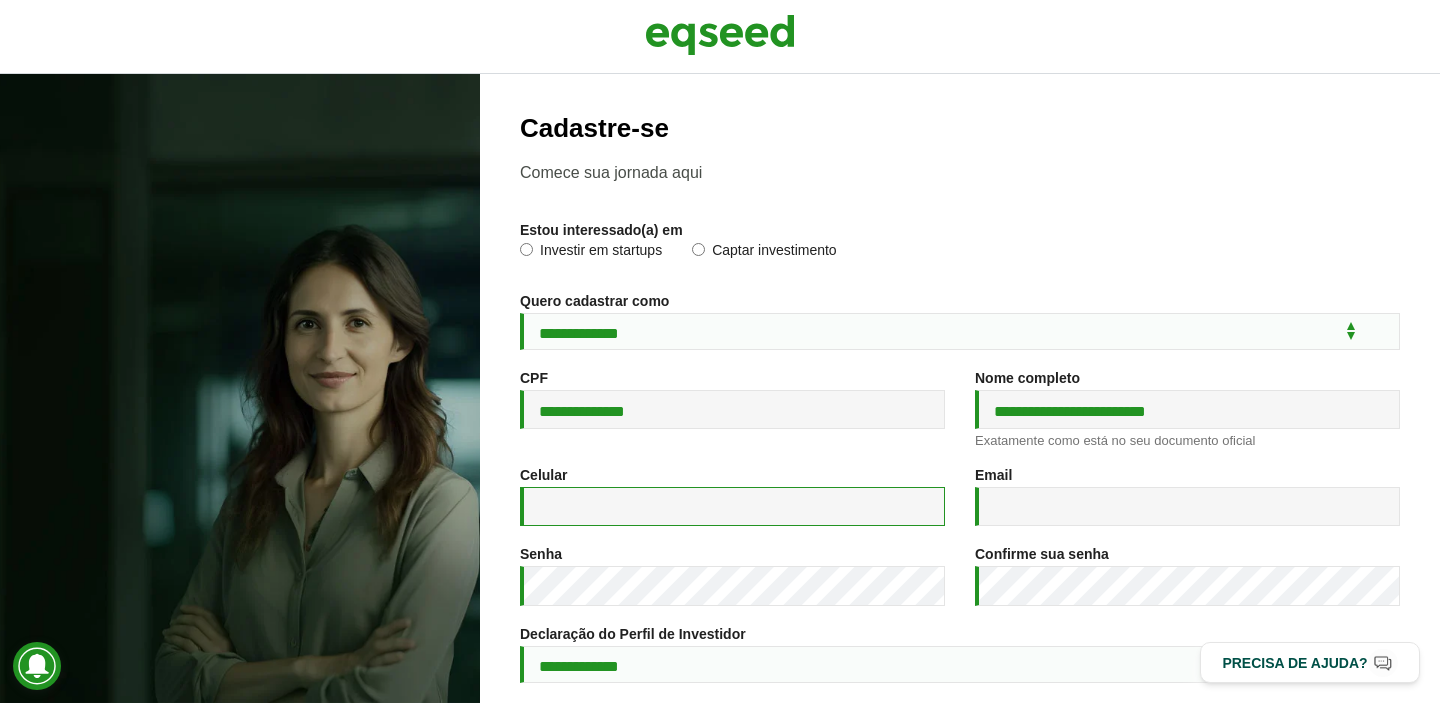 click on "Celular  *" at bounding box center (732, 506) 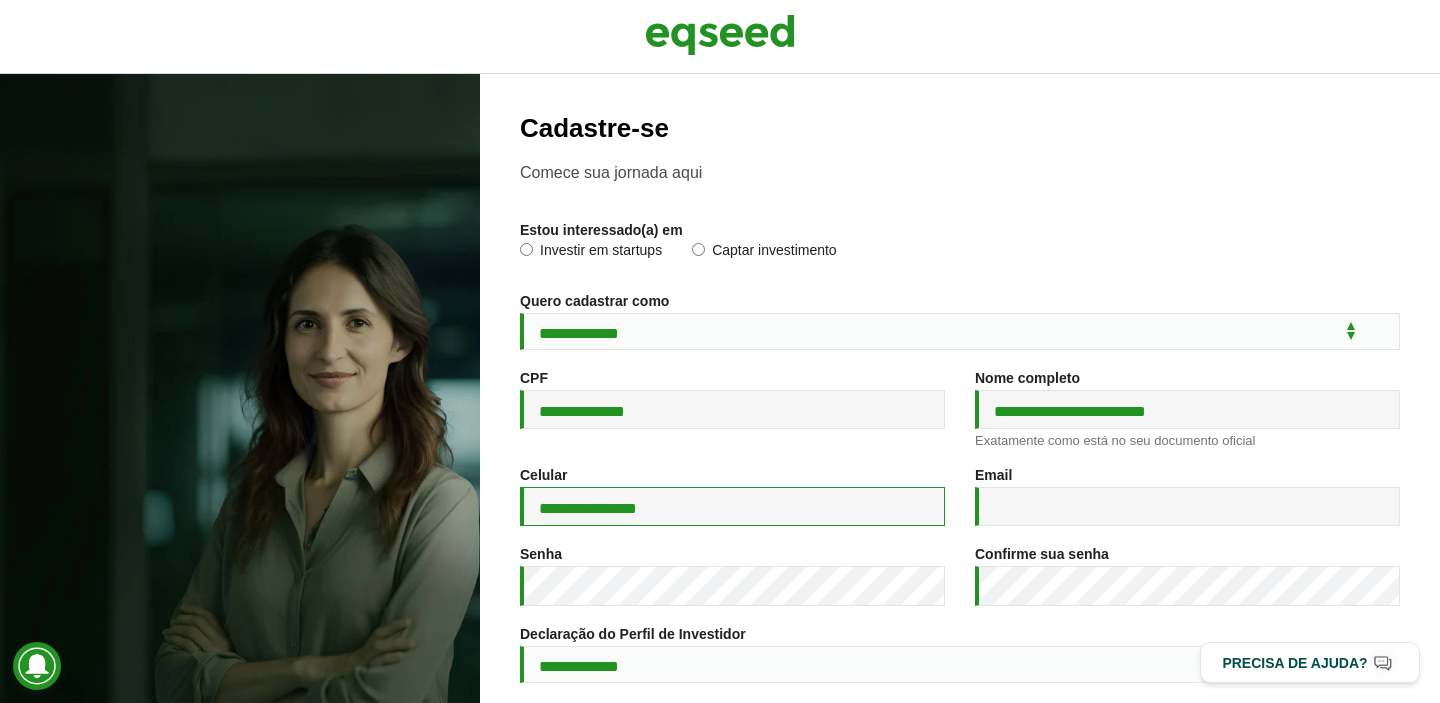 type on "**********" 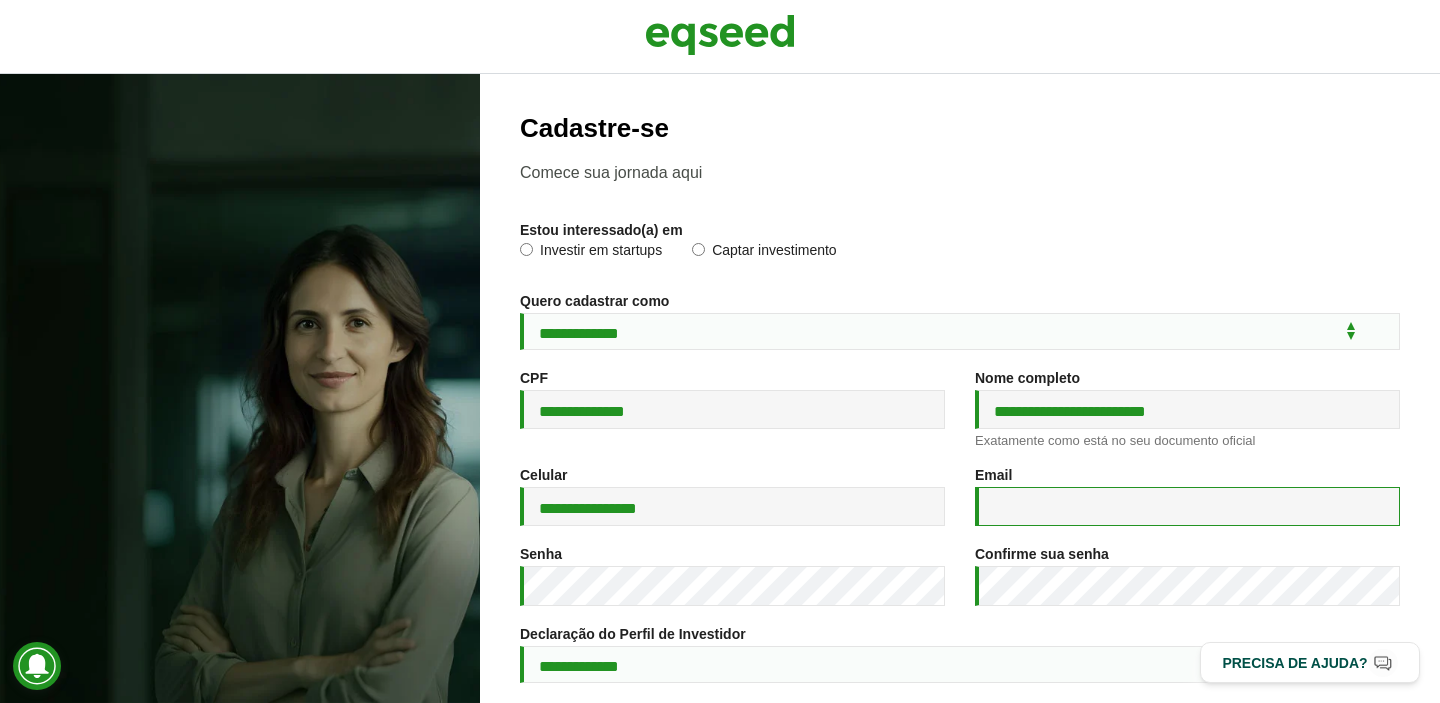 click on "Email  *" at bounding box center [1187, 506] 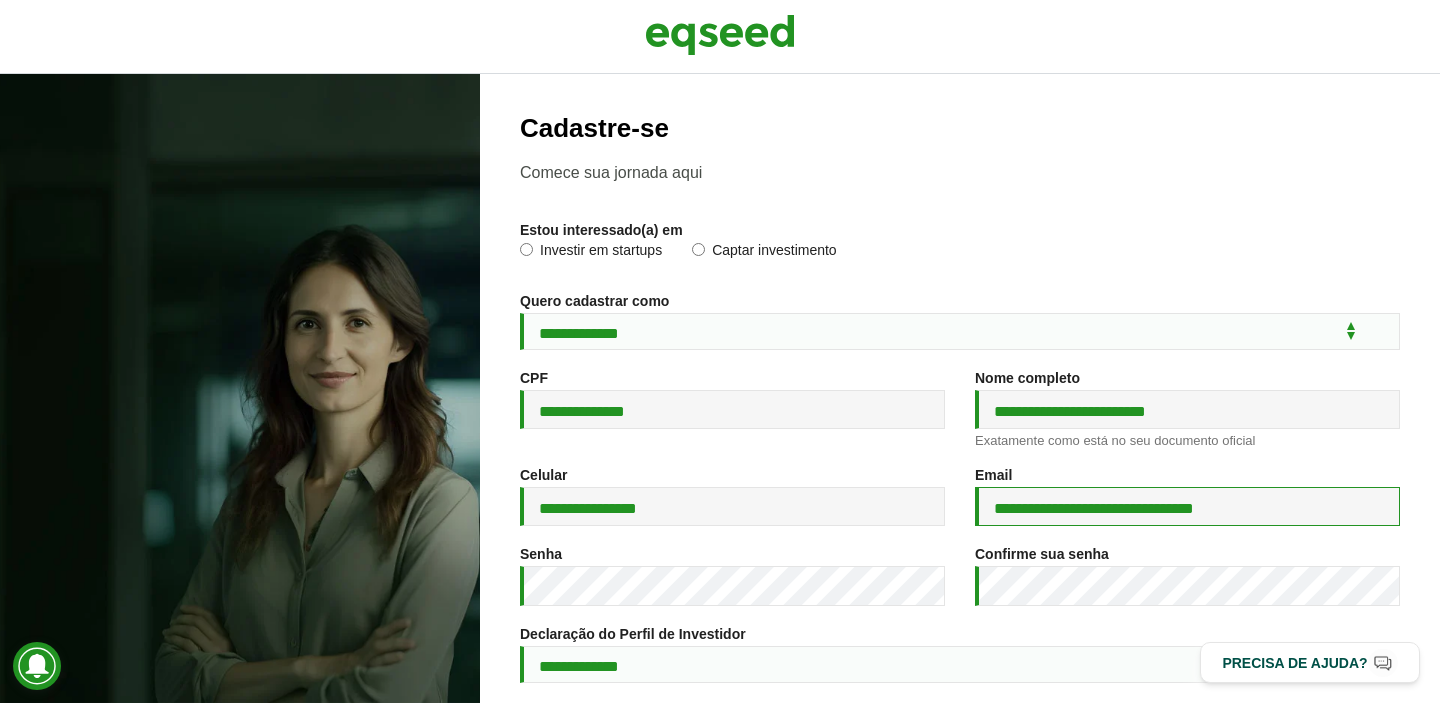 type on "**********" 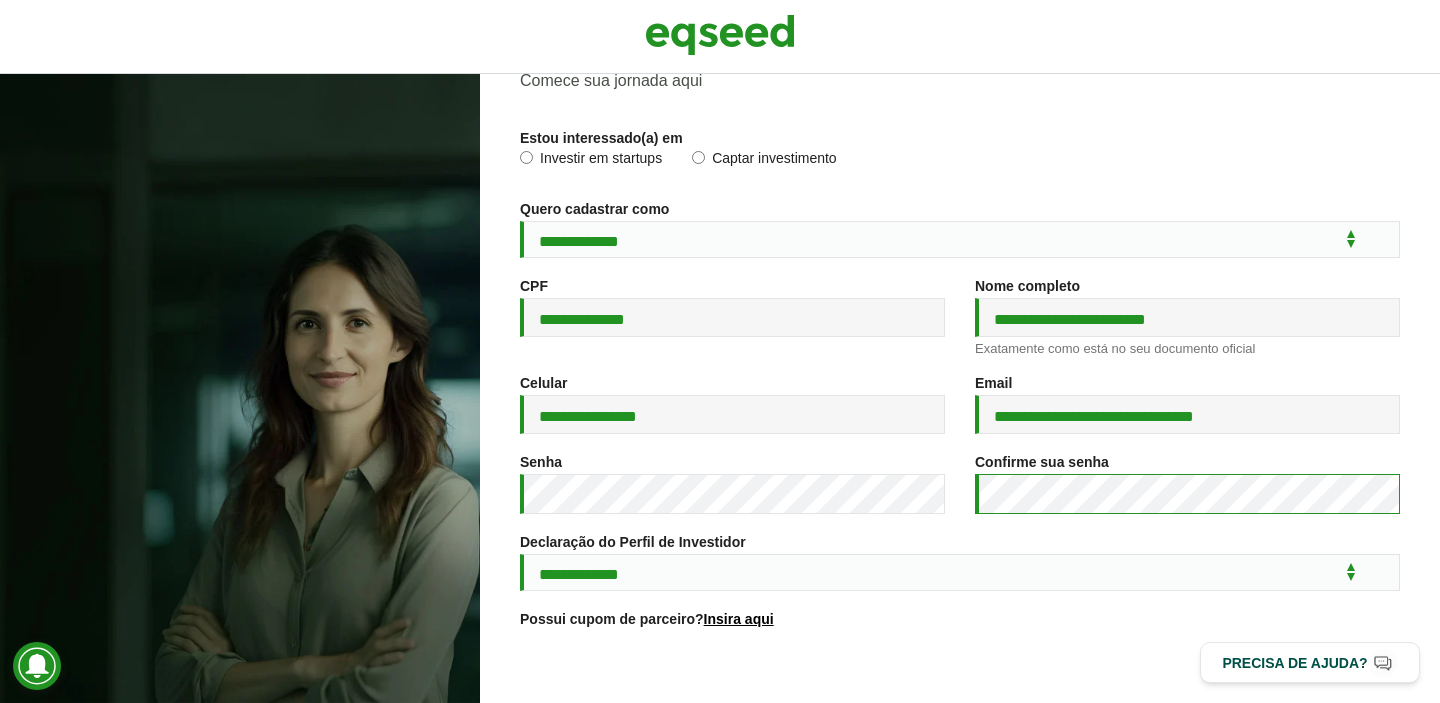 scroll, scrollTop: 230, scrollLeft: 0, axis: vertical 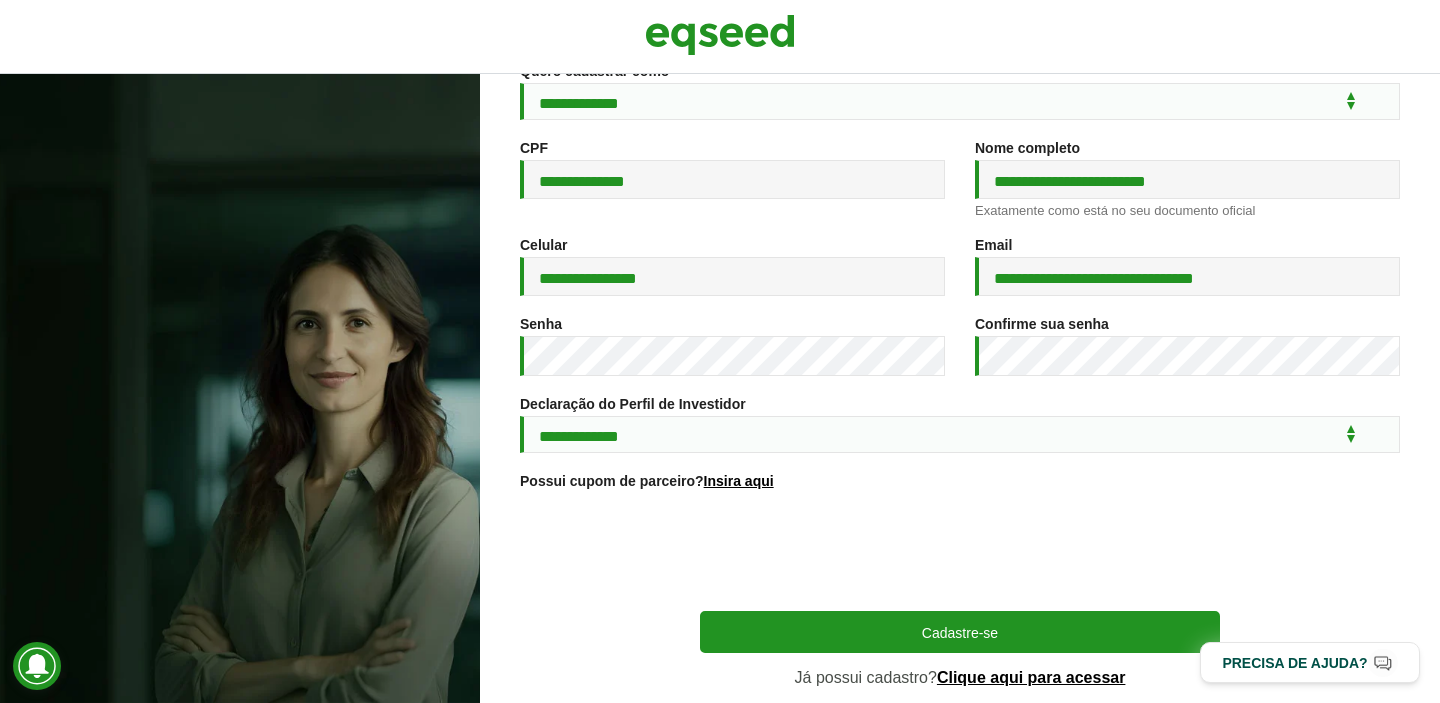click on "**********" at bounding box center (960, 302) 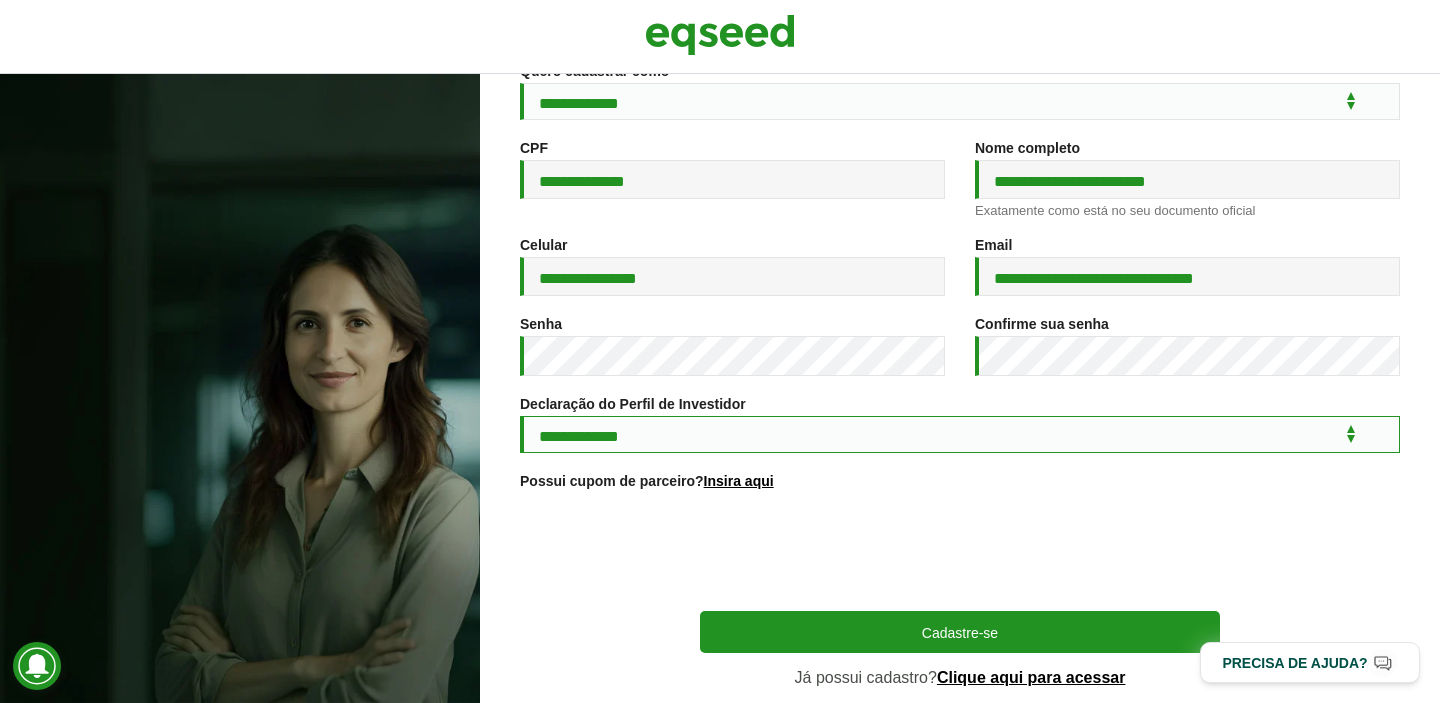 click on "**********" at bounding box center [960, 434] 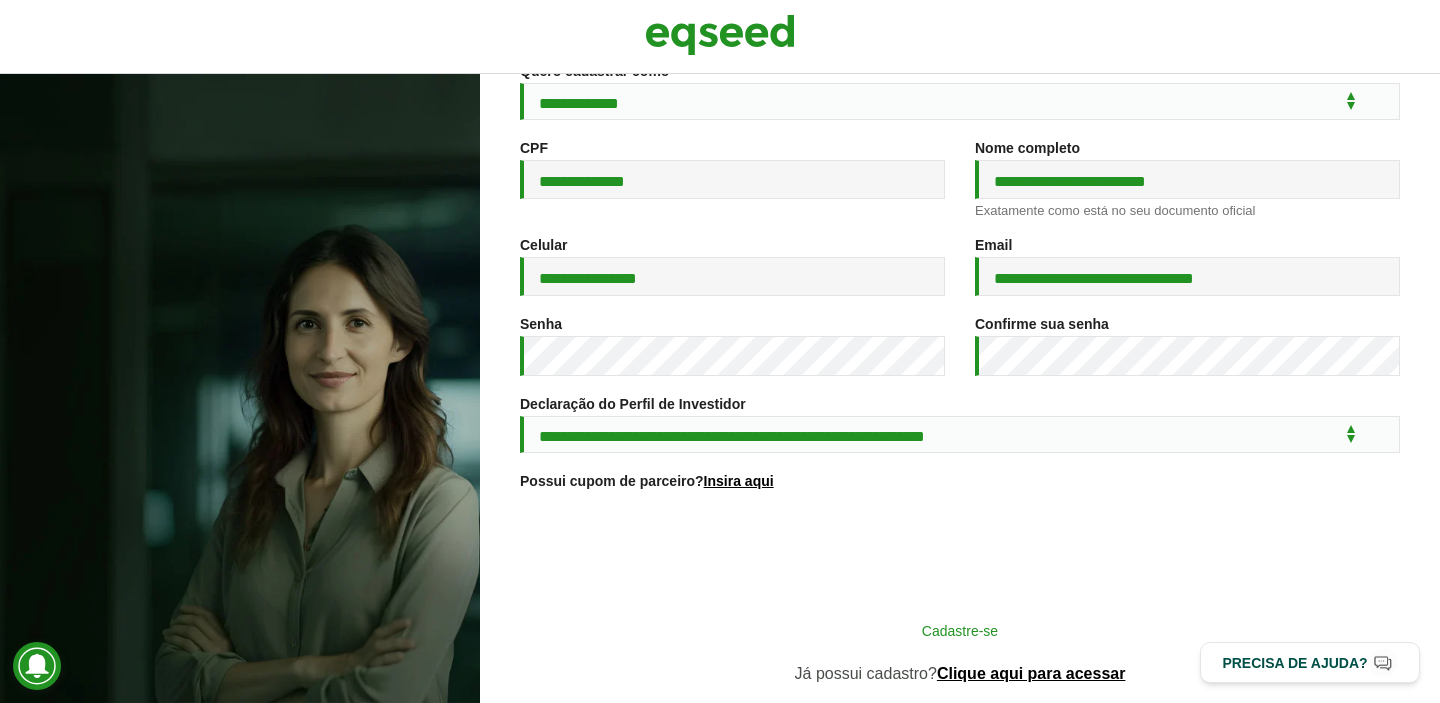 click on "Cadastre-se" at bounding box center [960, 630] 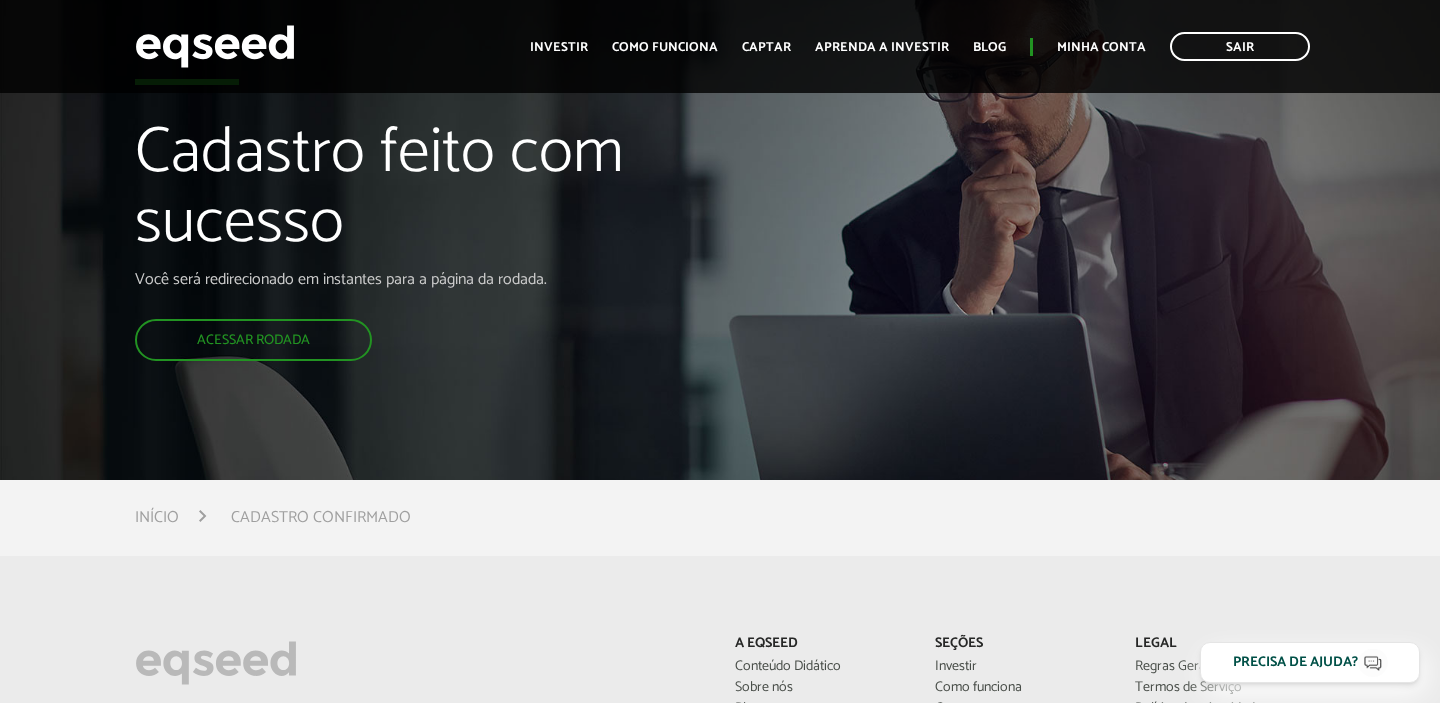 scroll, scrollTop: 458, scrollLeft: 0, axis: vertical 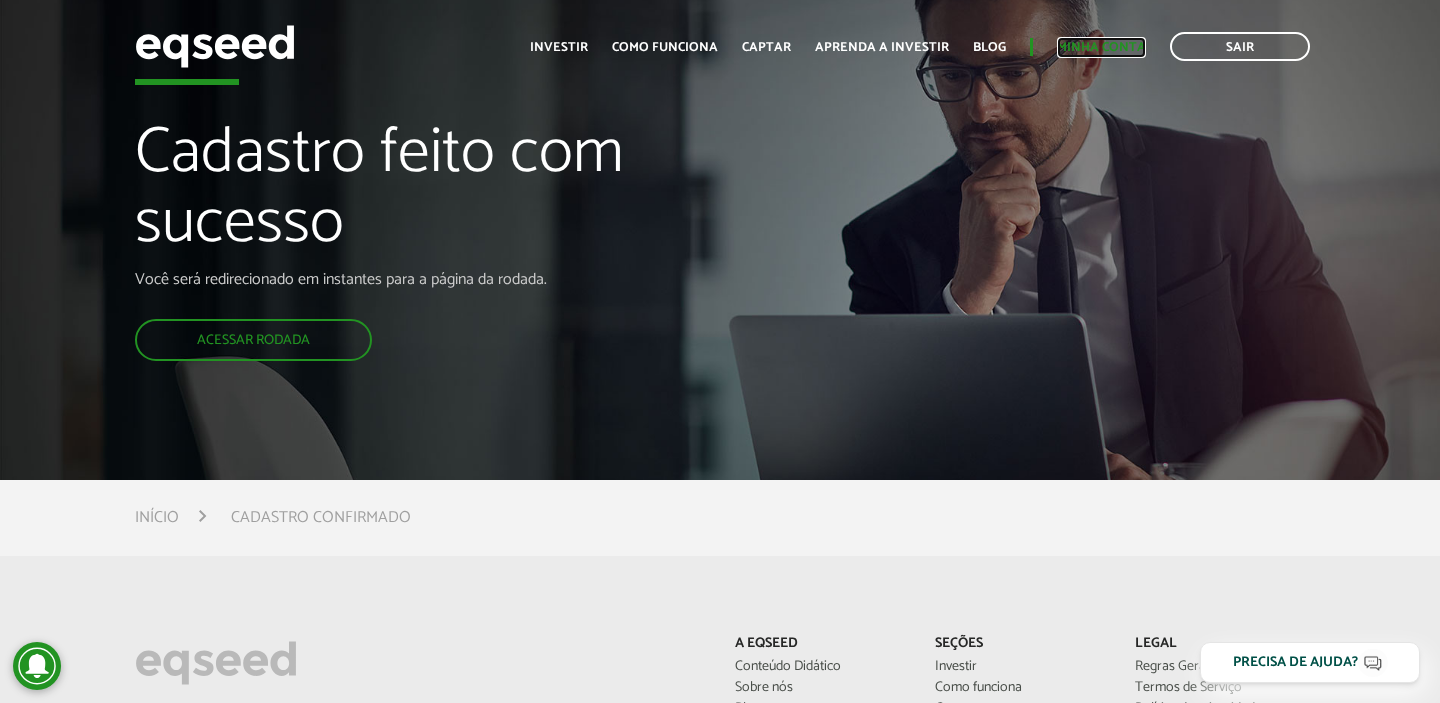 click on "Minha conta" at bounding box center (1101, 47) 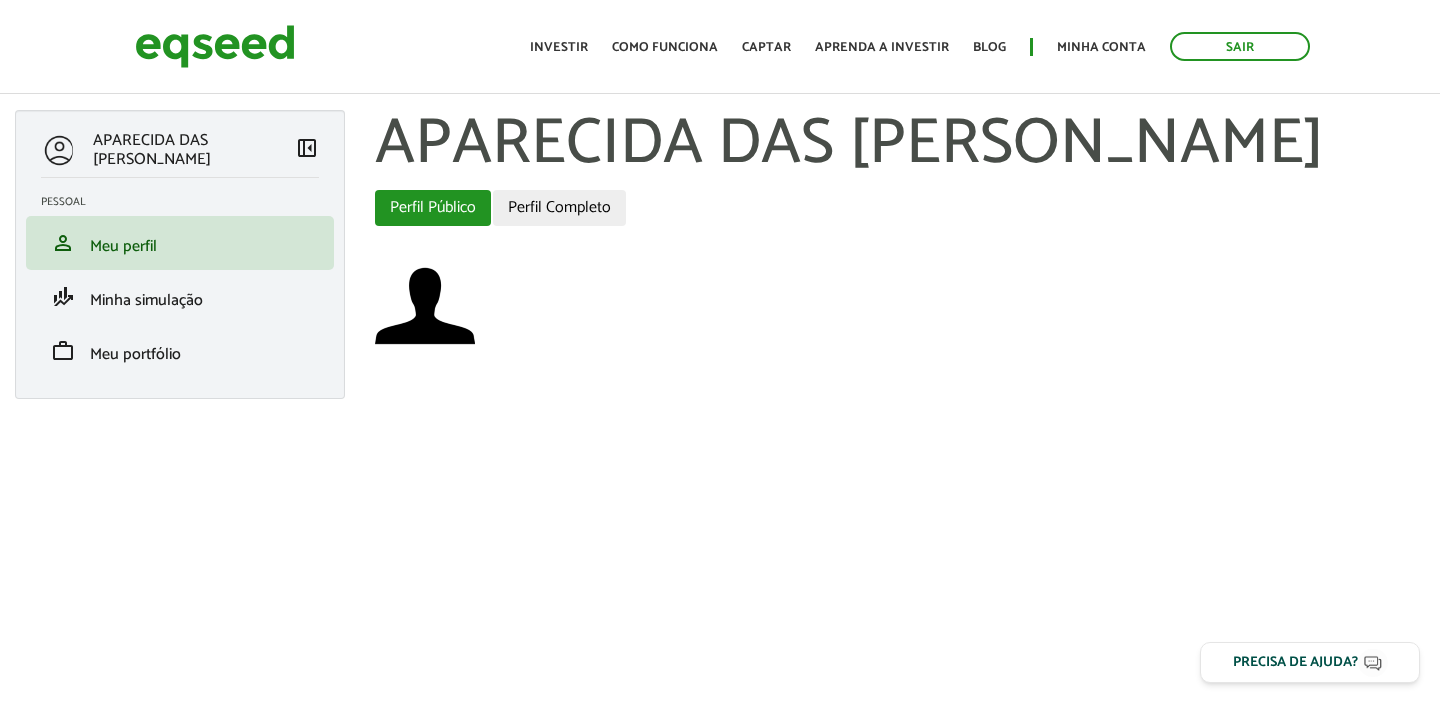 scroll, scrollTop: 0, scrollLeft: 0, axis: both 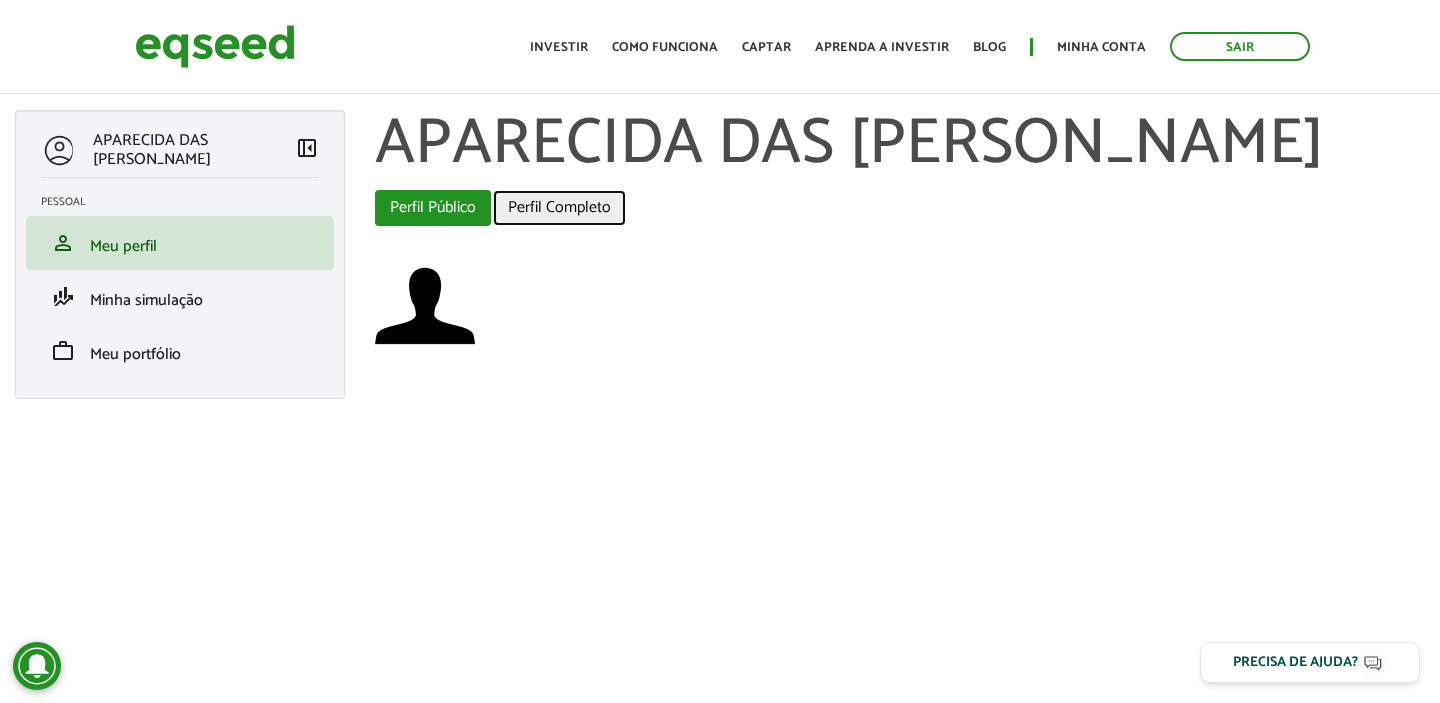 click on "Perfil Completo" at bounding box center (559, 208) 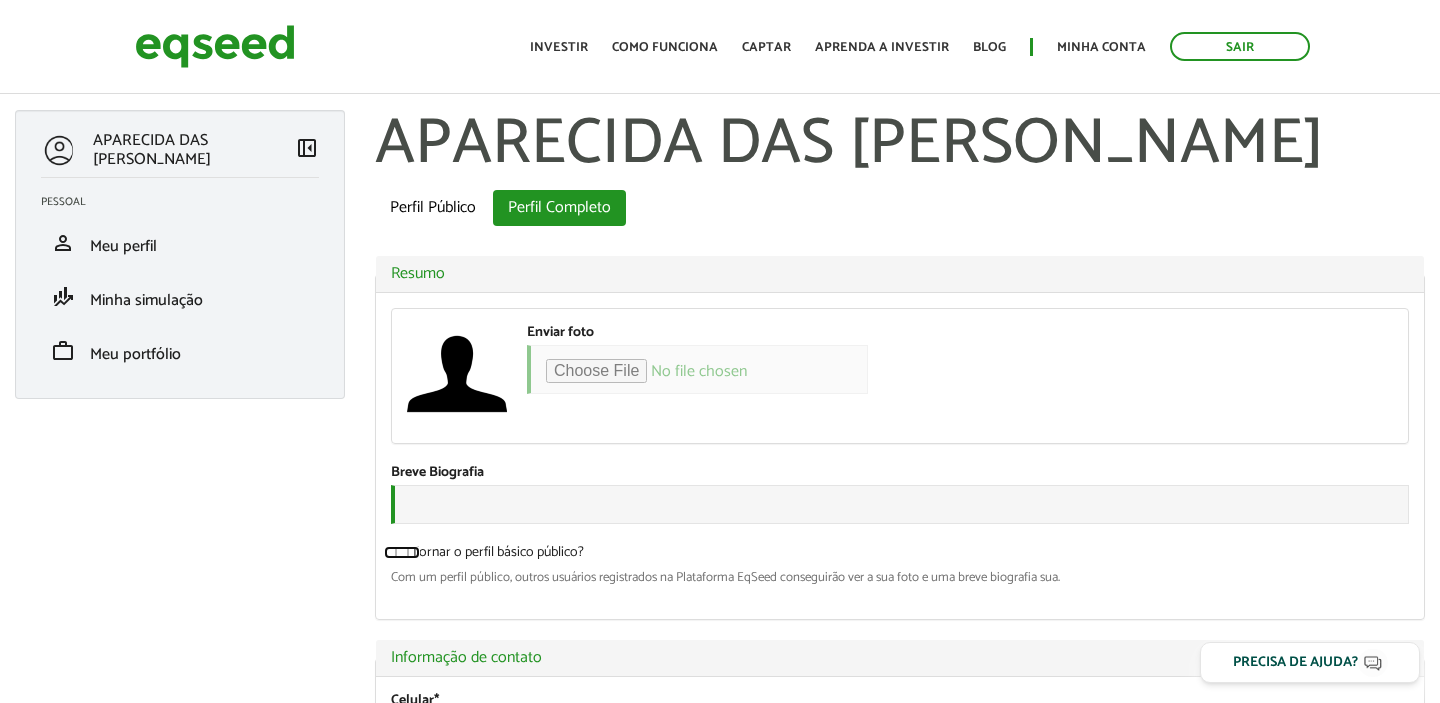 scroll, scrollTop: 0, scrollLeft: 0, axis: both 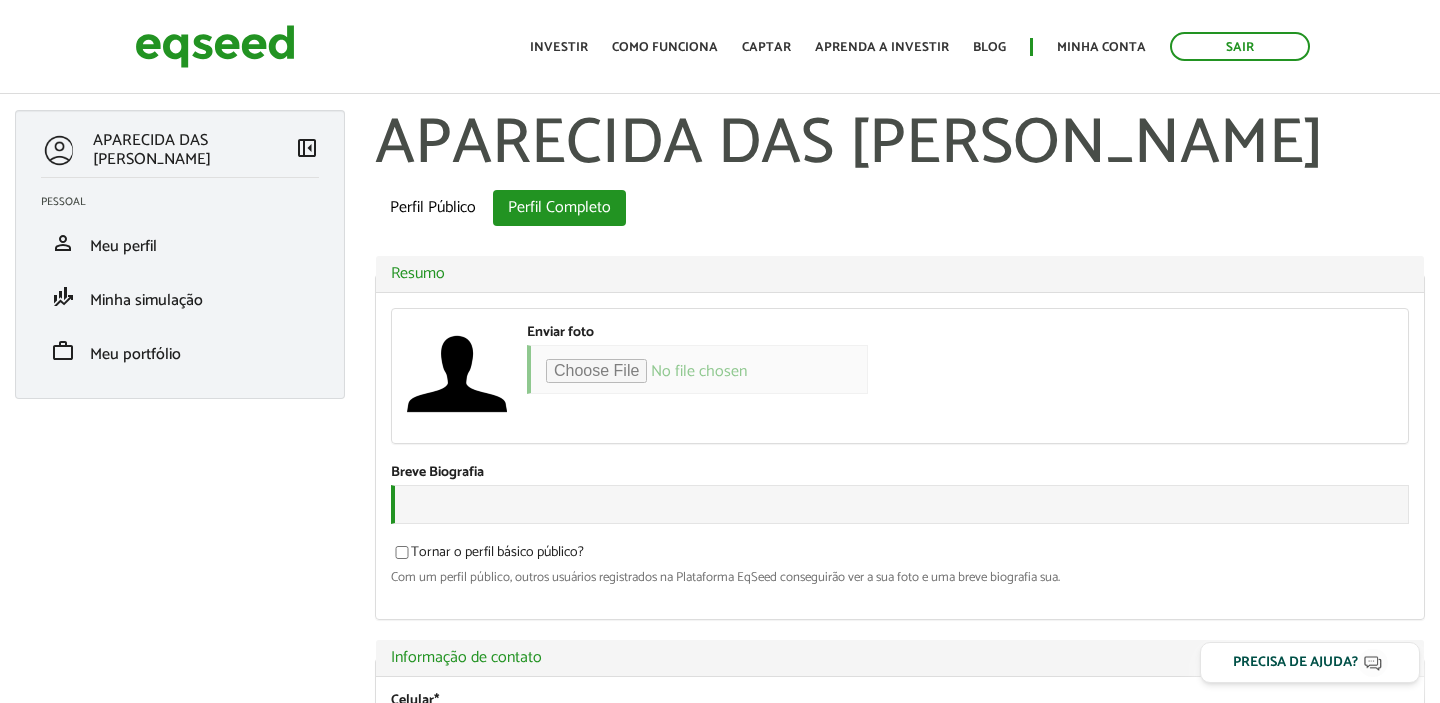 type on "**********" 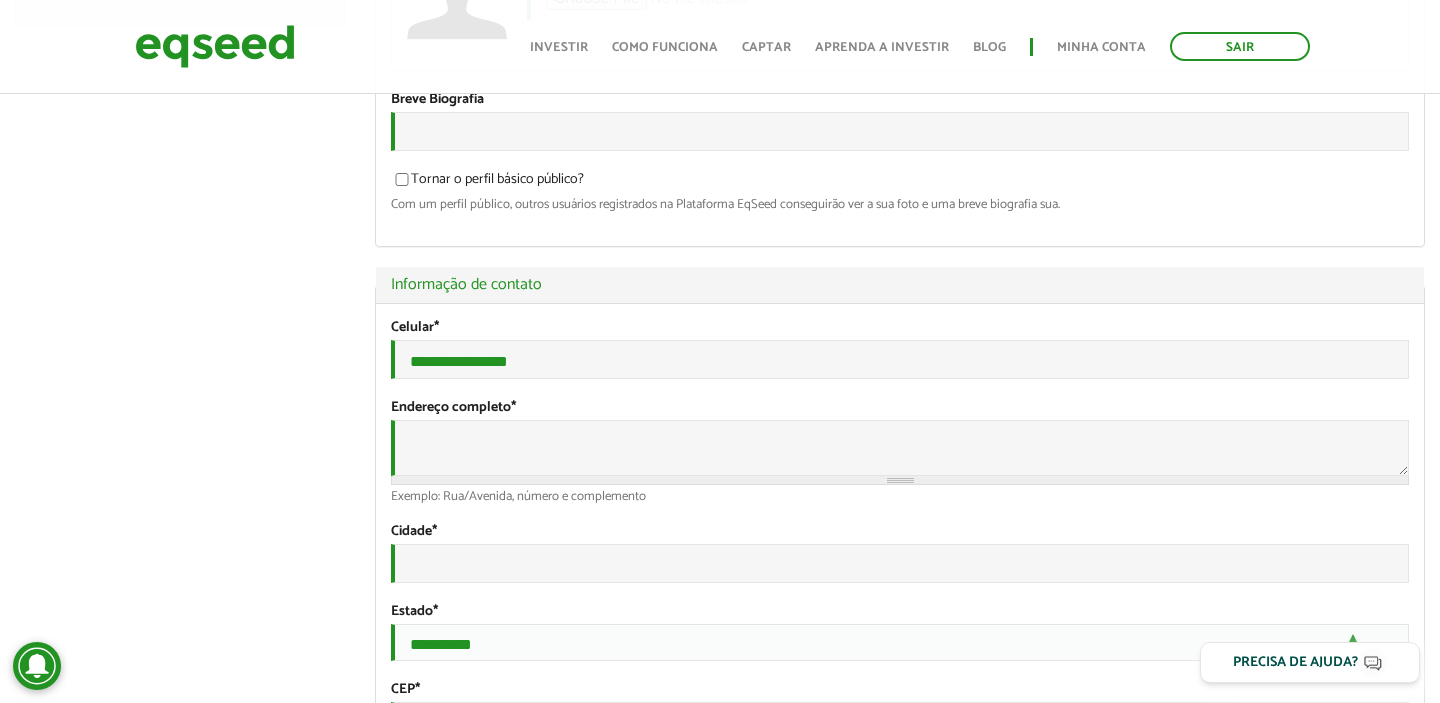 scroll, scrollTop: 401, scrollLeft: 0, axis: vertical 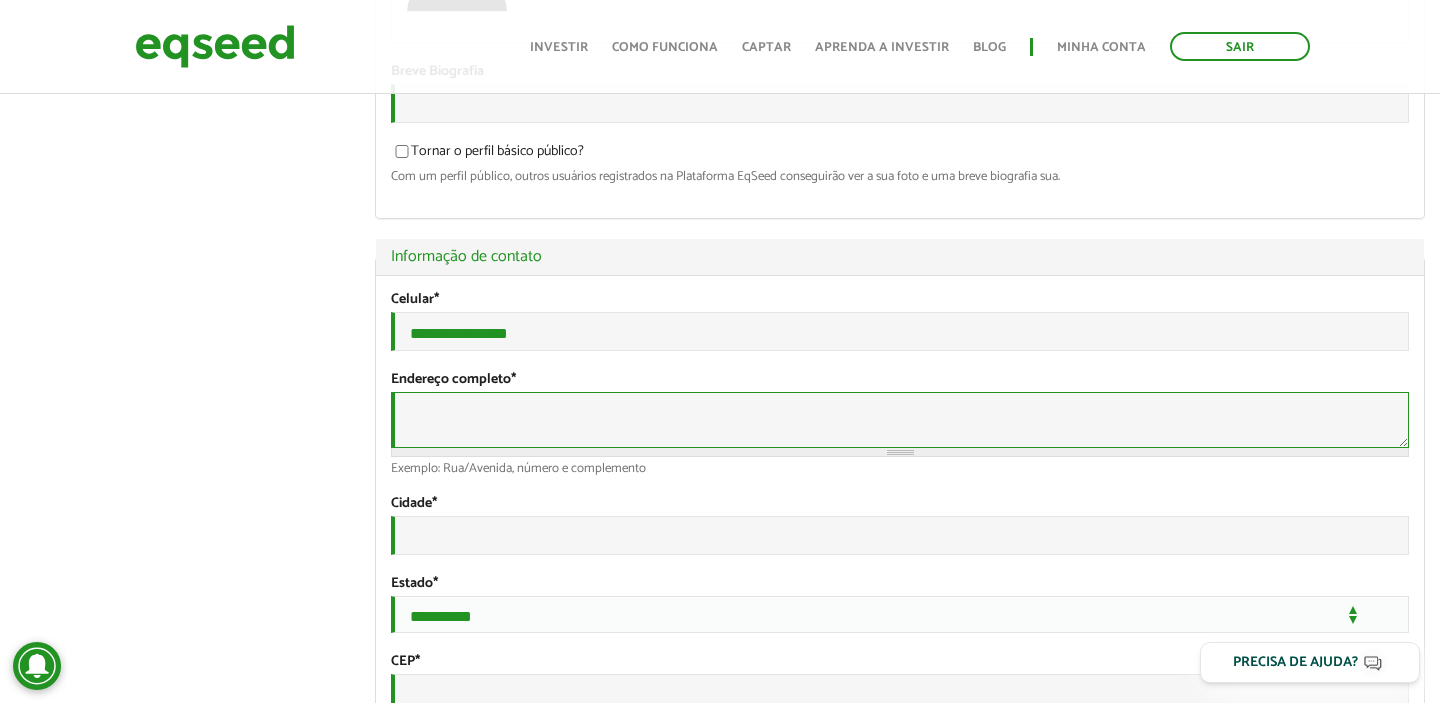 click on "Endereço completo  *" at bounding box center [900, 420] 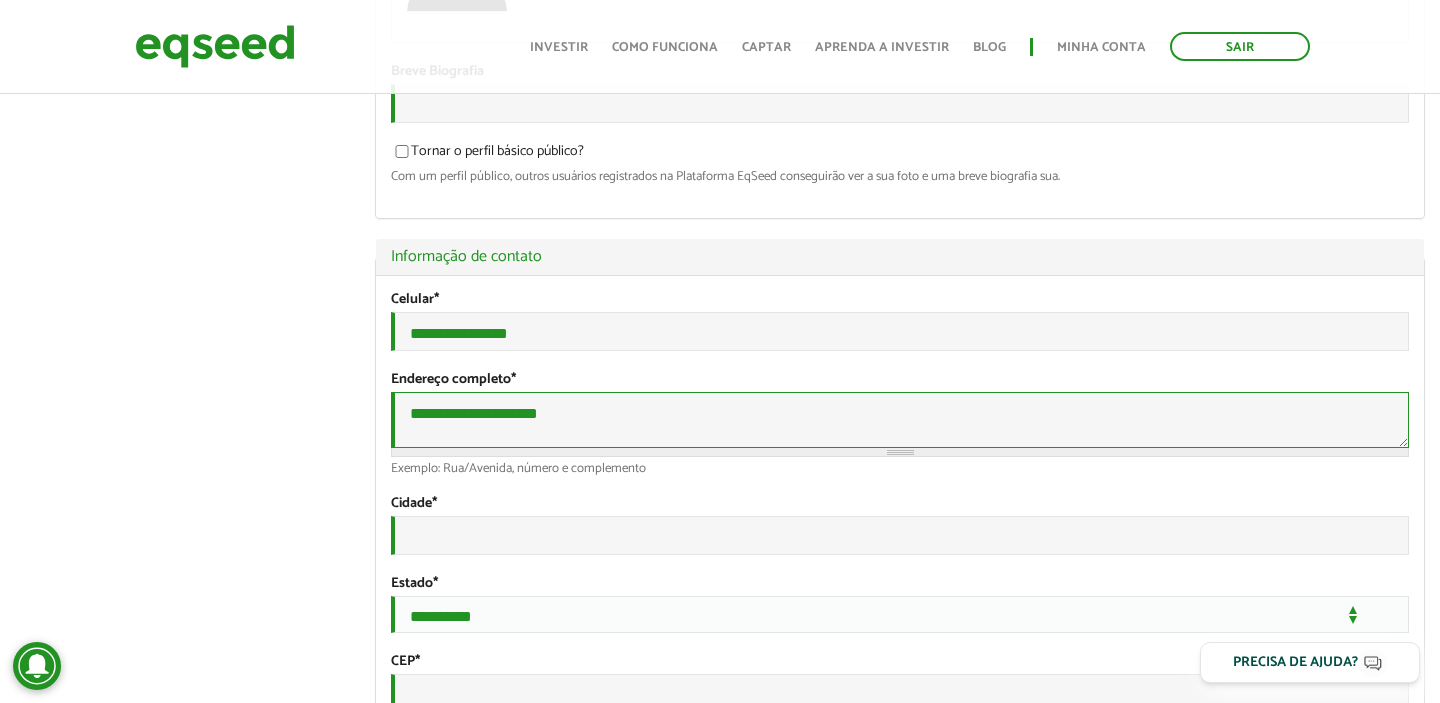 type on "**********" 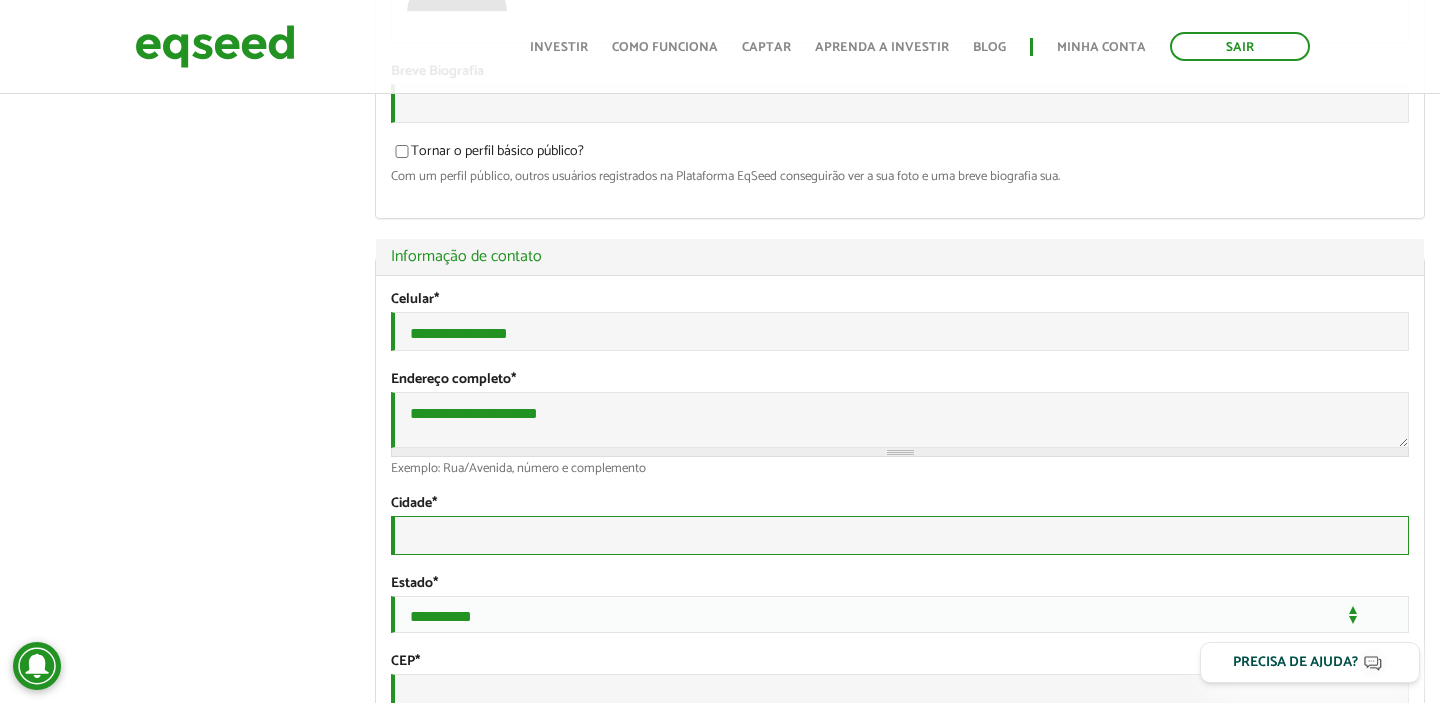 click on "Cidade  *" at bounding box center (900, 535) 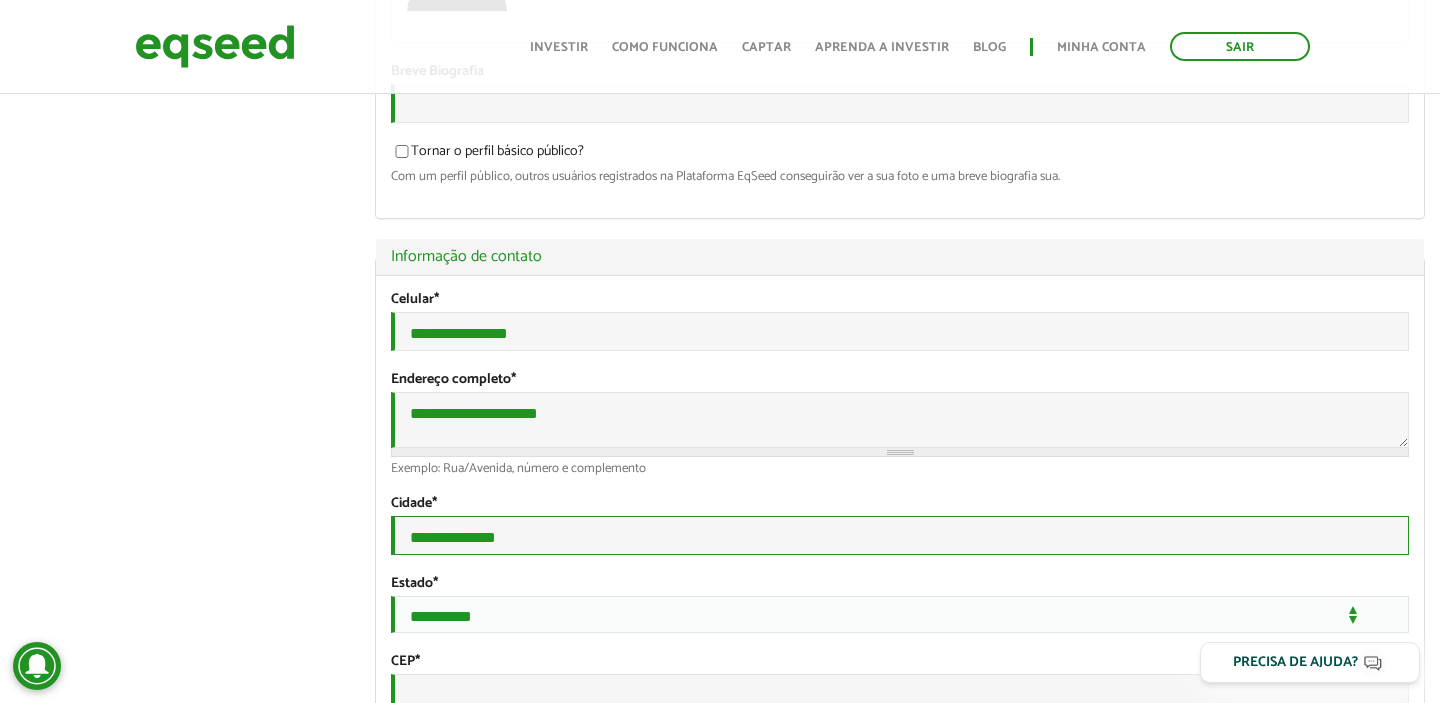 type on "**********" 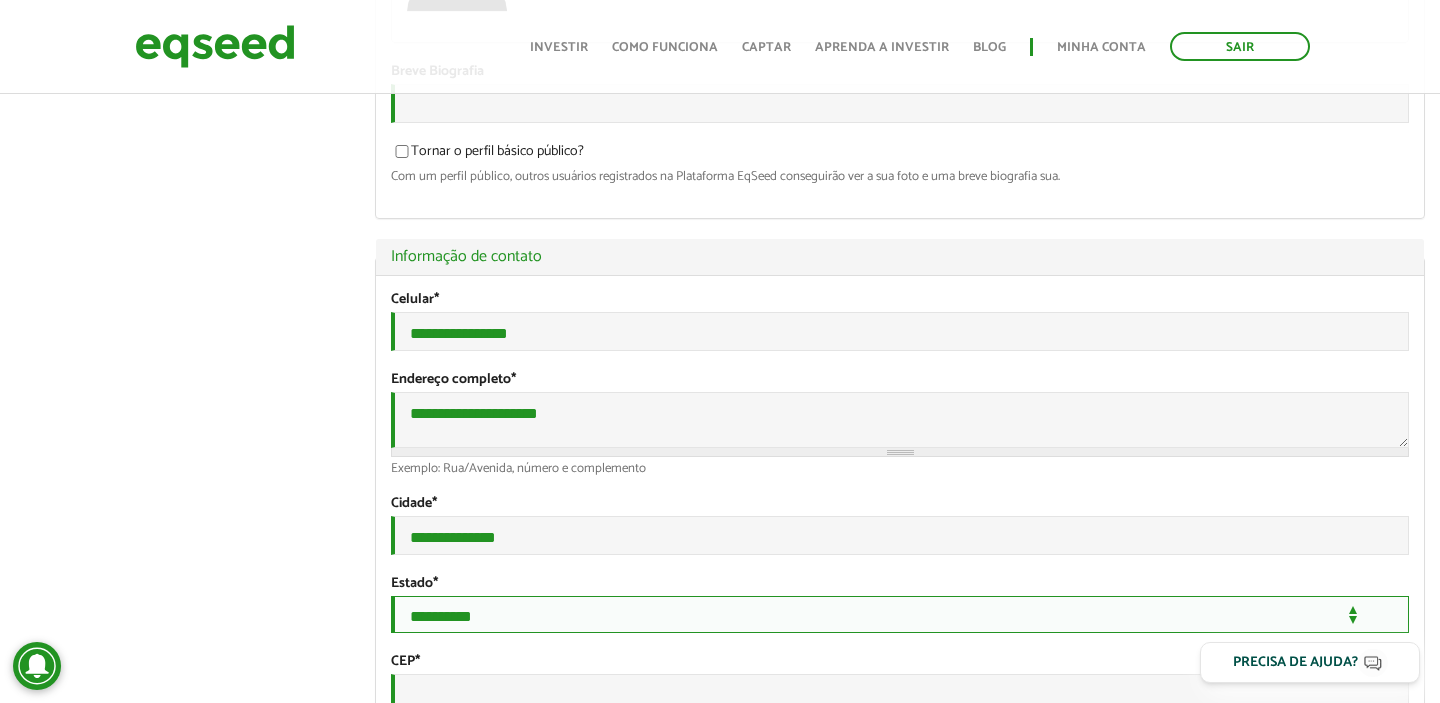 click on "**********" at bounding box center (900, 614) 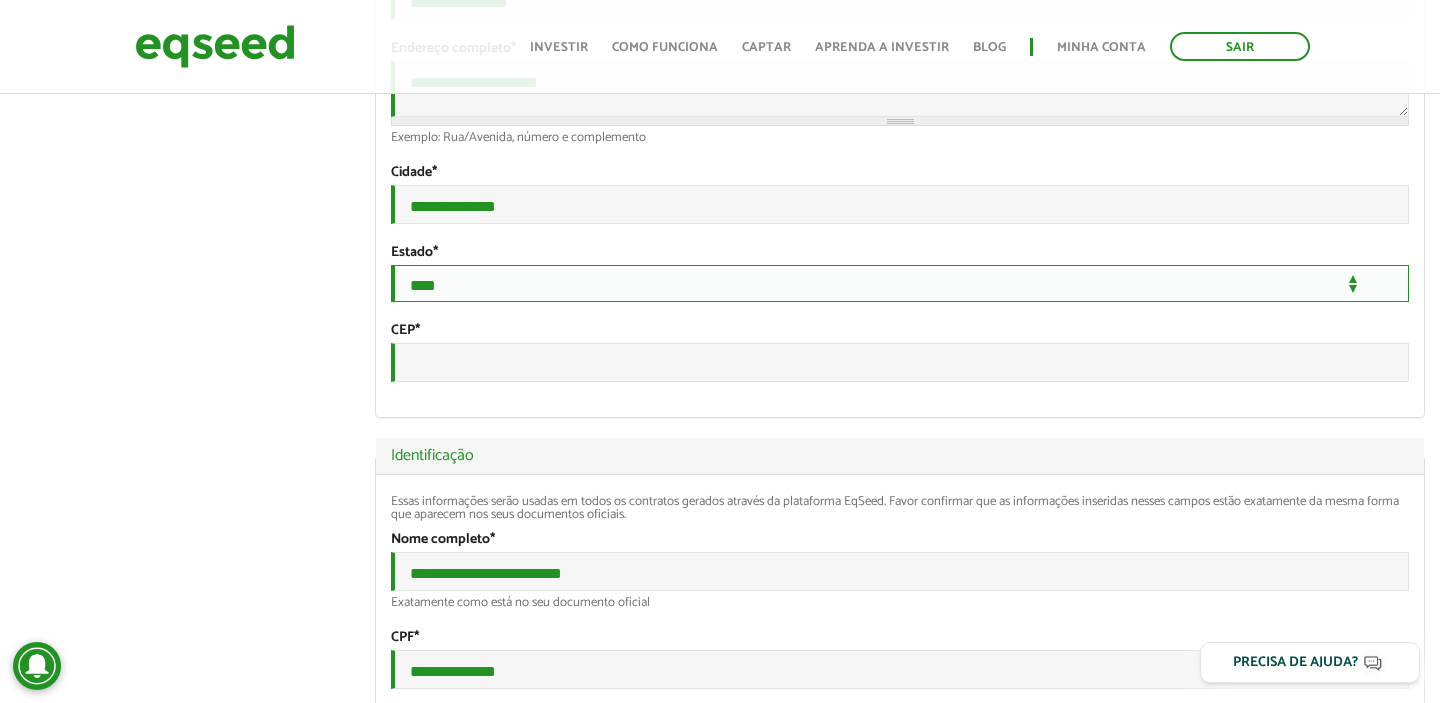 scroll, scrollTop: 734, scrollLeft: 0, axis: vertical 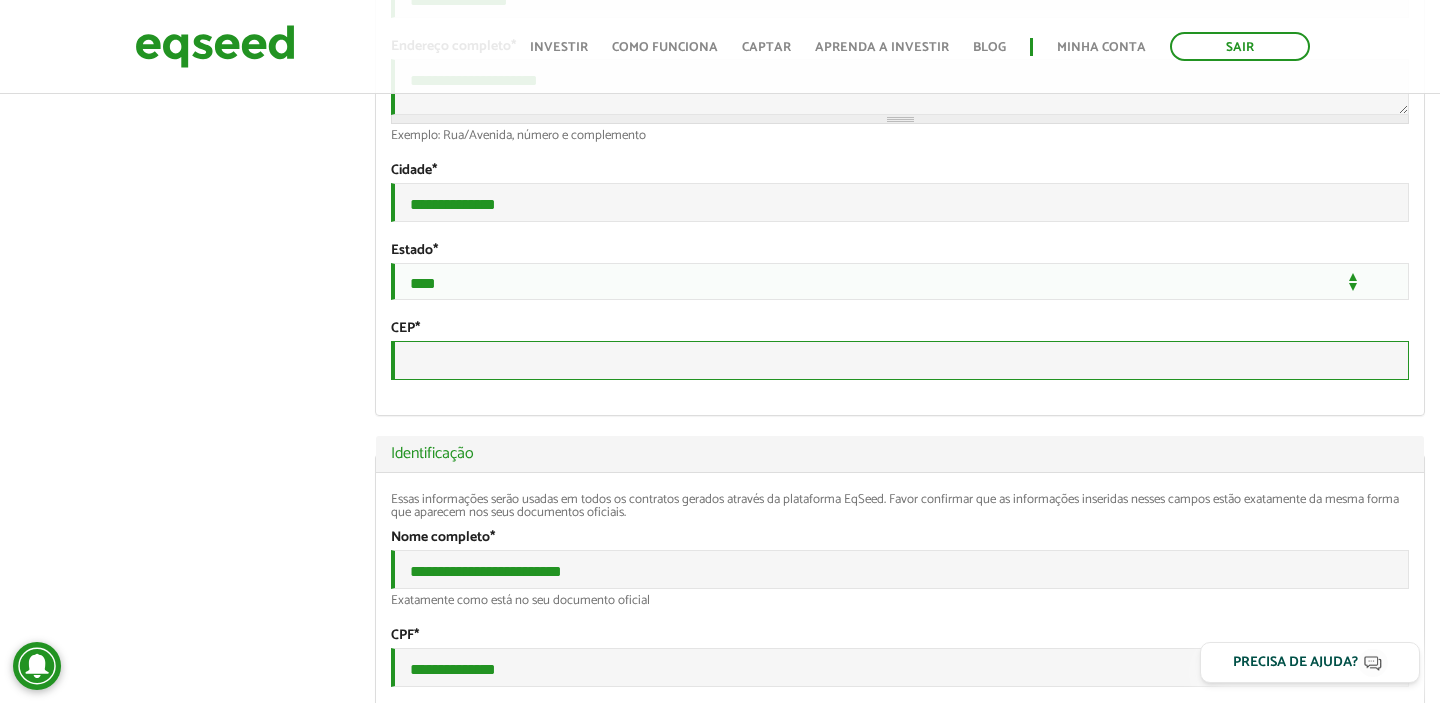 click on "CEP  *" at bounding box center (900, 360) 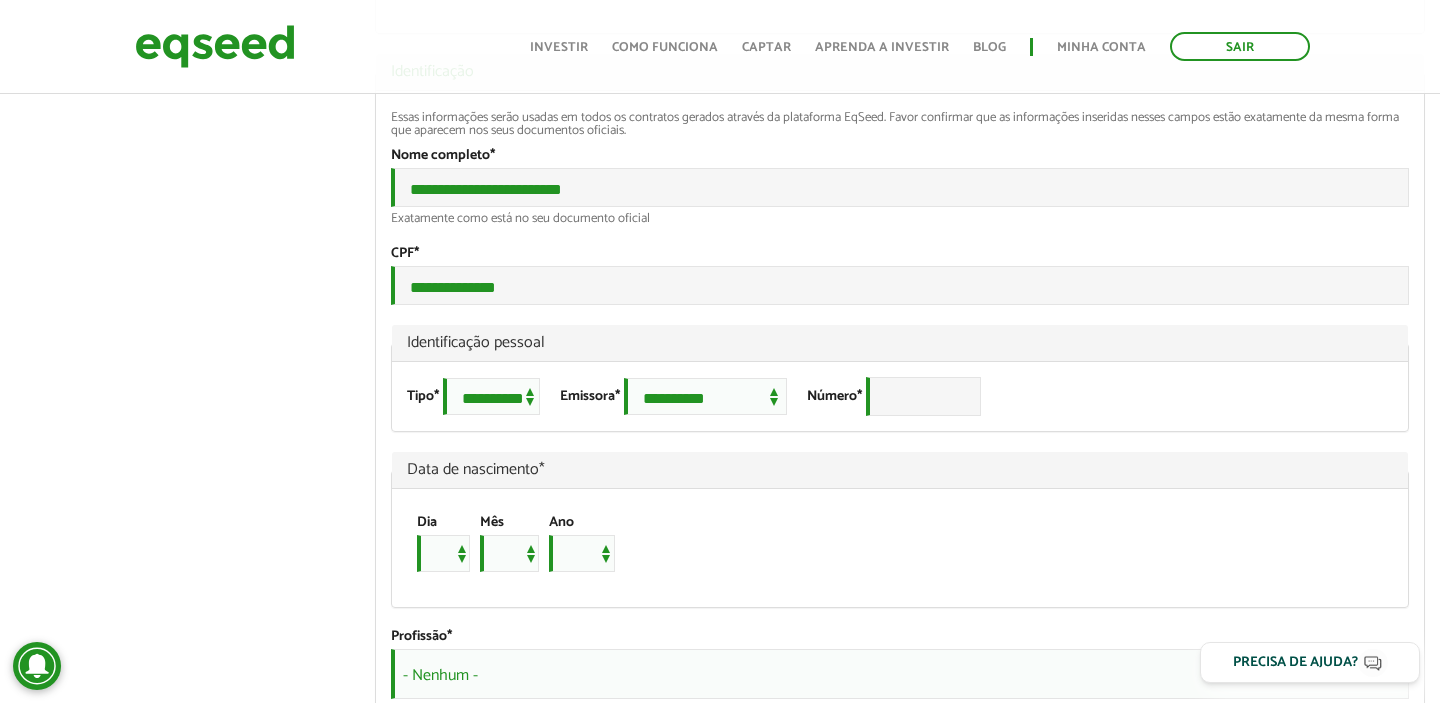 scroll, scrollTop: 1119, scrollLeft: 0, axis: vertical 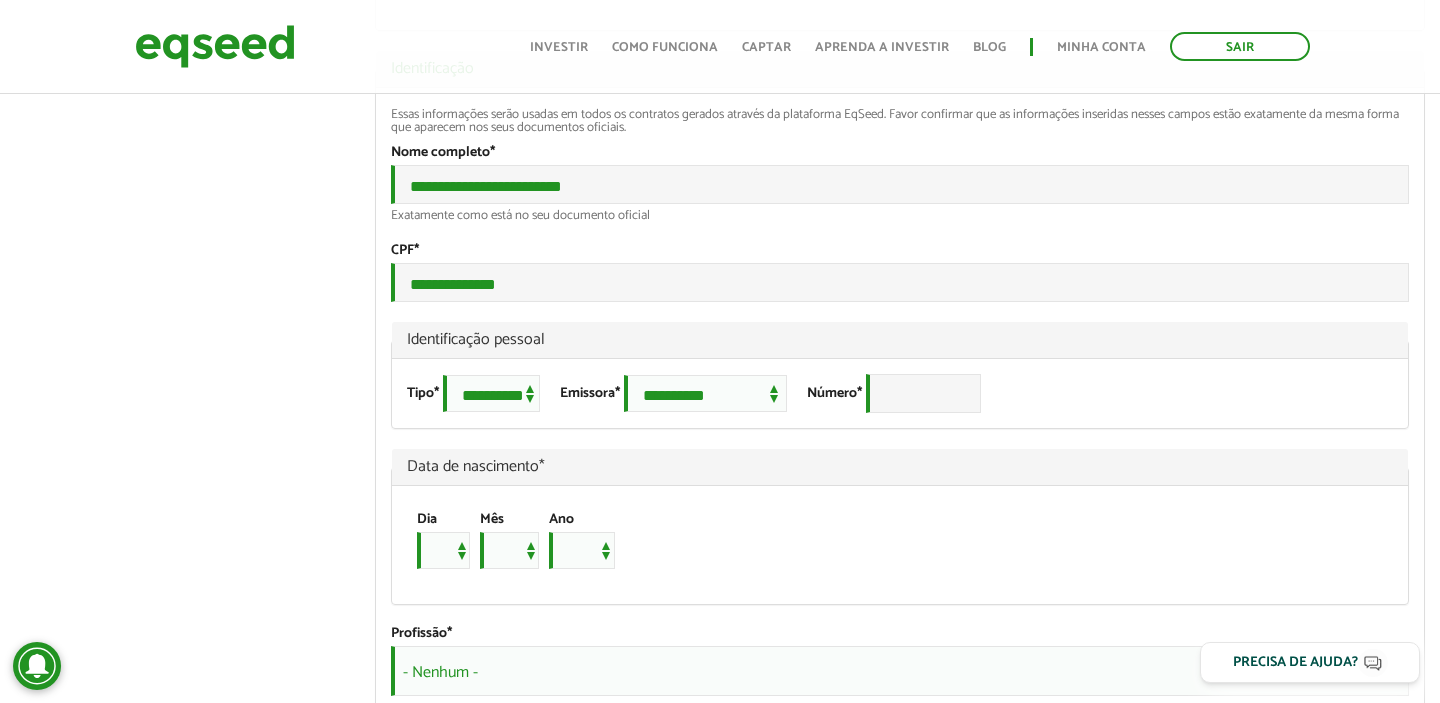 type on "*********" 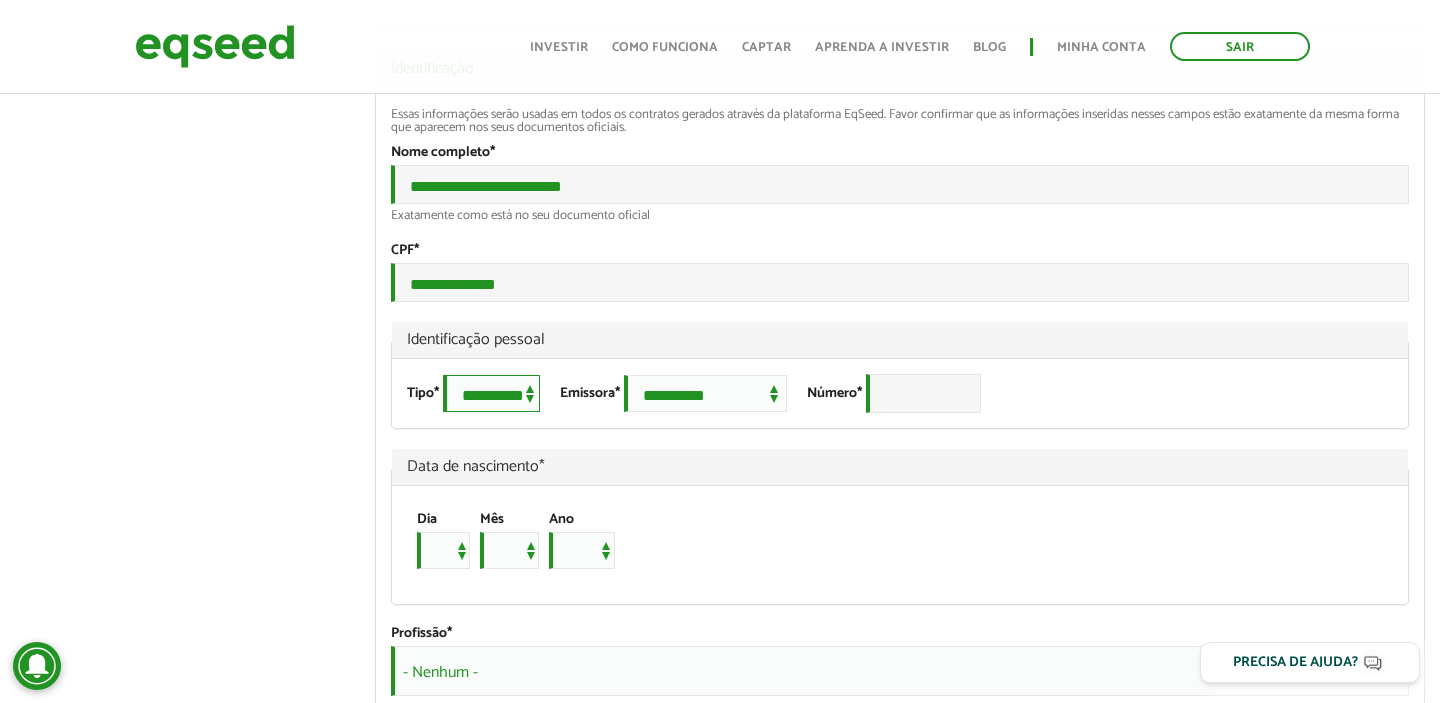 click on "**********" at bounding box center [491, 393] 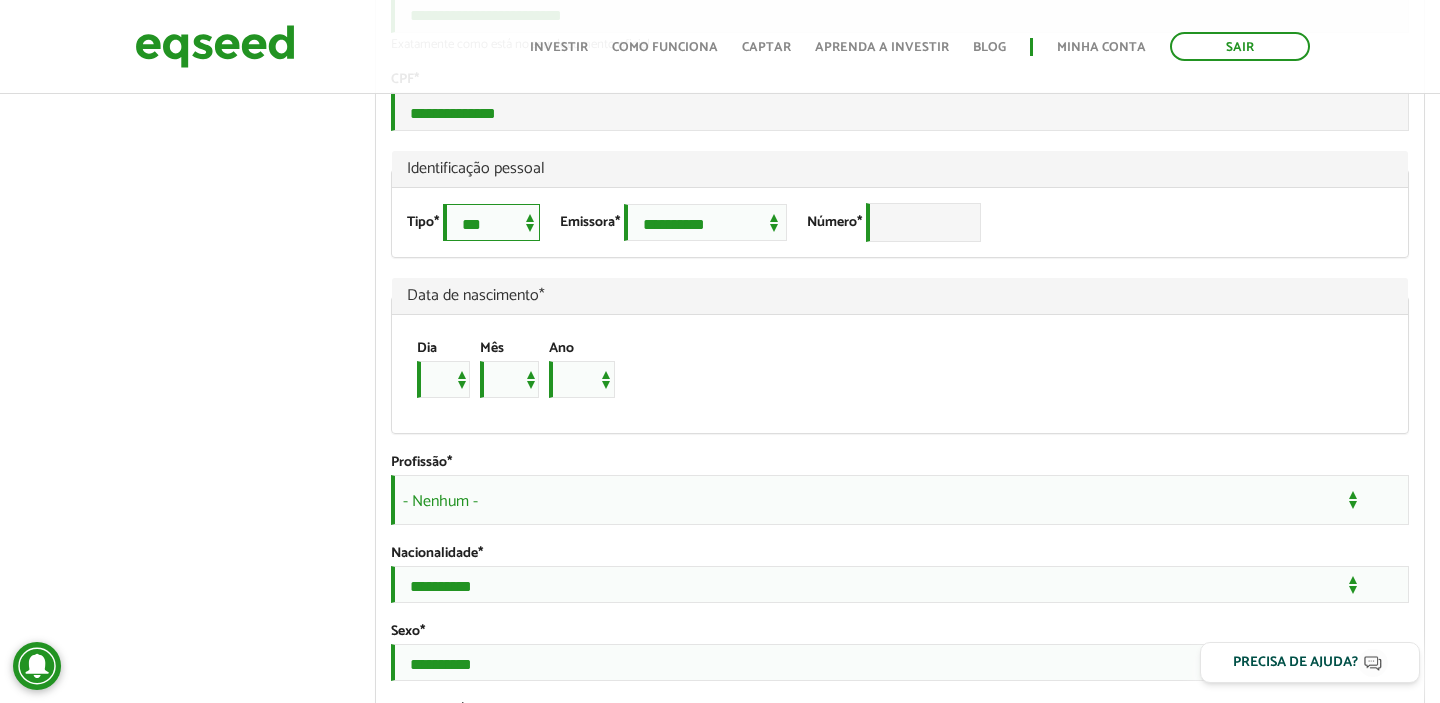 scroll, scrollTop: 1291, scrollLeft: 0, axis: vertical 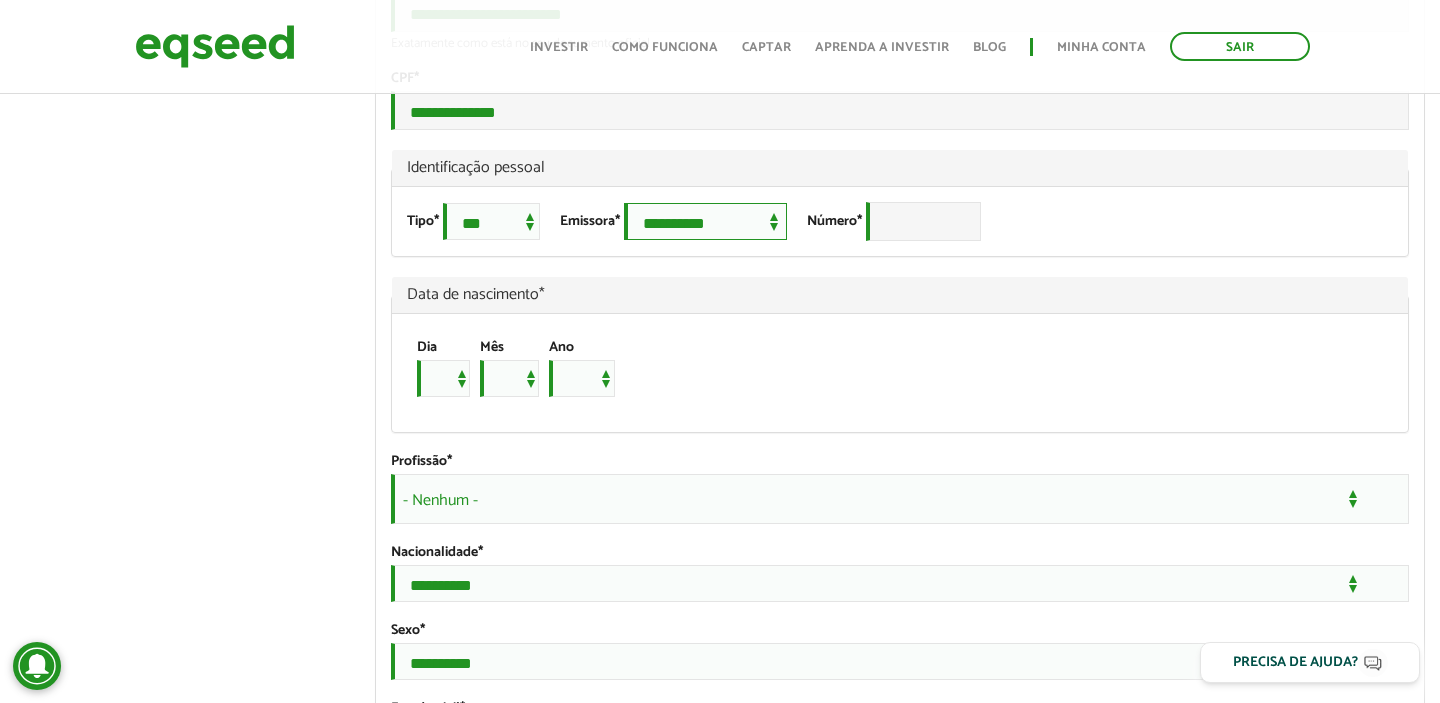 click on "**********" at bounding box center [705, 221] 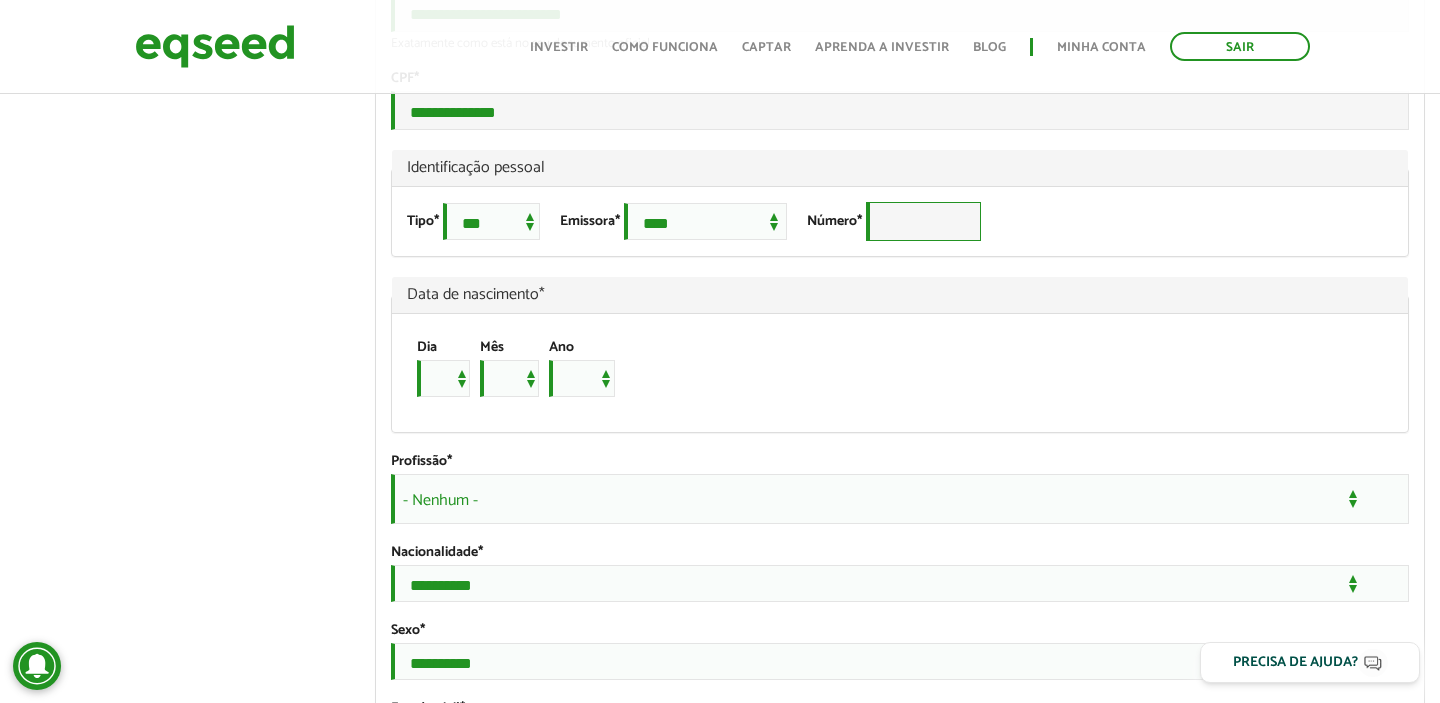 click on "Número  *" at bounding box center [923, 221] 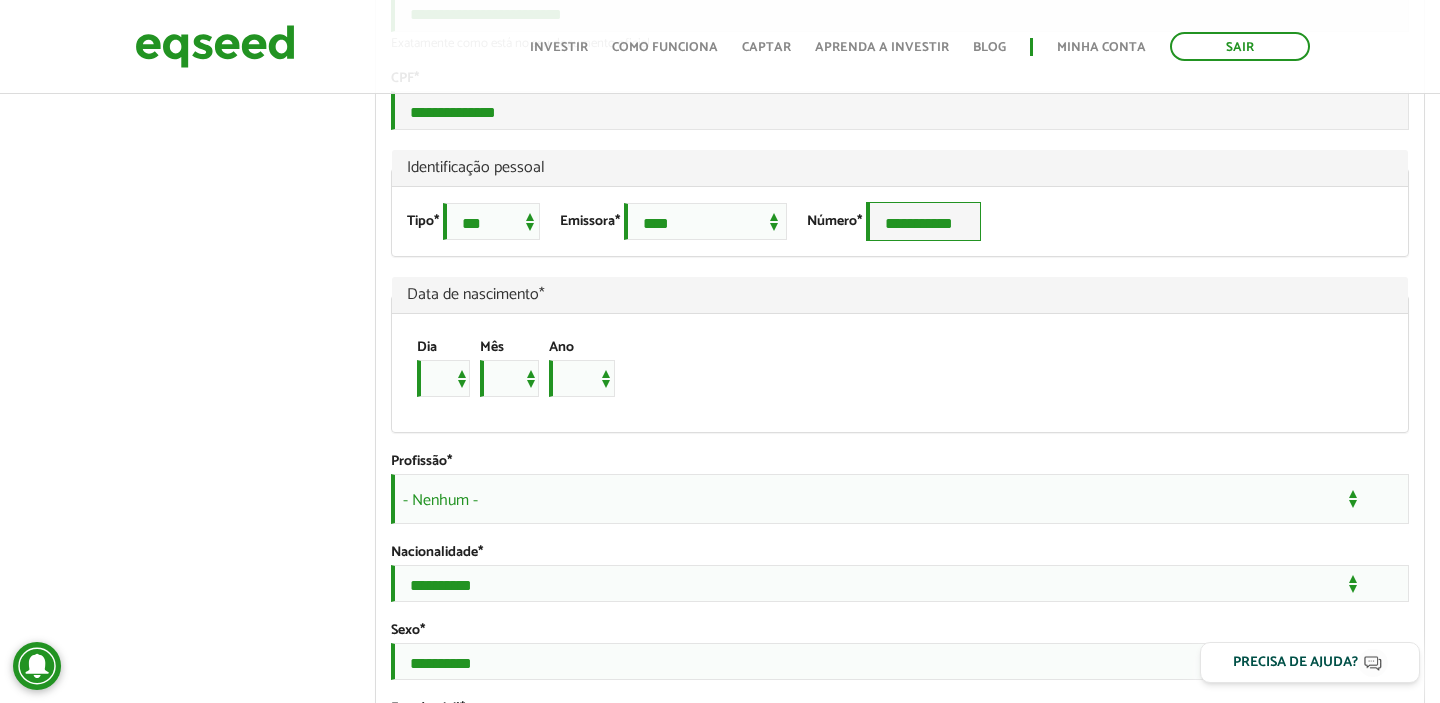 type on "**********" 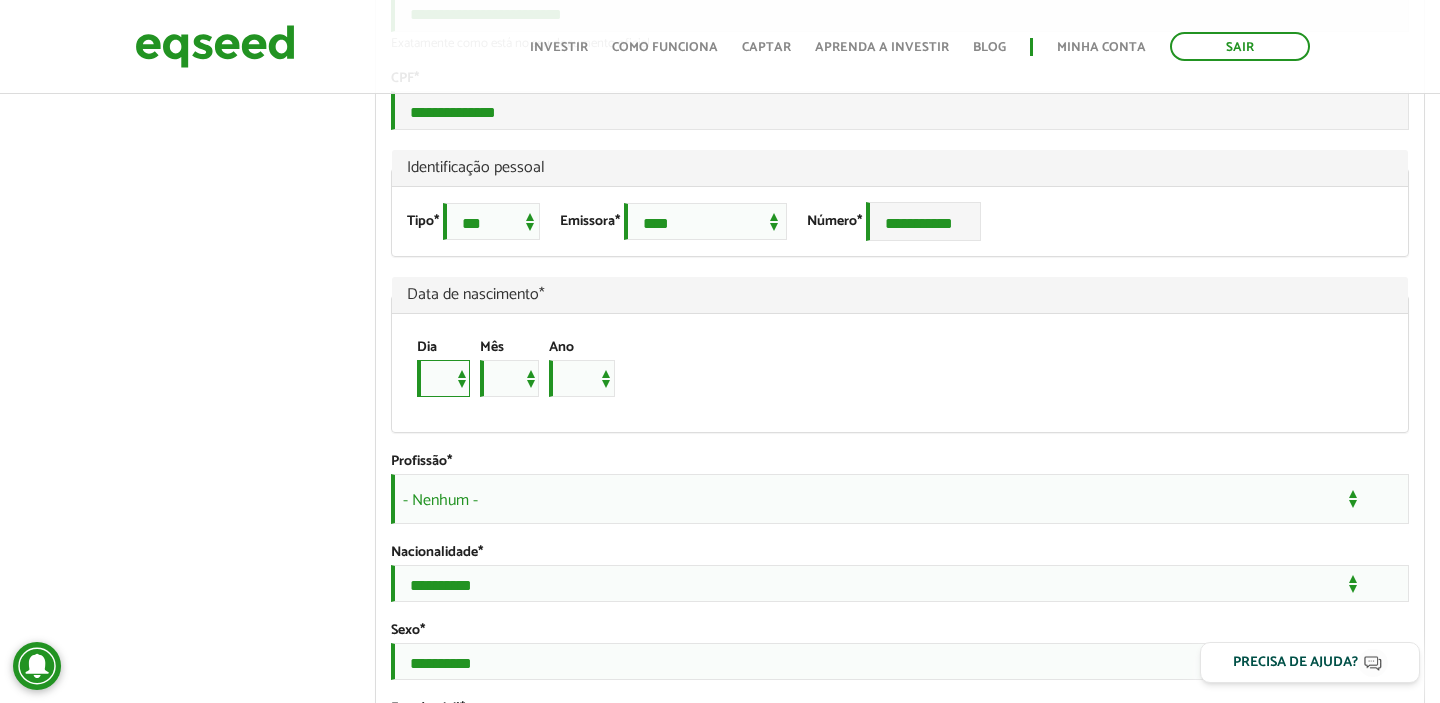 click on "* * * * * * * * * ** ** ** ** ** ** ** ** ** ** ** ** ** ** ** ** ** ** ** ** ** **" at bounding box center (443, 378) 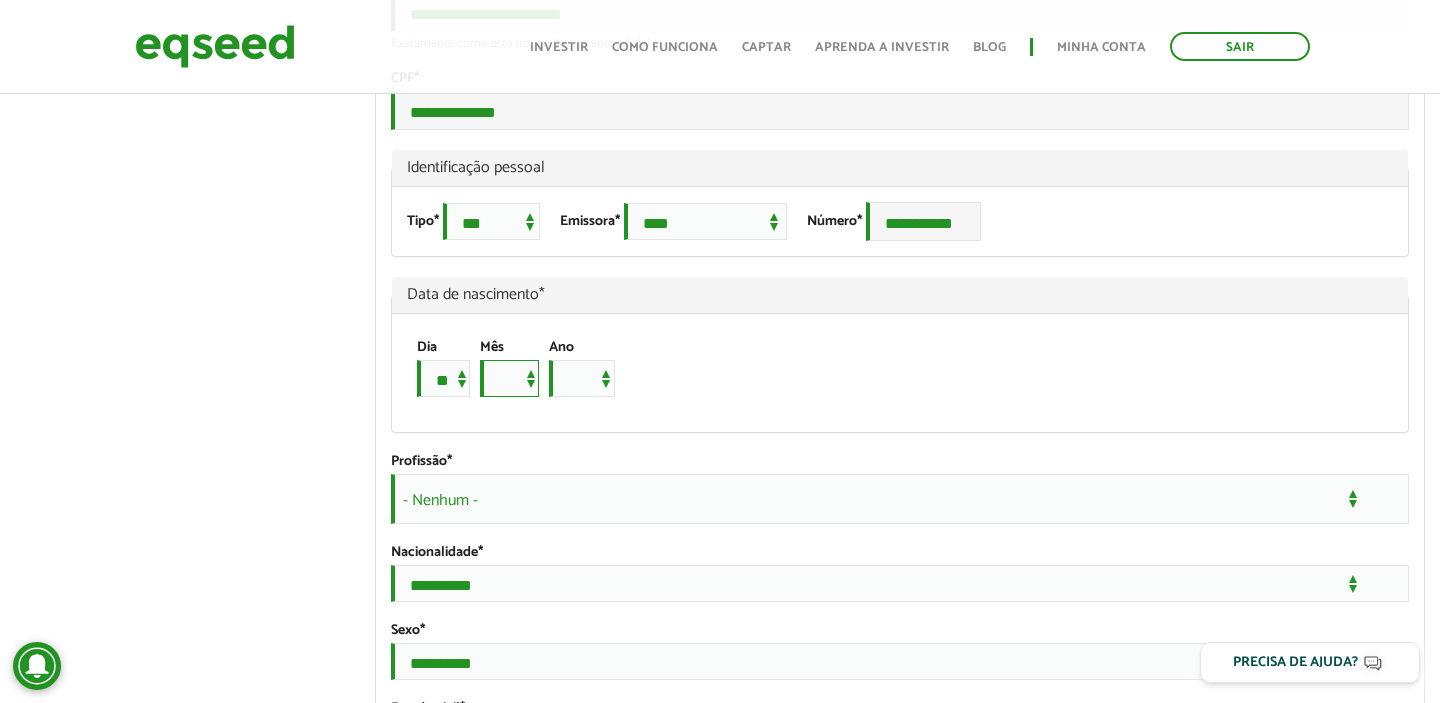 click on "*** *** *** *** *** *** *** *** *** *** *** ***" at bounding box center [509, 378] 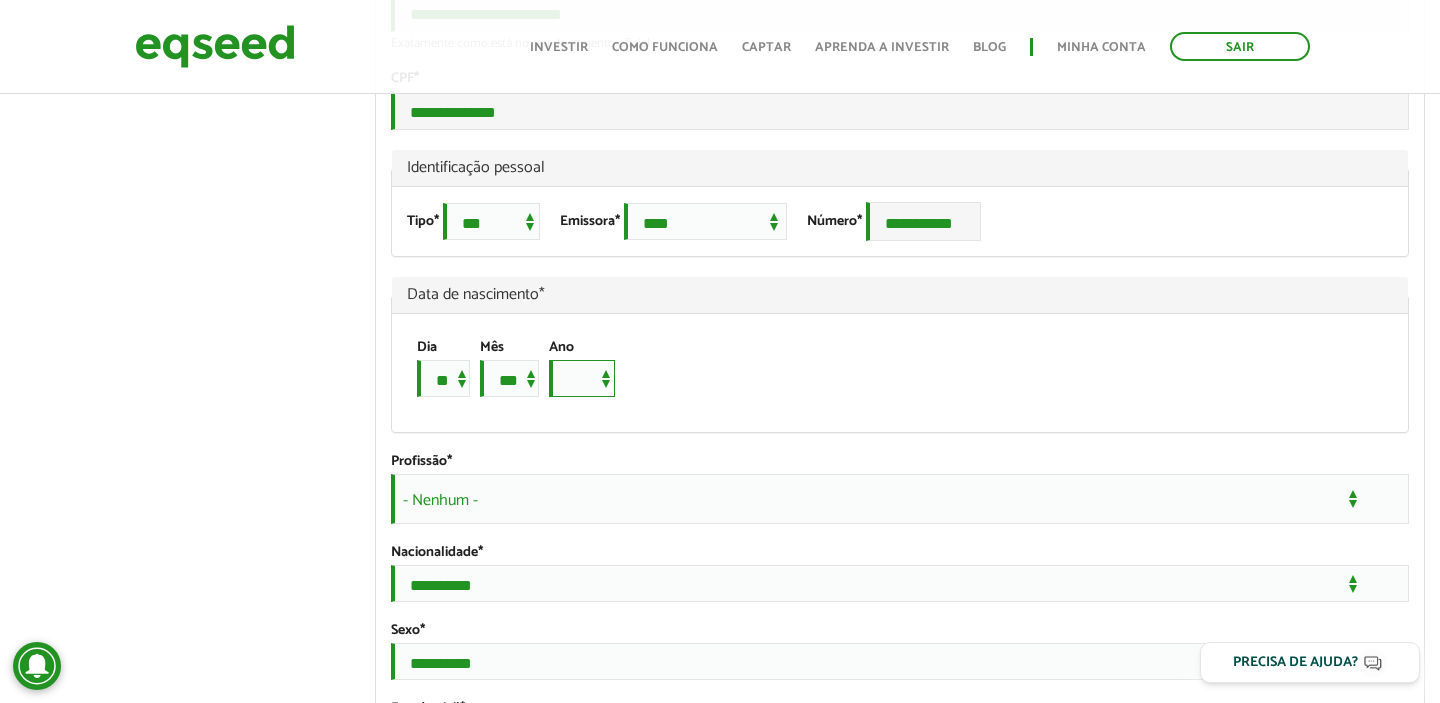 click on "**** **** **** **** **** **** **** **** **** **** **** **** **** **** **** **** **** **** **** **** **** **** **** **** **** **** **** **** **** **** **** **** **** **** **** **** **** **** **** **** **** **** **** **** **** **** **** **** **** **** **** **** **** **** **** **** **** **** **** **** **** **** **** **** **** **** **** **** **** **** **** **** **** **** **** **** **** **** **** **** **** **** **** **** **** **** **** **** **** **** **** **** **** **** **** **** **** **** **** **** **** **** **** **** **** **** **** **** **** **** **** **** **** **** **** **** **** **** **** **** **** **** **** **** **** ****" at bounding box center (582, 378) 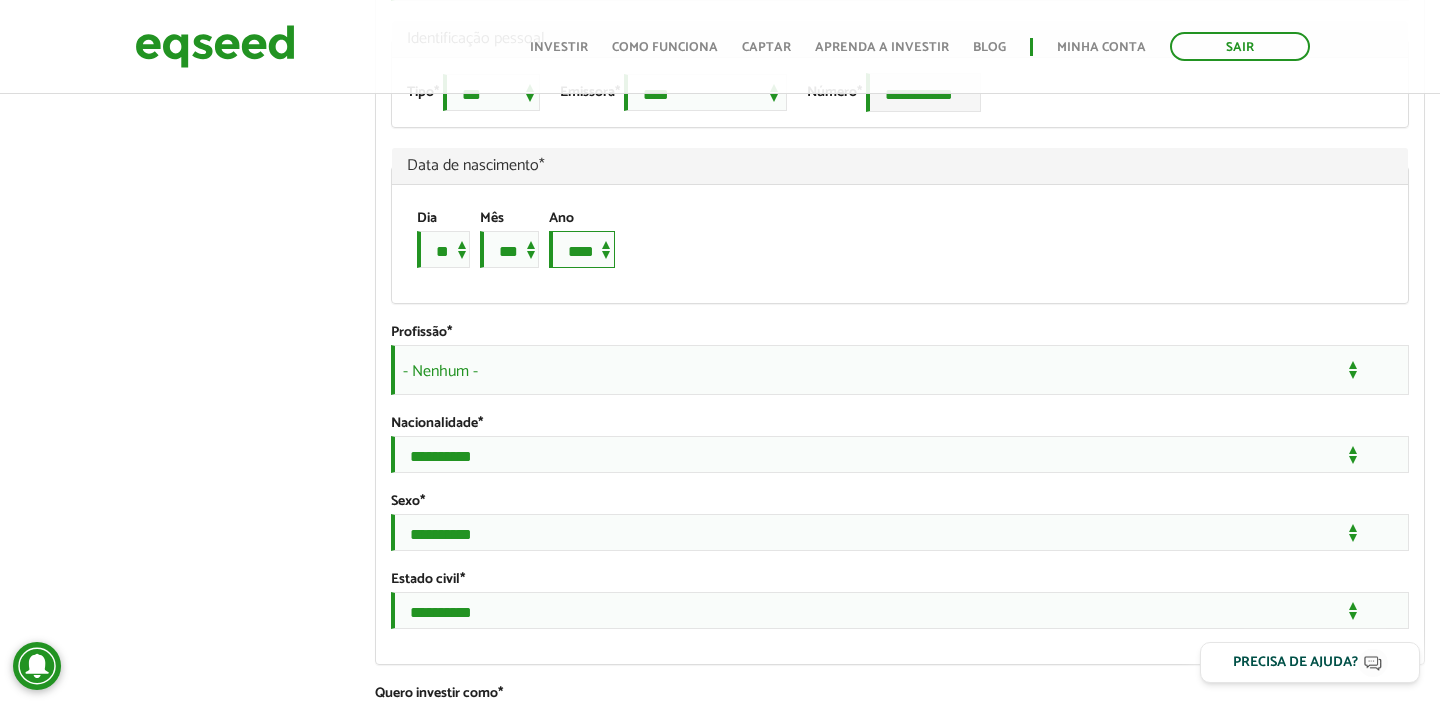 scroll, scrollTop: 1453, scrollLeft: 0, axis: vertical 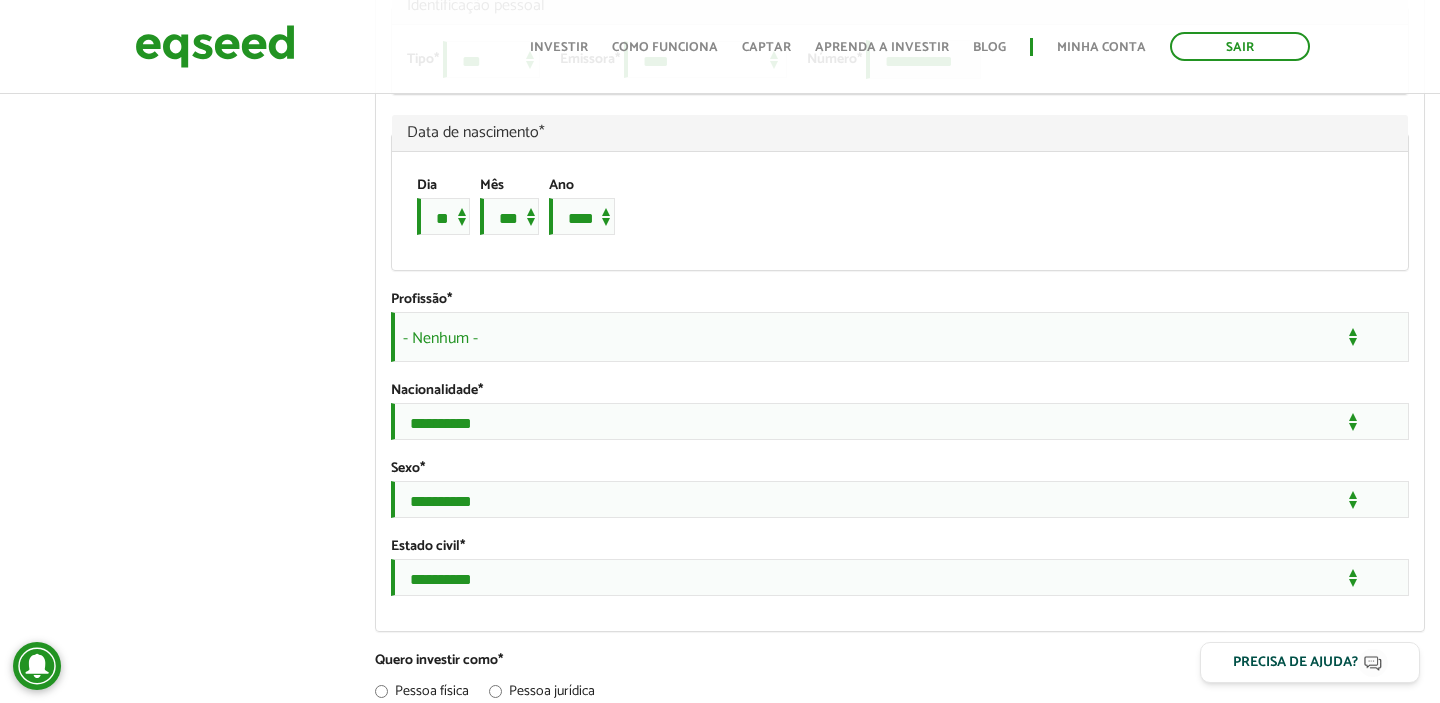 click on "- Nenhum -" at bounding box center [900, 337] 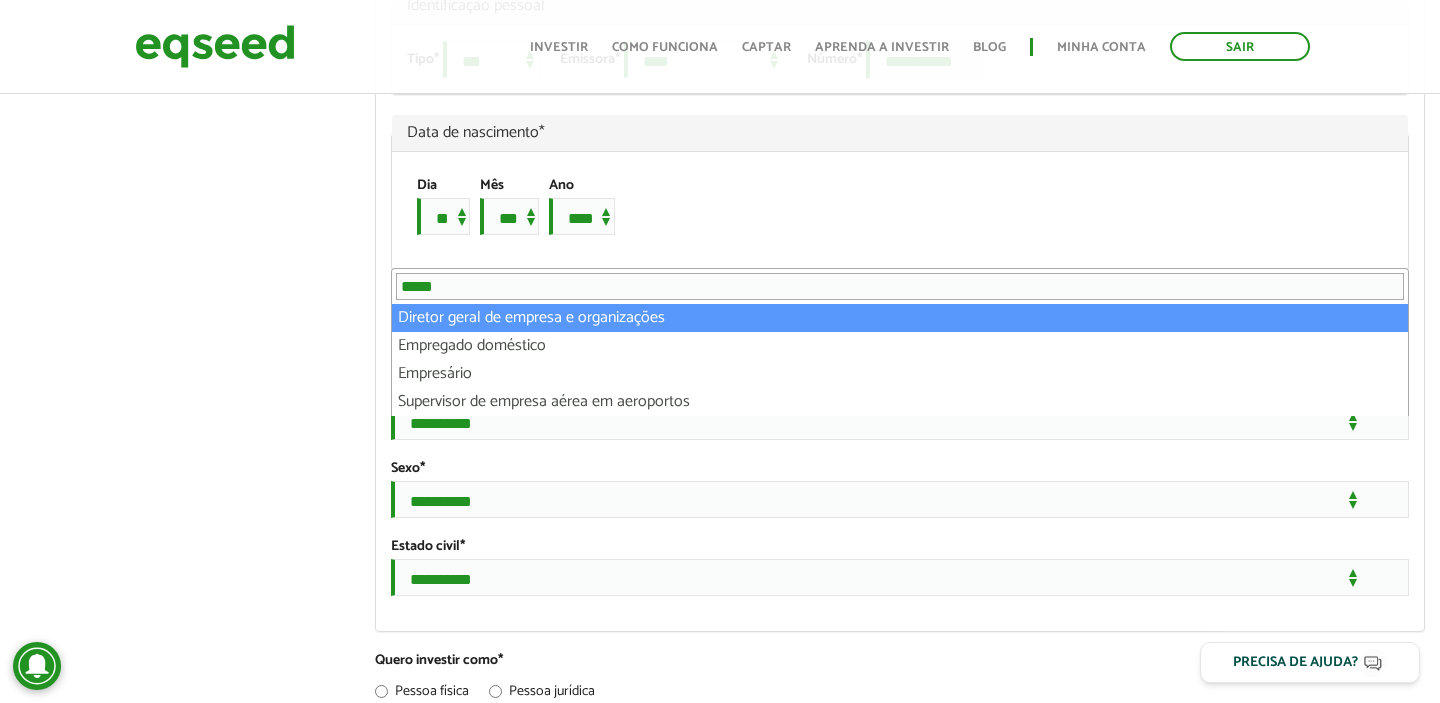 type on "******" 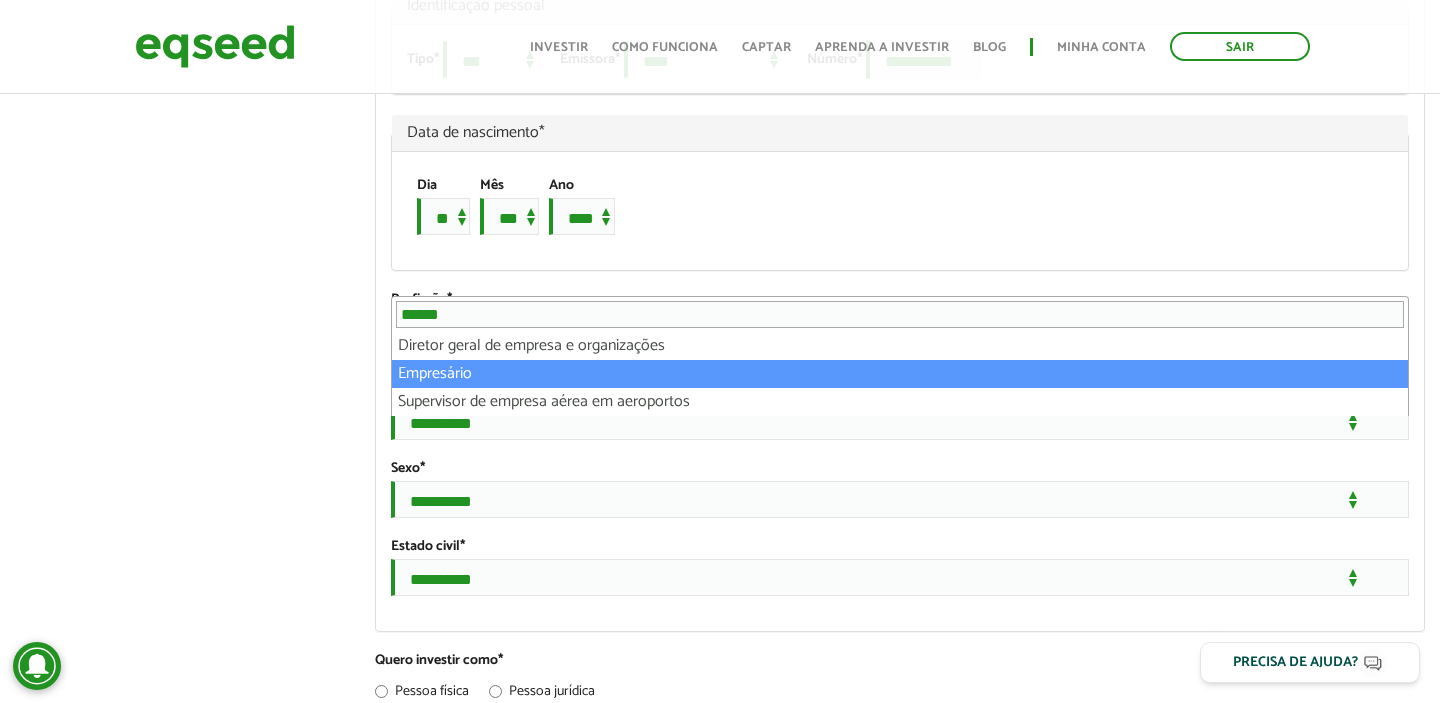select on "**********" 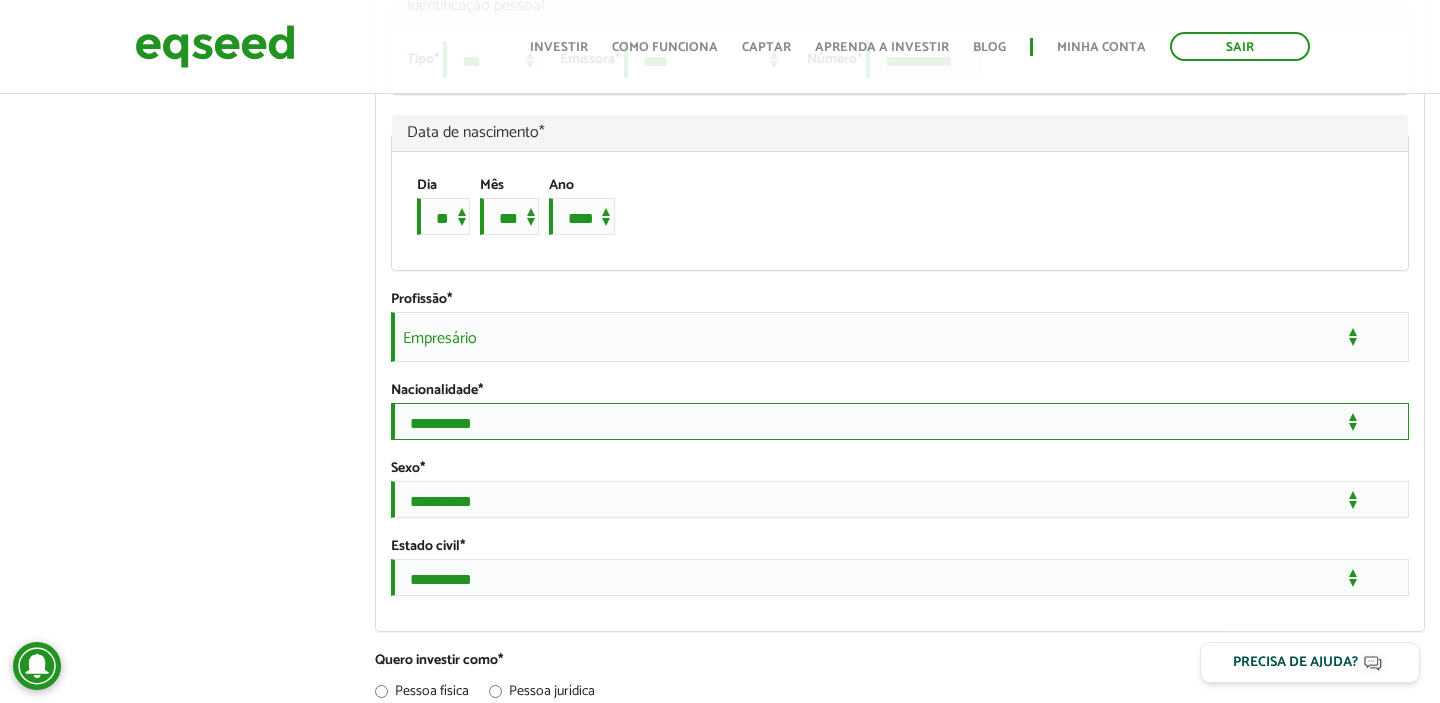 click on "**********" at bounding box center (900, 421) 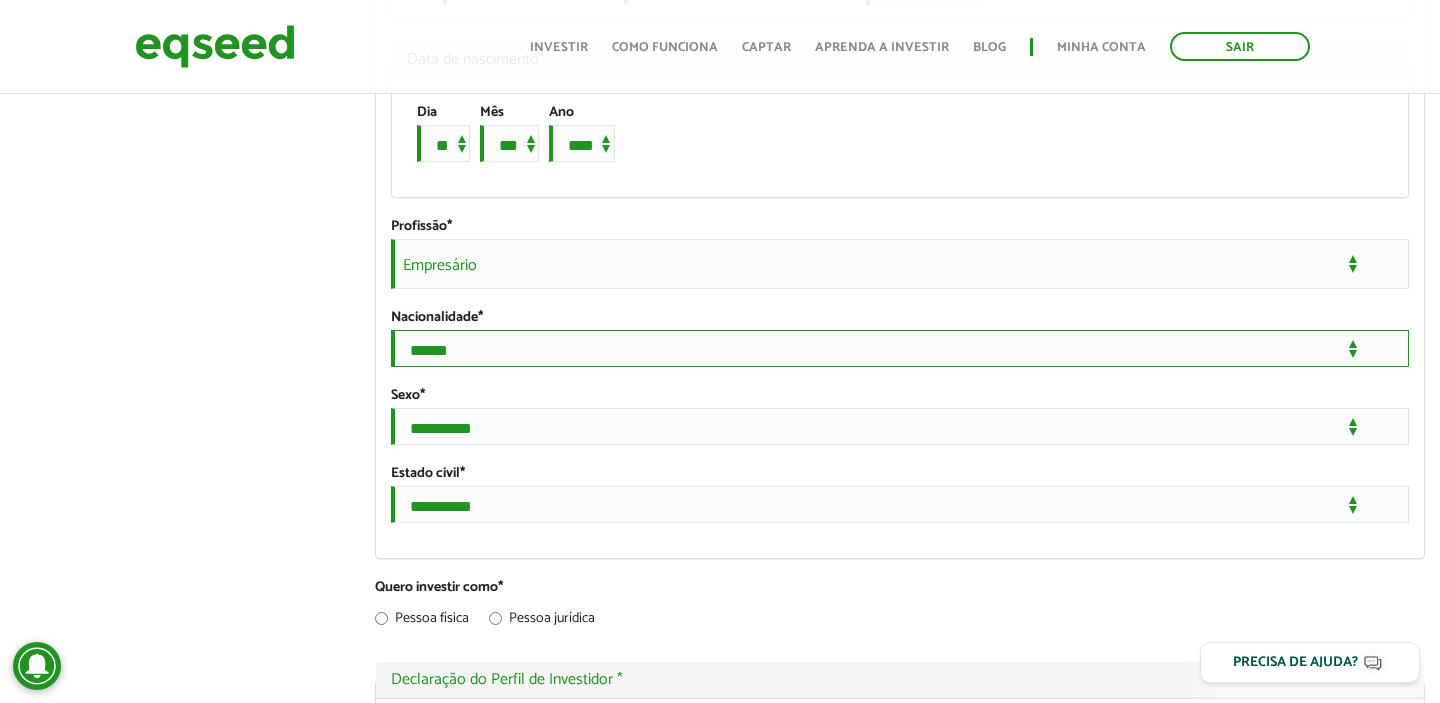 scroll, scrollTop: 1533, scrollLeft: 0, axis: vertical 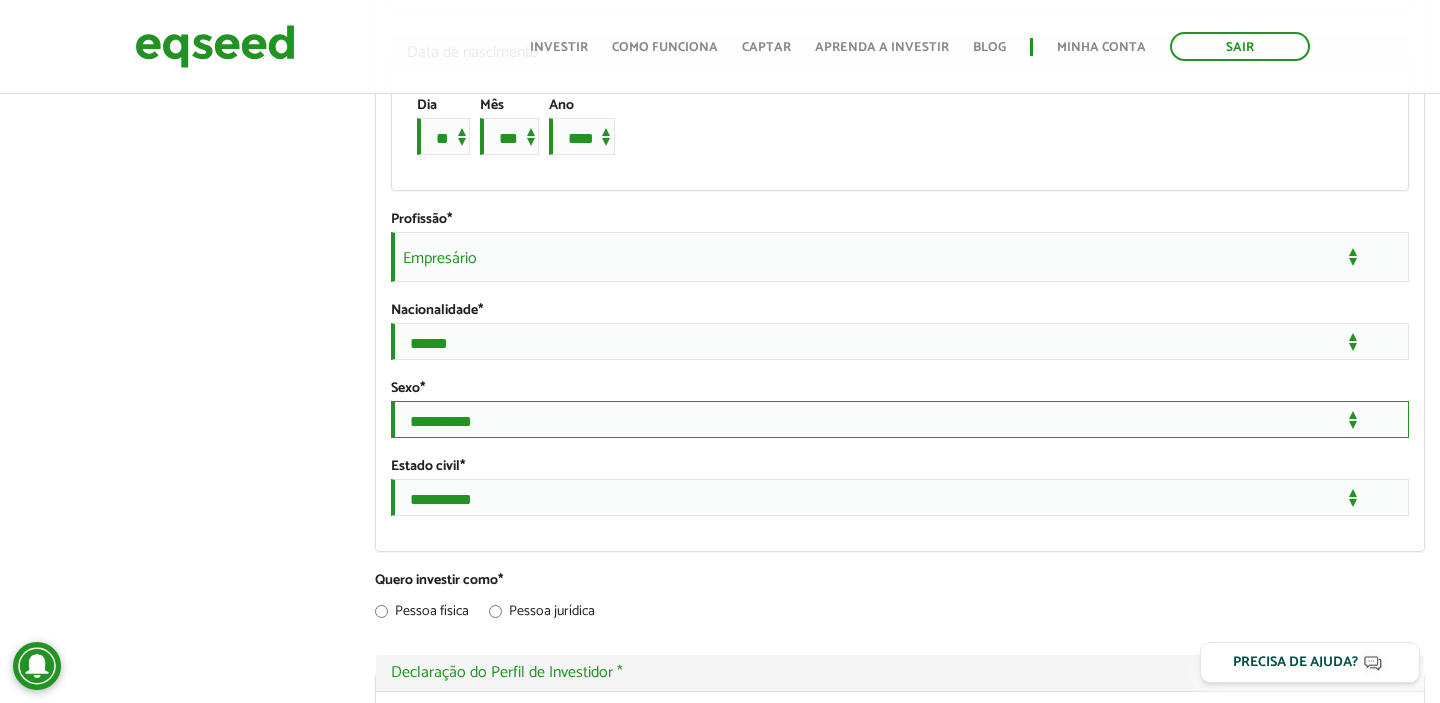 click on "**********" at bounding box center (900, 419) 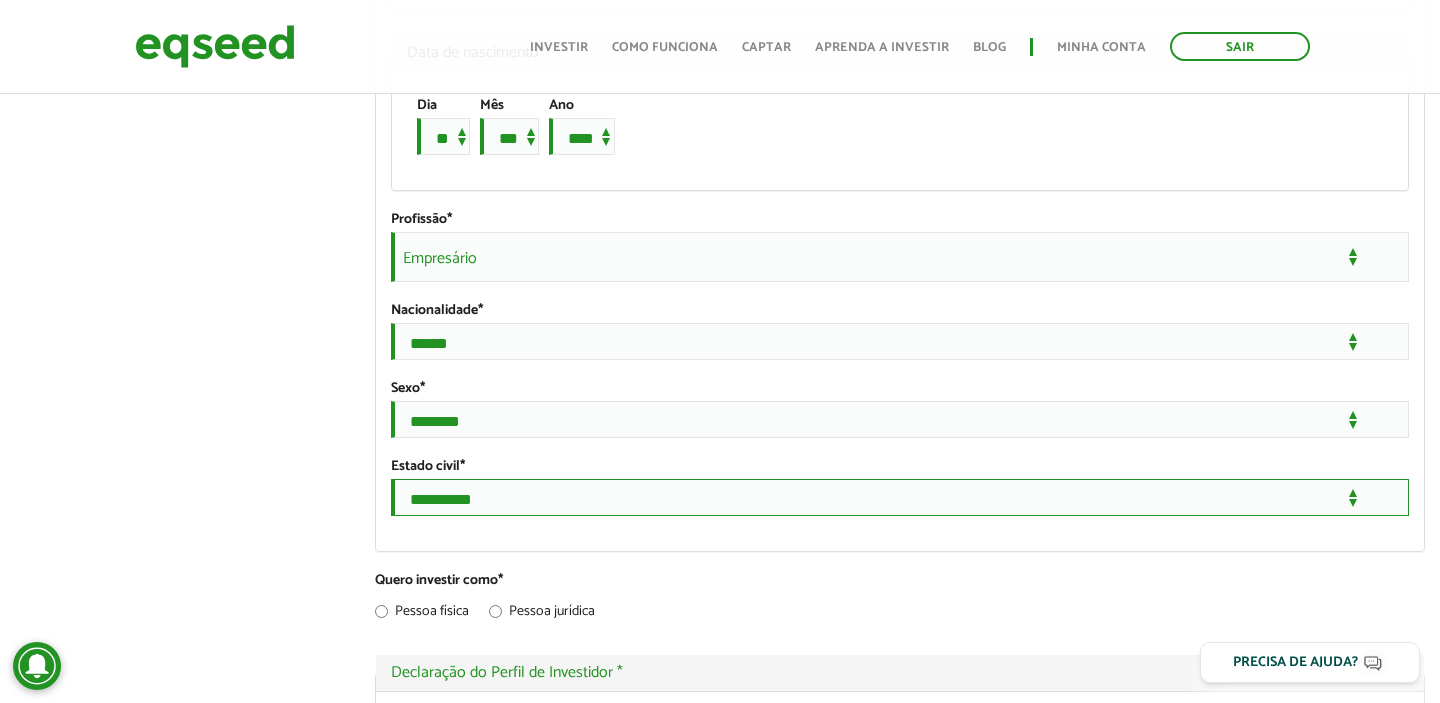 click on "**********" at bounding box center [900, 497] 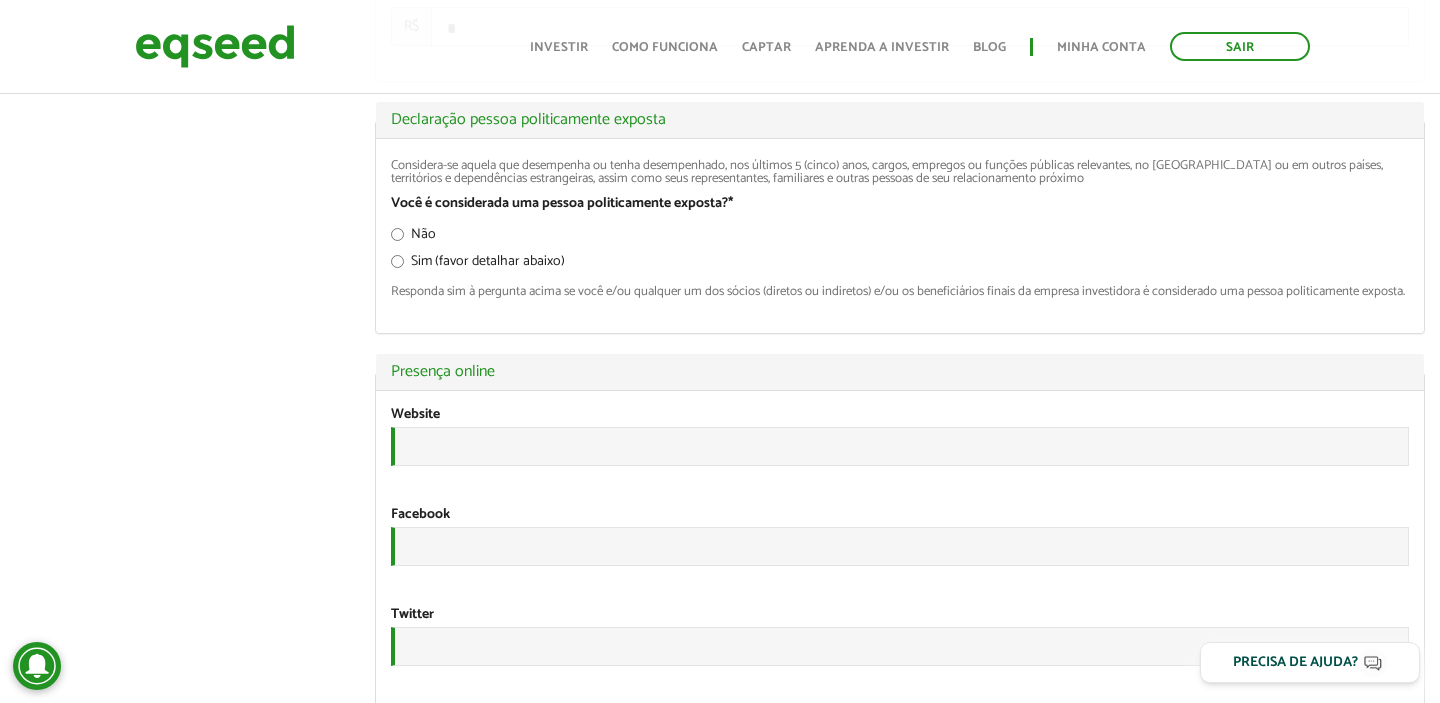 scroll, scrollTop: 2783, scrollLeft: 0, axis: vertical 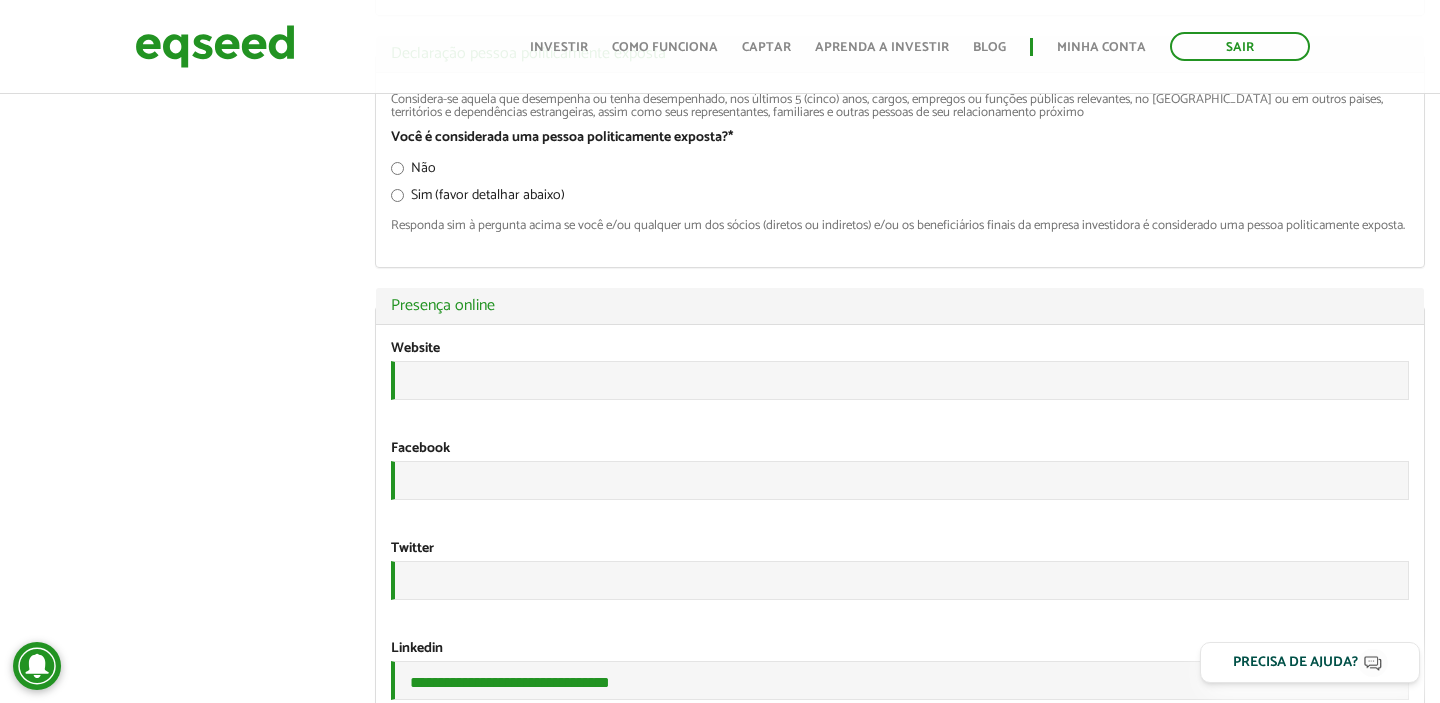 click on "Não" at bounding box center [413, 172] 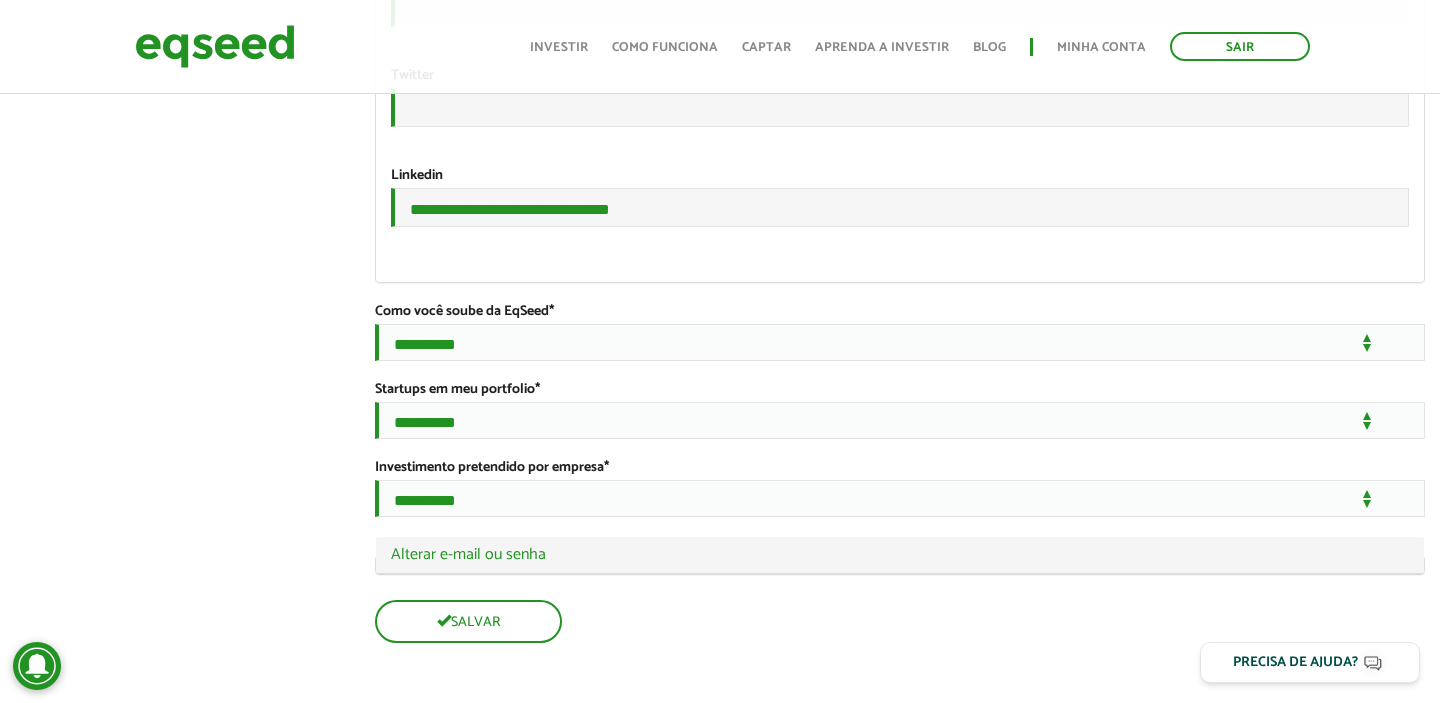 scroll, scrollTop: 3384, scrollLeft: 0, axis: vertical 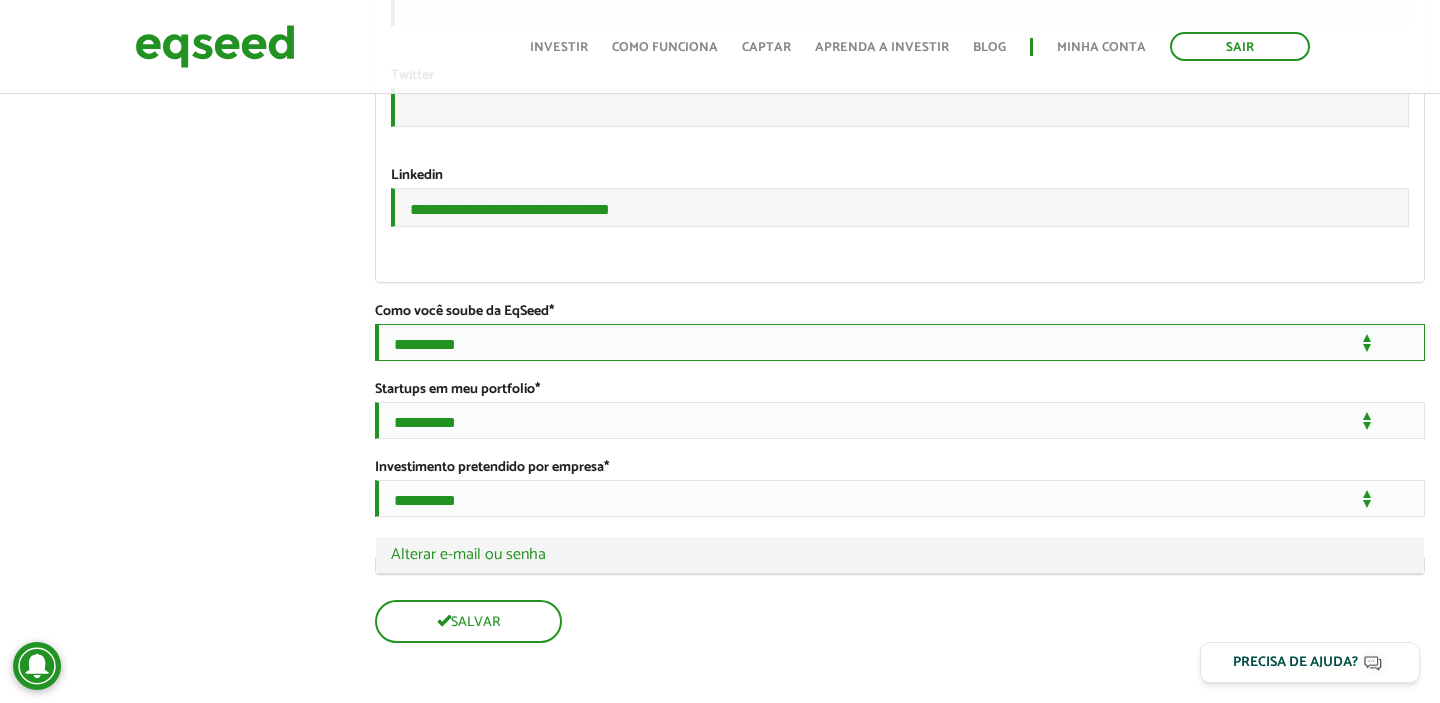 click on "**********" at bounding box center [900, 342] 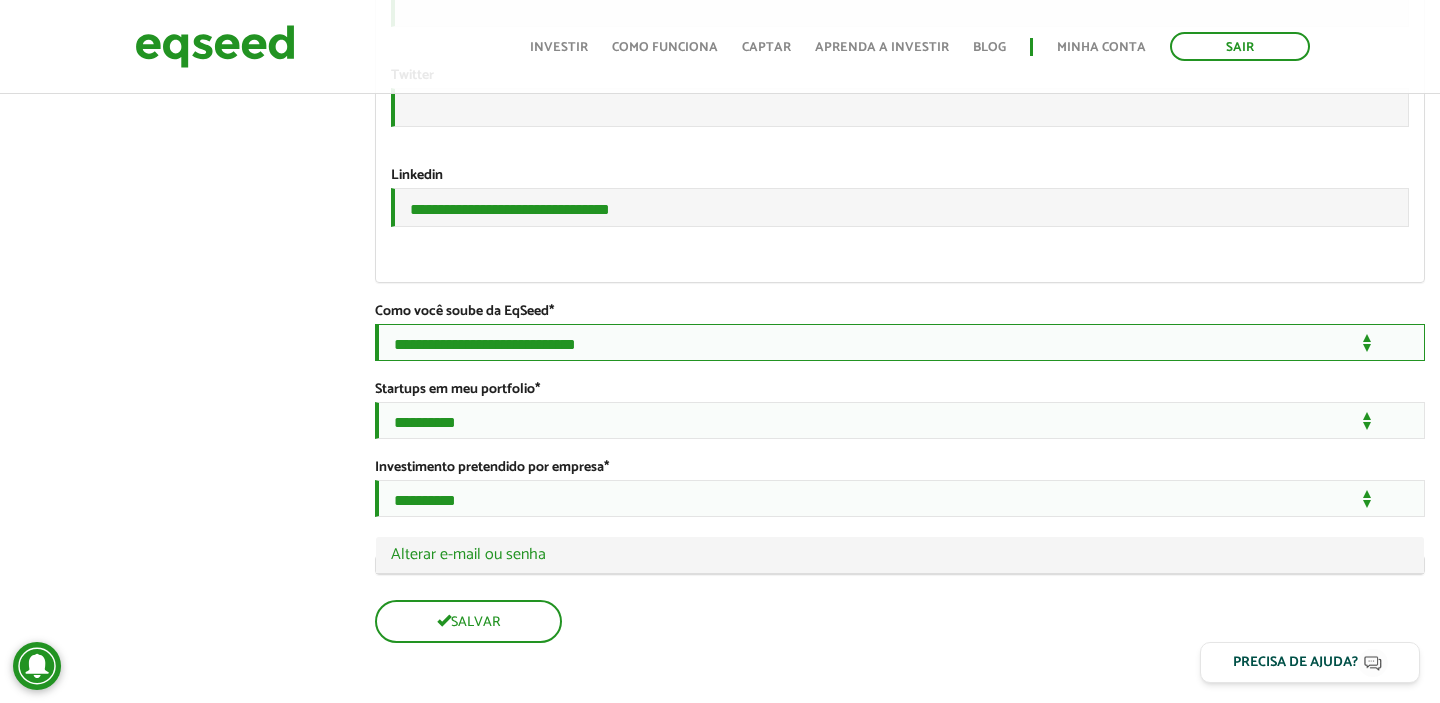 scroll, scrollTop: 3519, scrollLeft: 0, axis: vertical 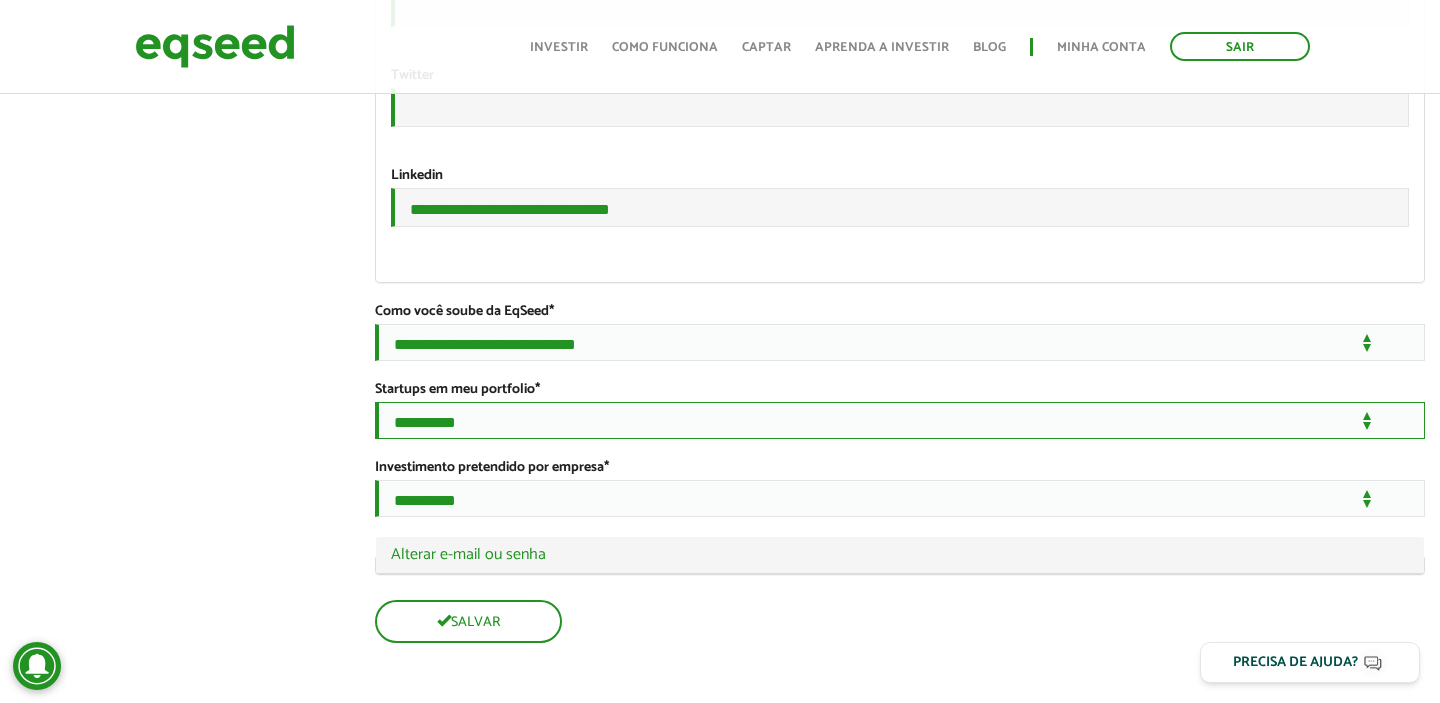 click on "**********" at bounding box center (900, 420) 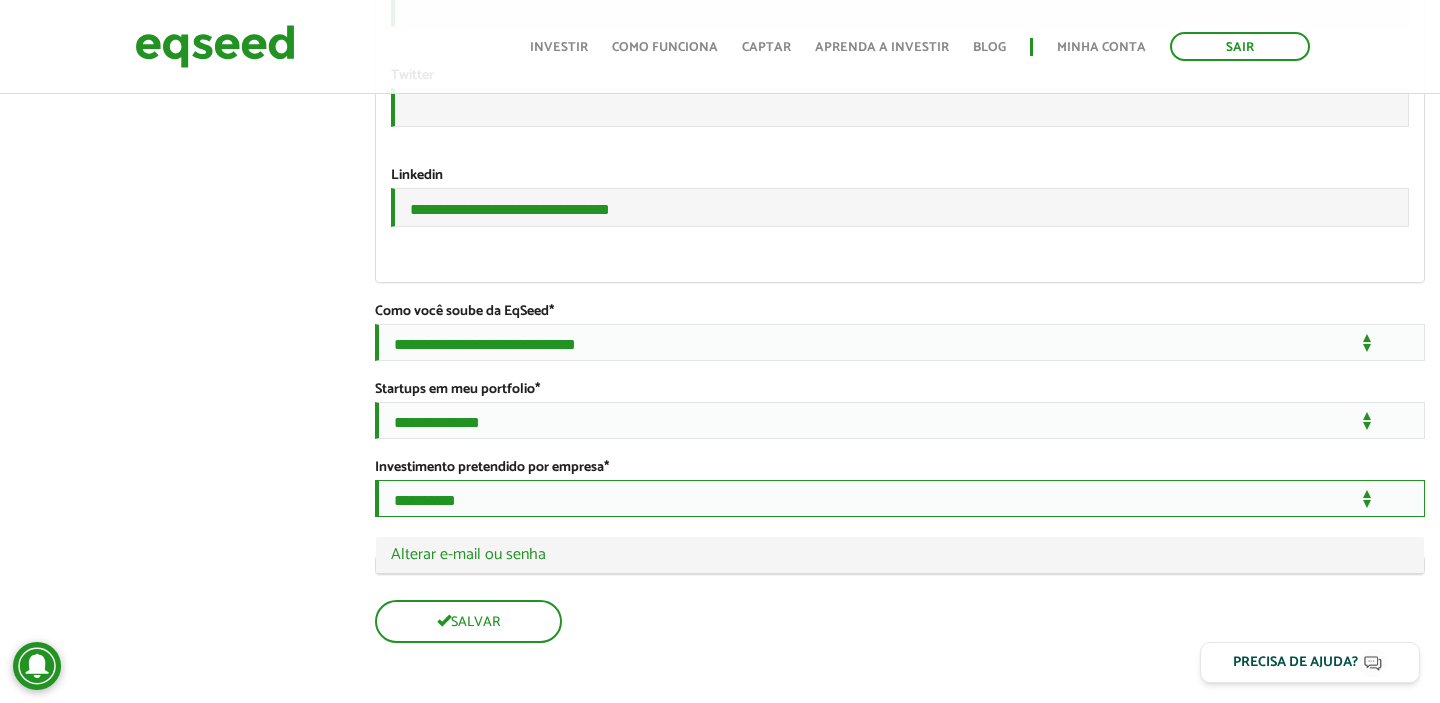 click on "**********" at bounding box center (900, 498) 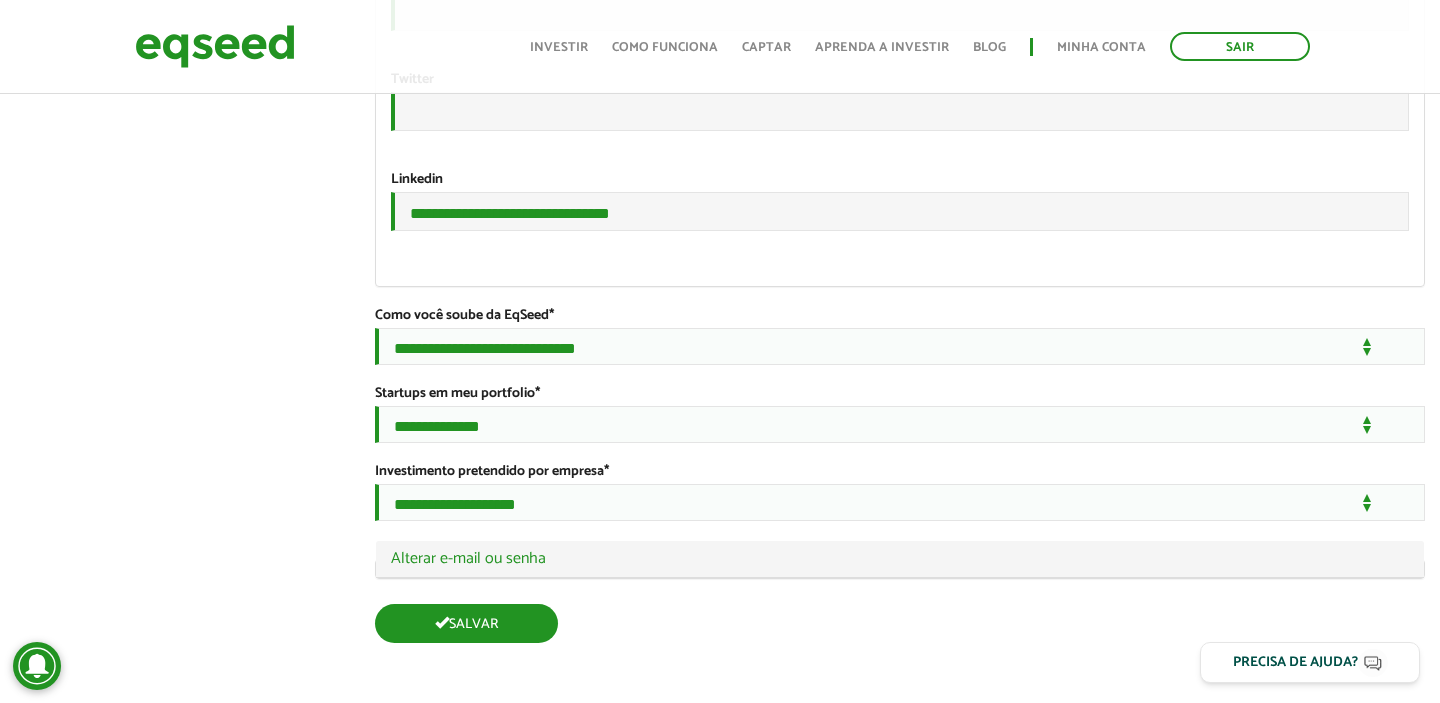 click on "Salvar" at bounding box center [466, 623] 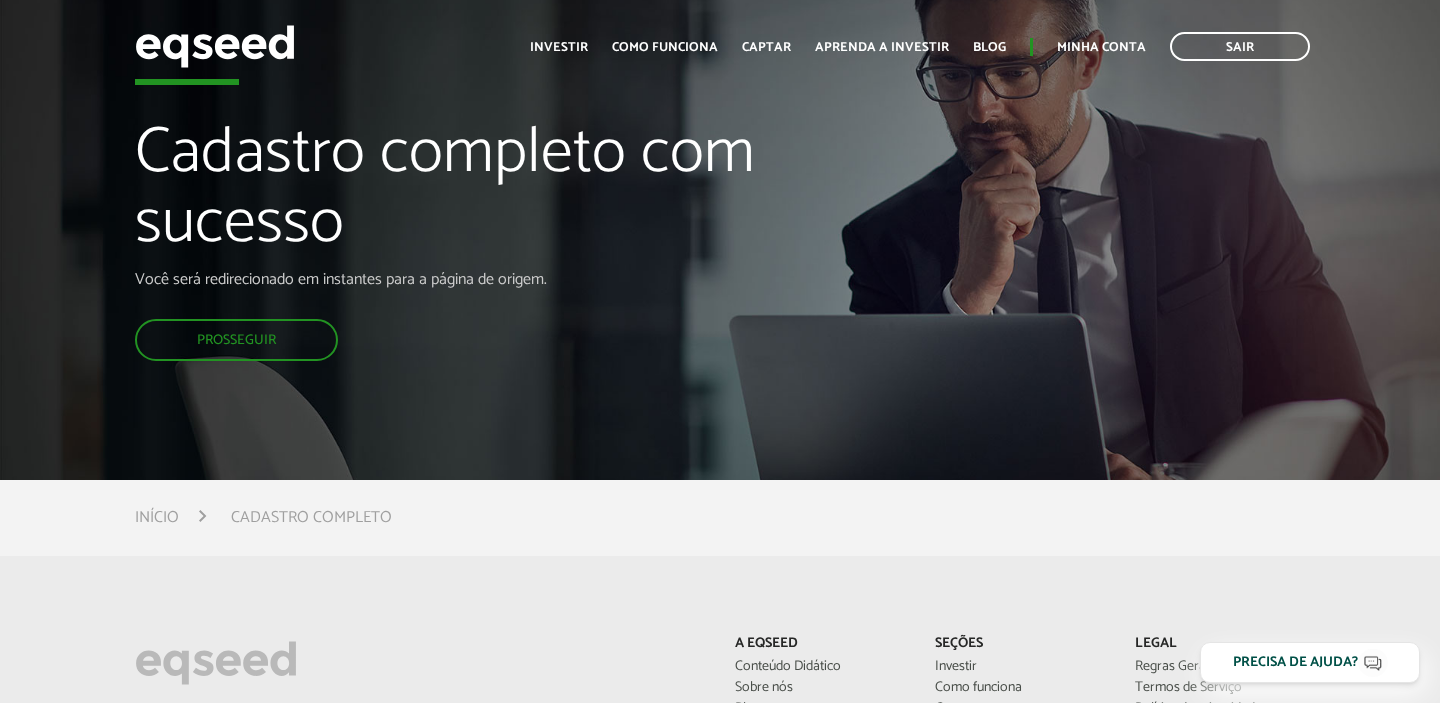 scroll, scrollTop: 0, scrollLeft: 0, axis: both 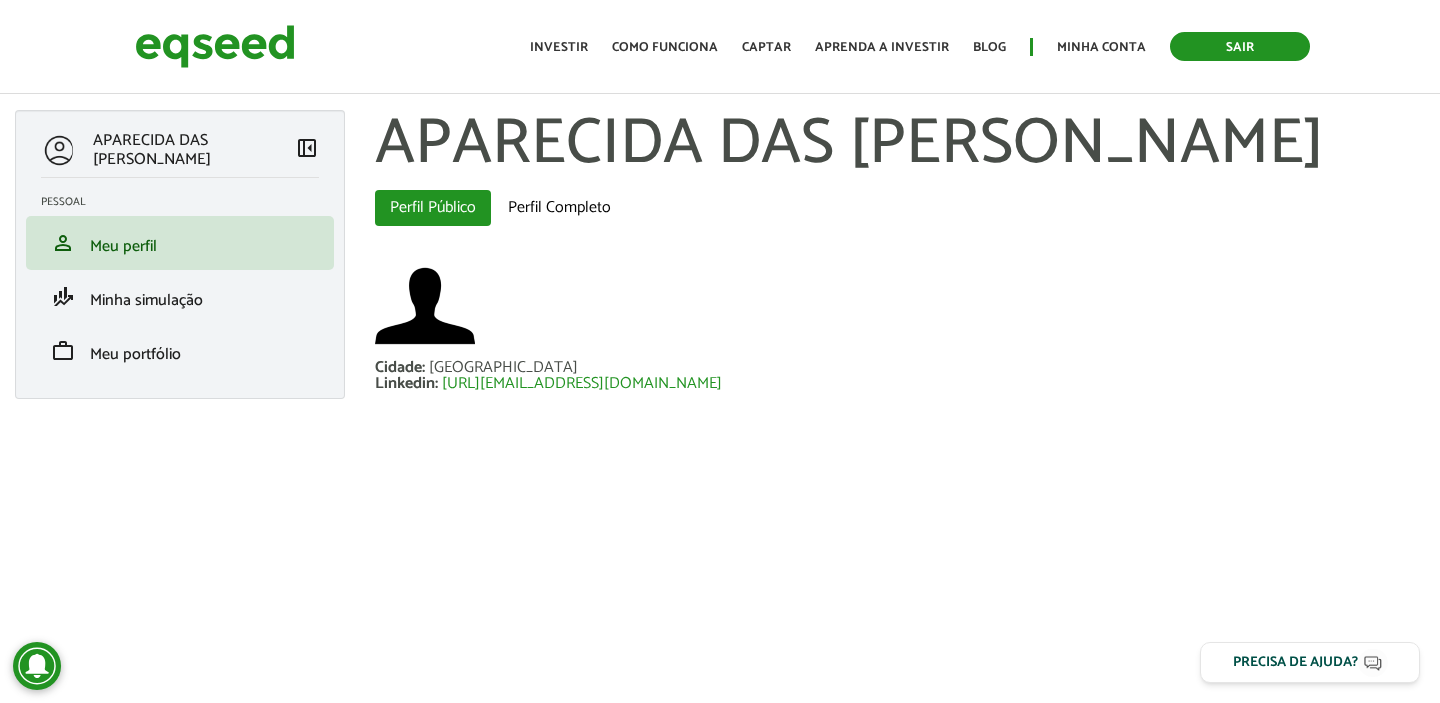 click on "Sair" at bounding box center [1240, 46] 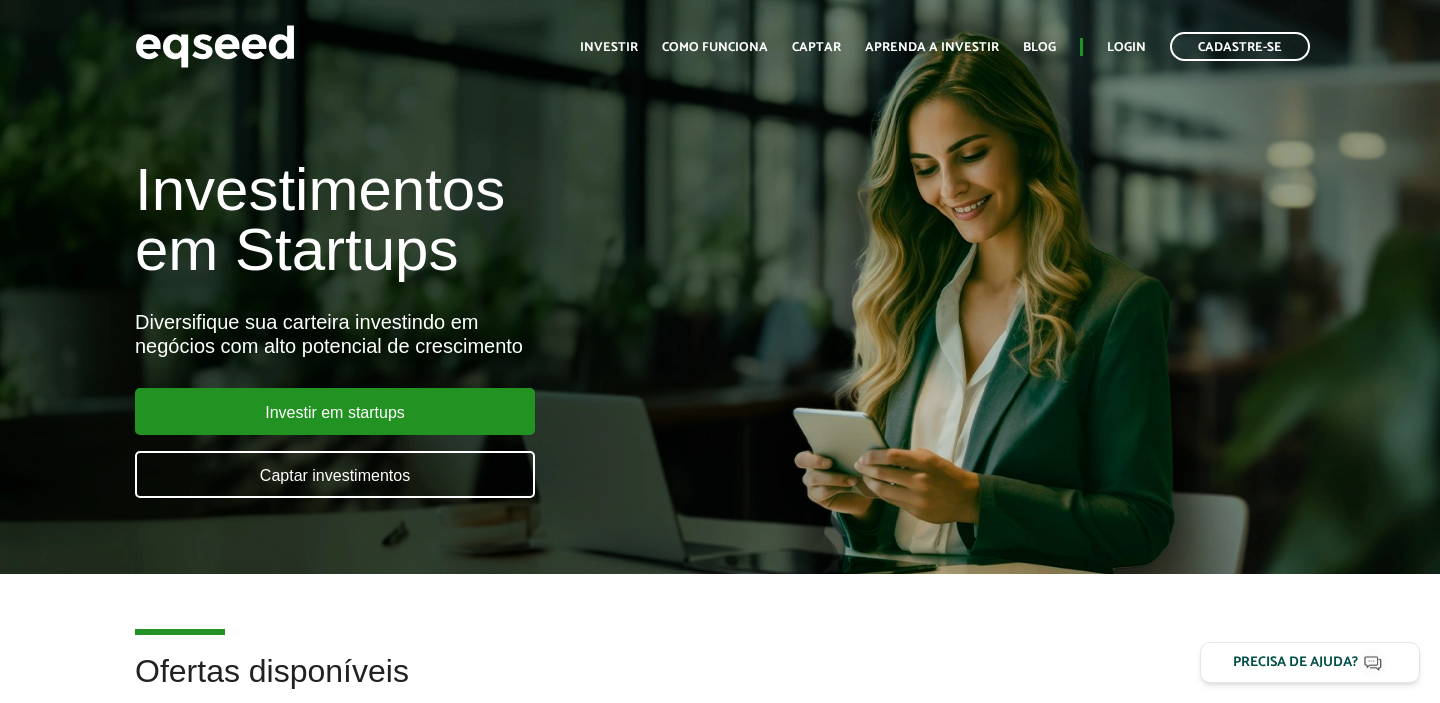 scroll, scrollTop: 0, scrollLeft: 0, axis: both 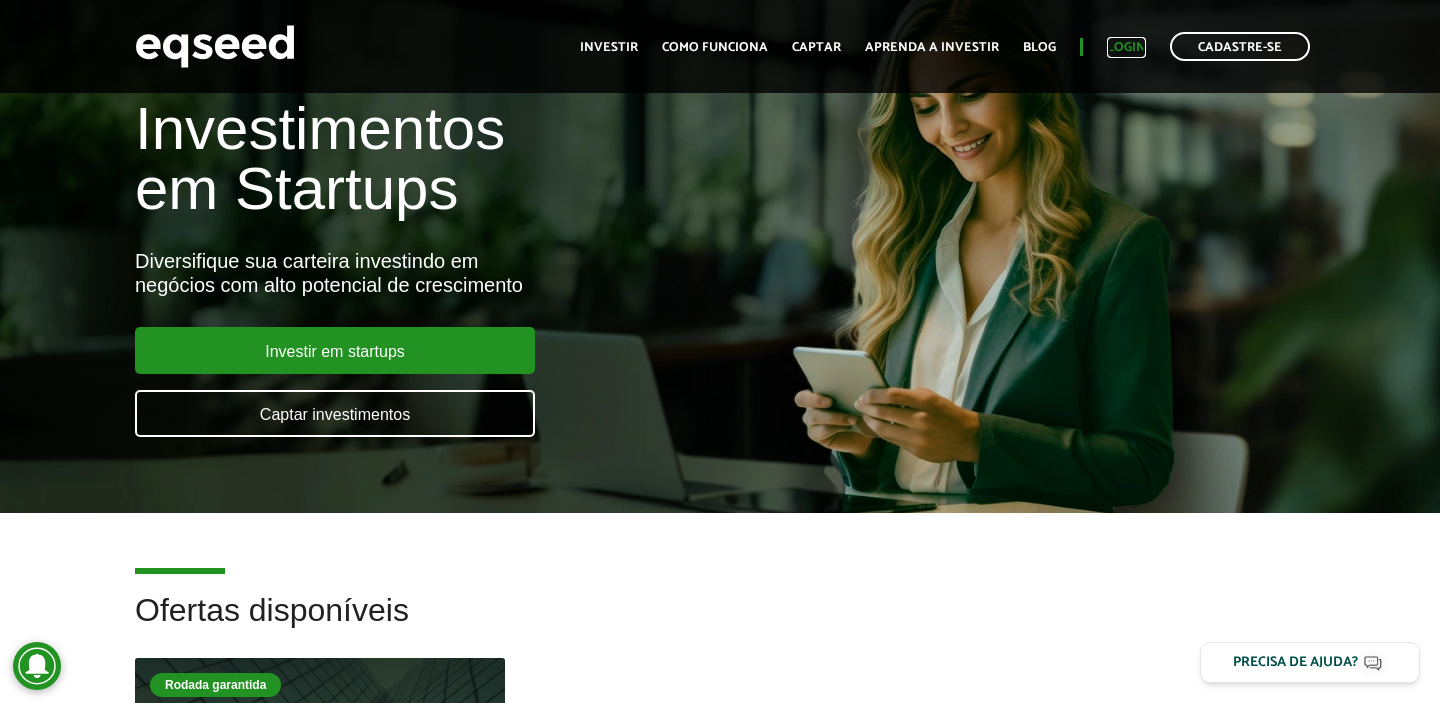 click on "Login" at bounding box center [1126, 47] 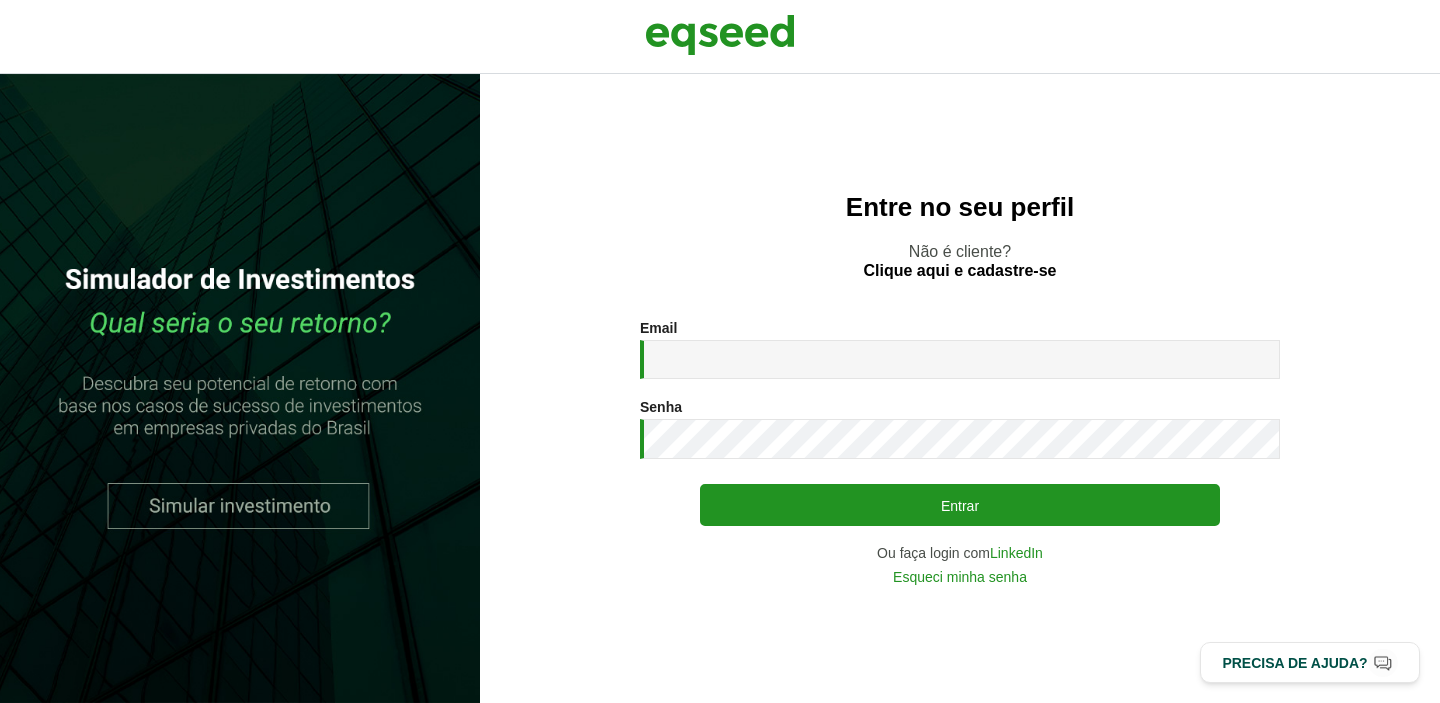 scroll, scrollTop: 0, scrollLeft: 0, axis: both 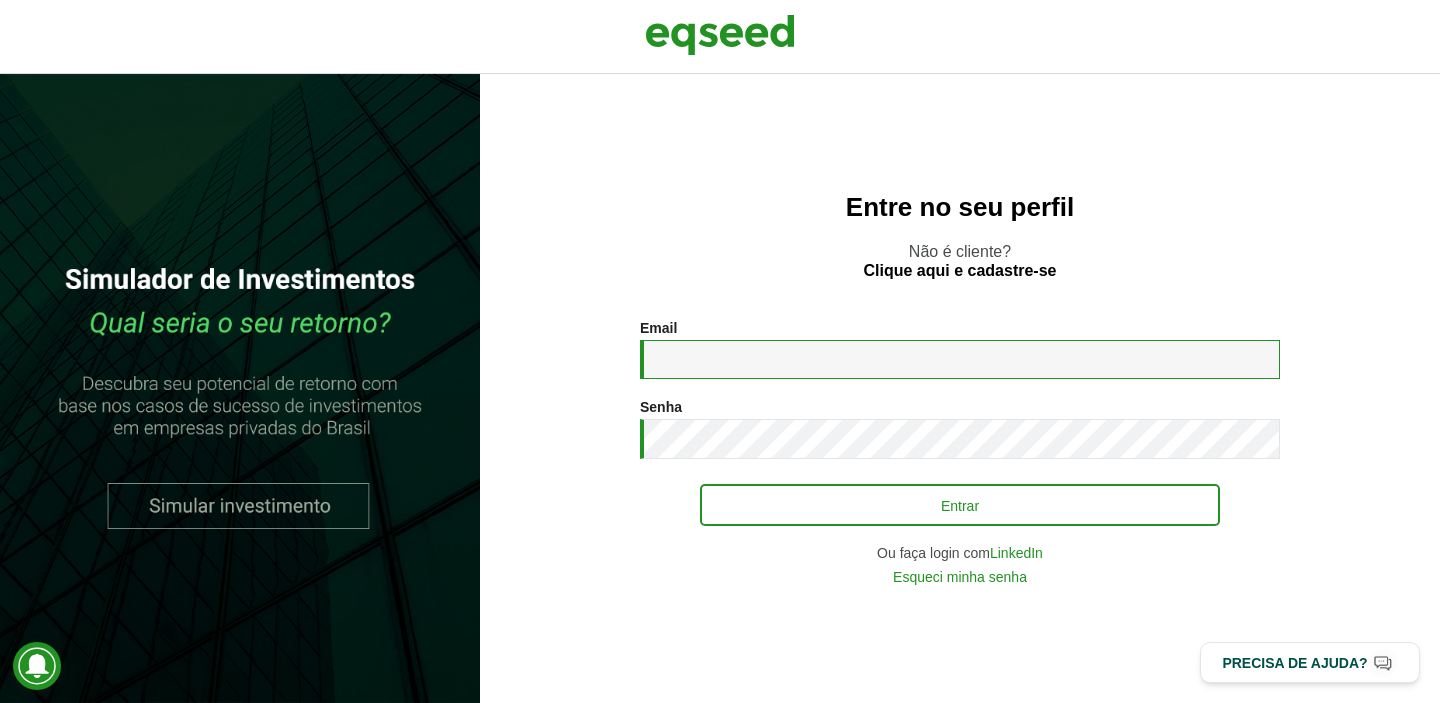 type on "**********" 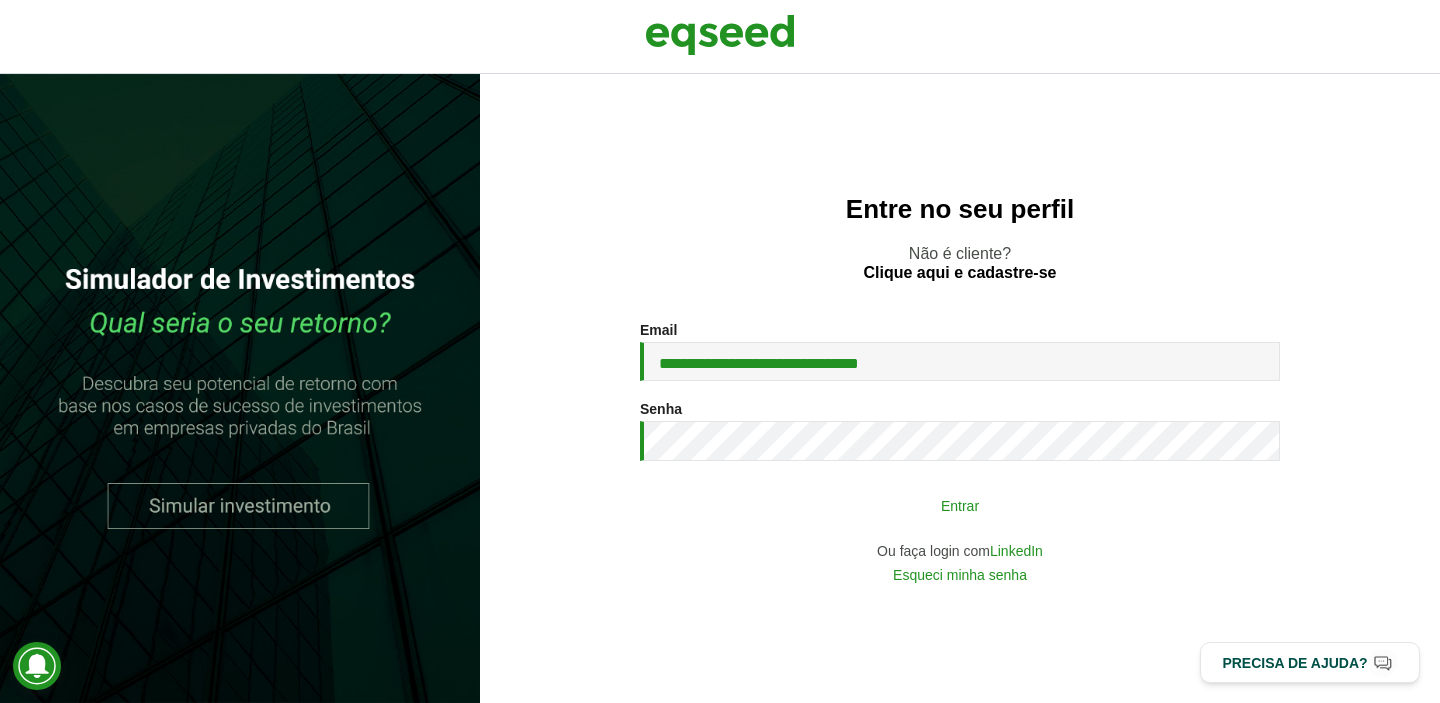 click on "Entrar" at bounding box center [960, 505] 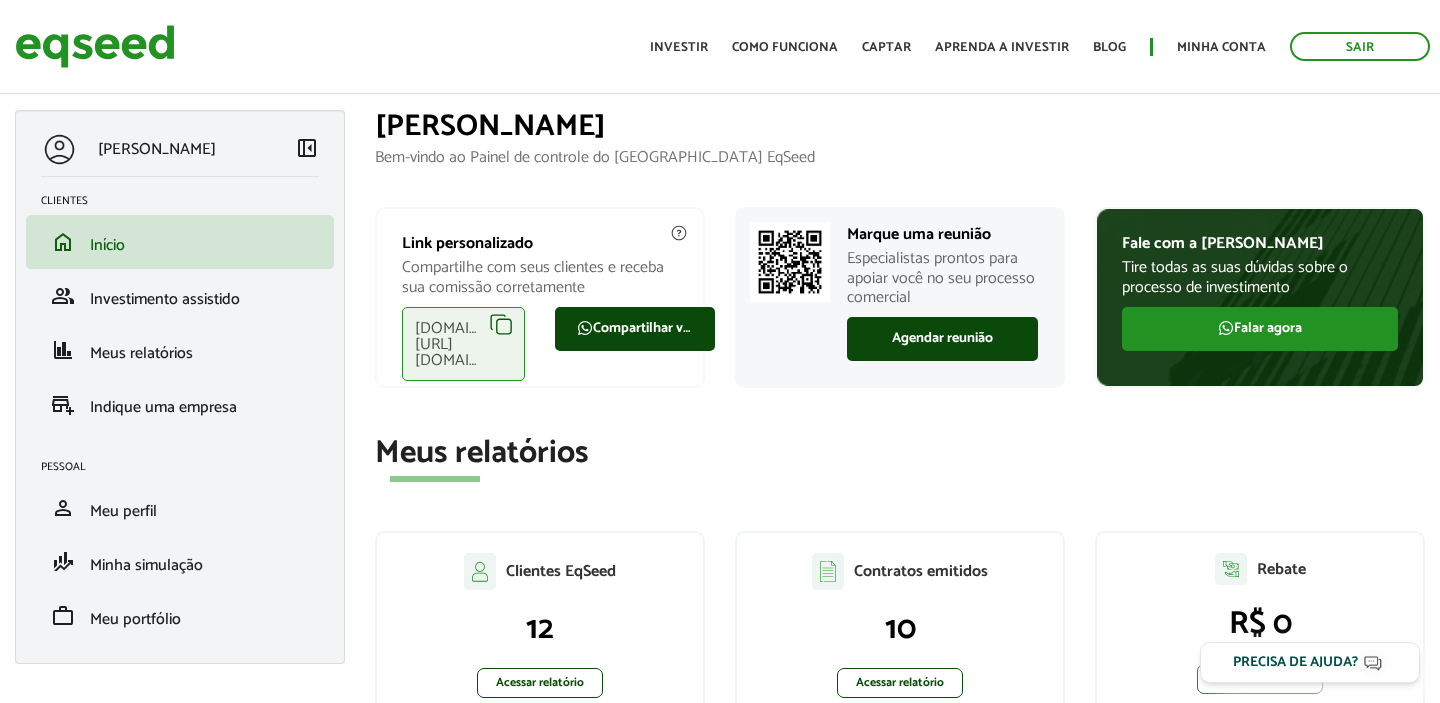 scroll, scrollTop: 0, scrollLeft: 0, axis: both 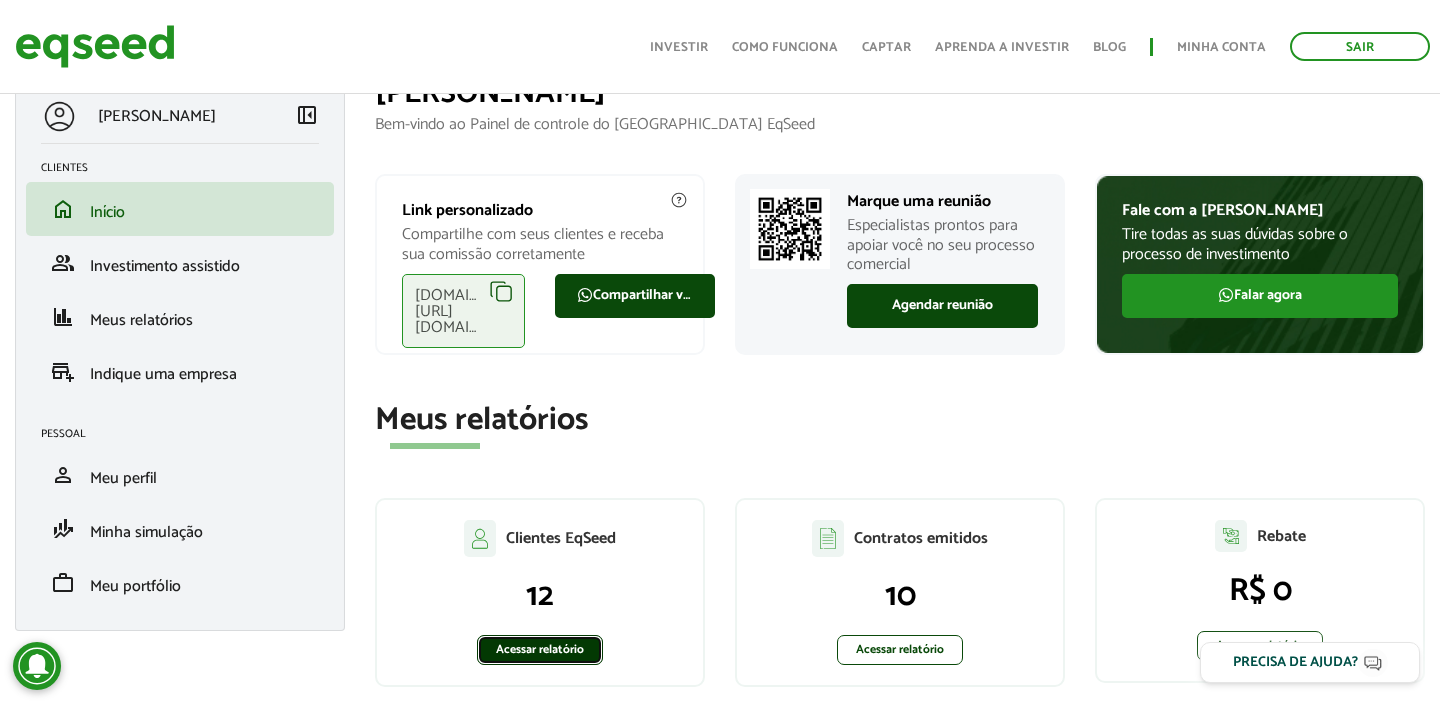 click on "Acessar relatório" at bounding box center [540, 650] 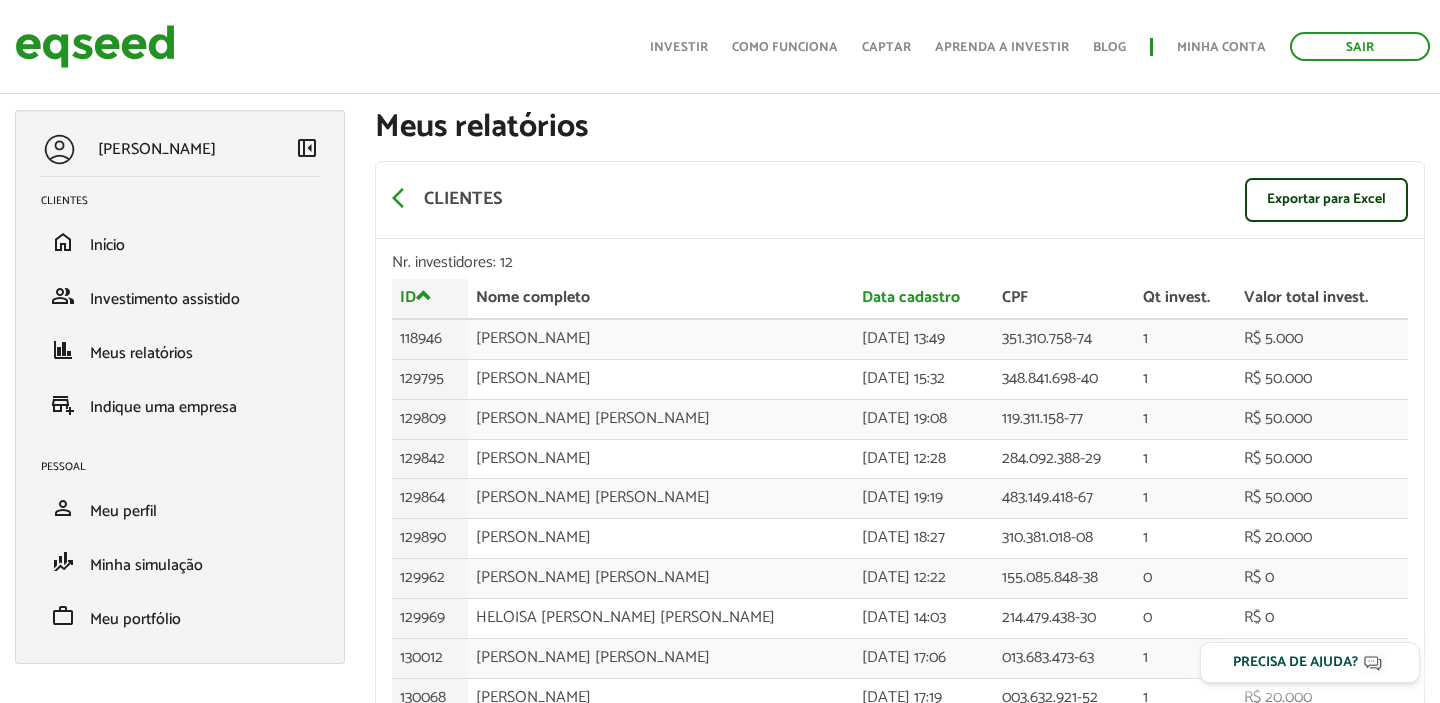 scroll, scrollTop: 207, scrollLeft: 0, axis: vertical 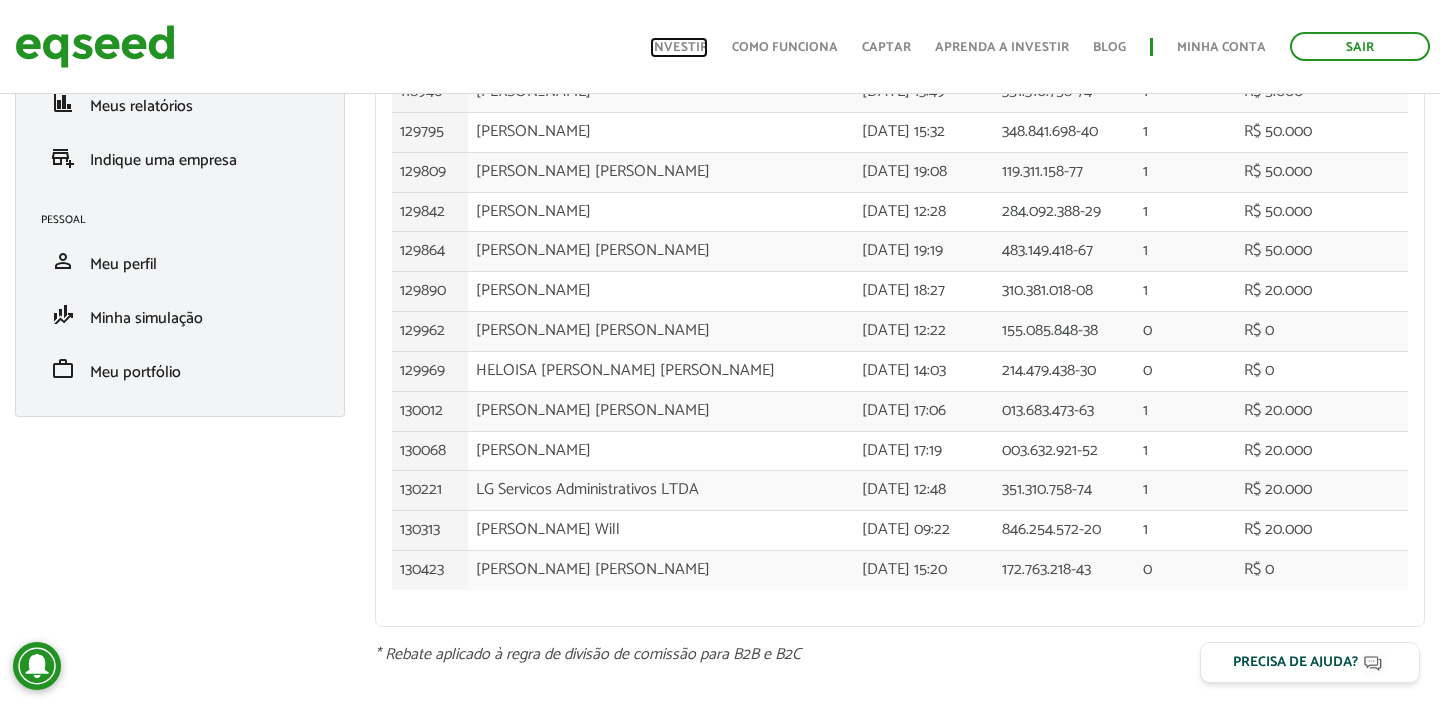 click on "Investir" at bounding box center (679, 47) 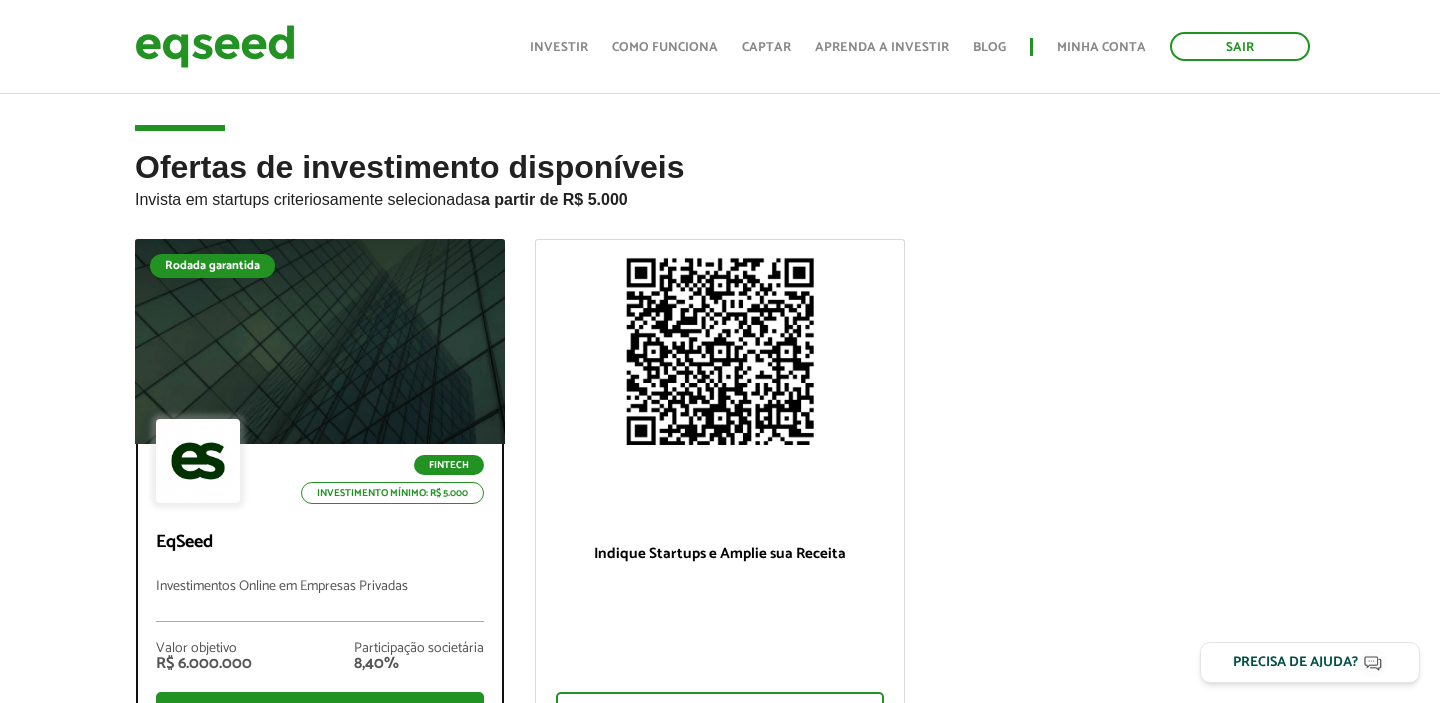 click on "Ver oferta" at bounding box center [320, 713] 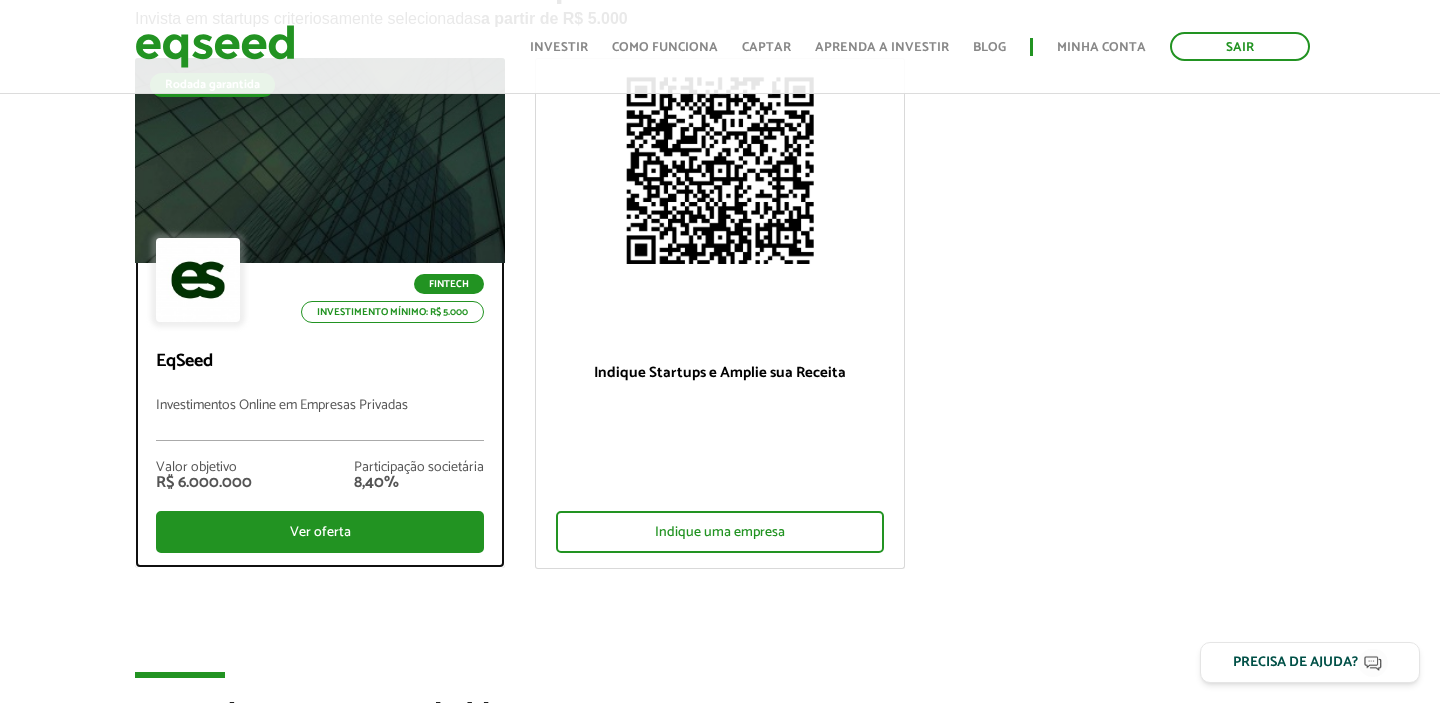 scroll, scrollTop: 181, scrollLeft: 0, axis: vertical 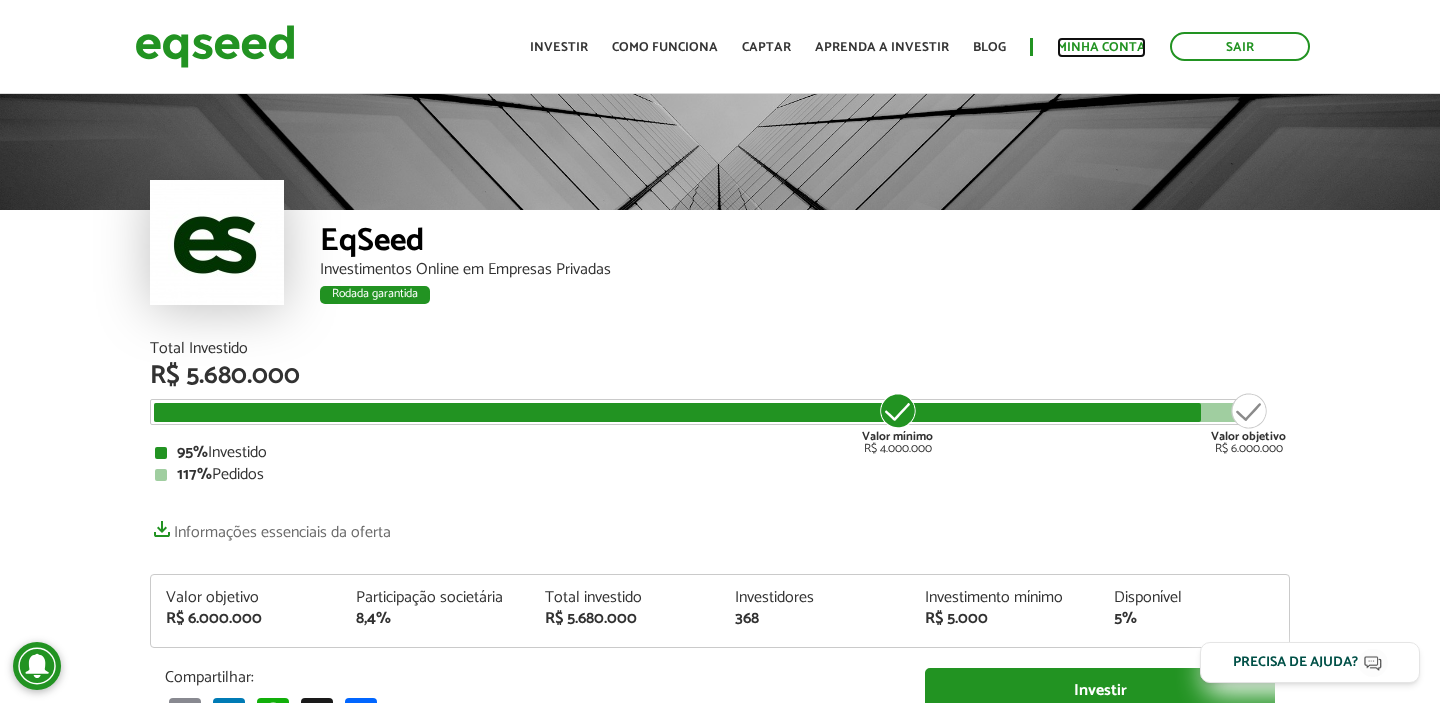 click on "Minha conta" at bounding box center [1101, 47] 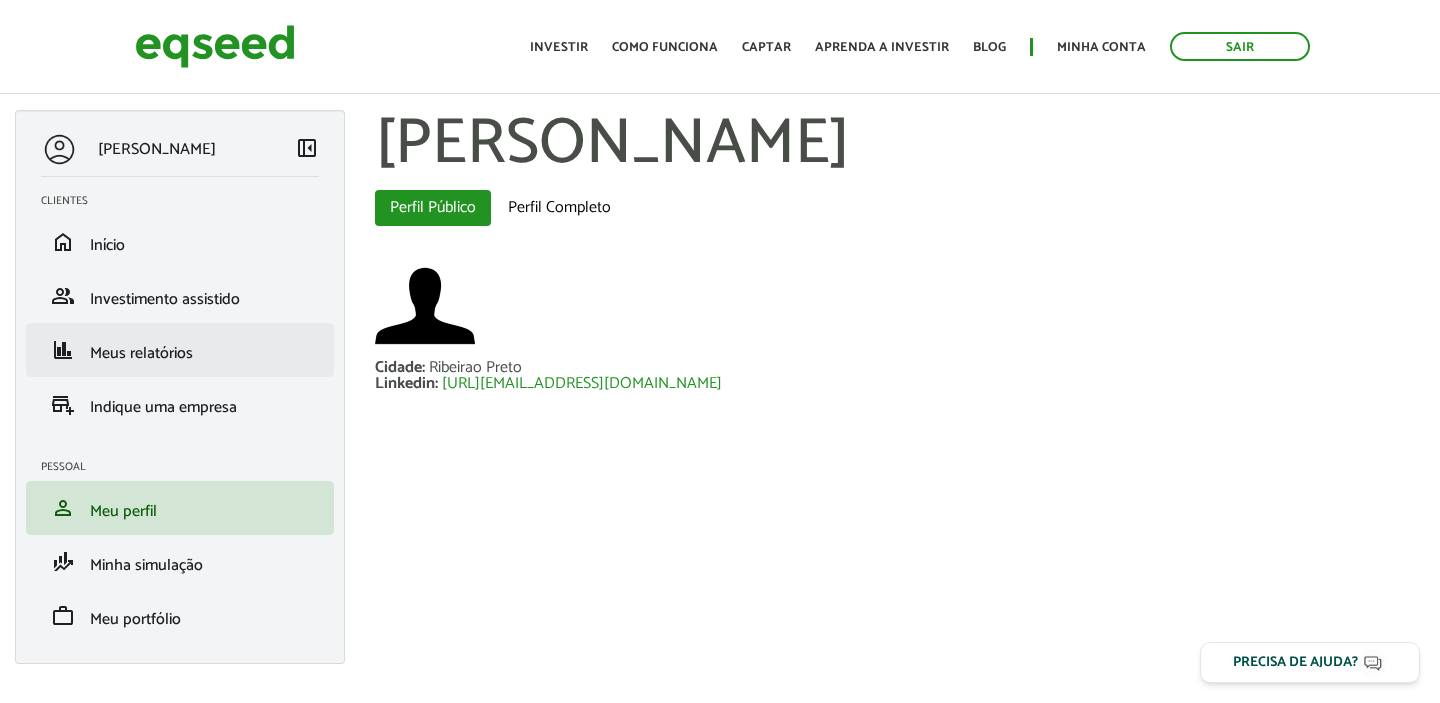 scroll, scrollTop: 0, scrollLeft: 0, axis: both 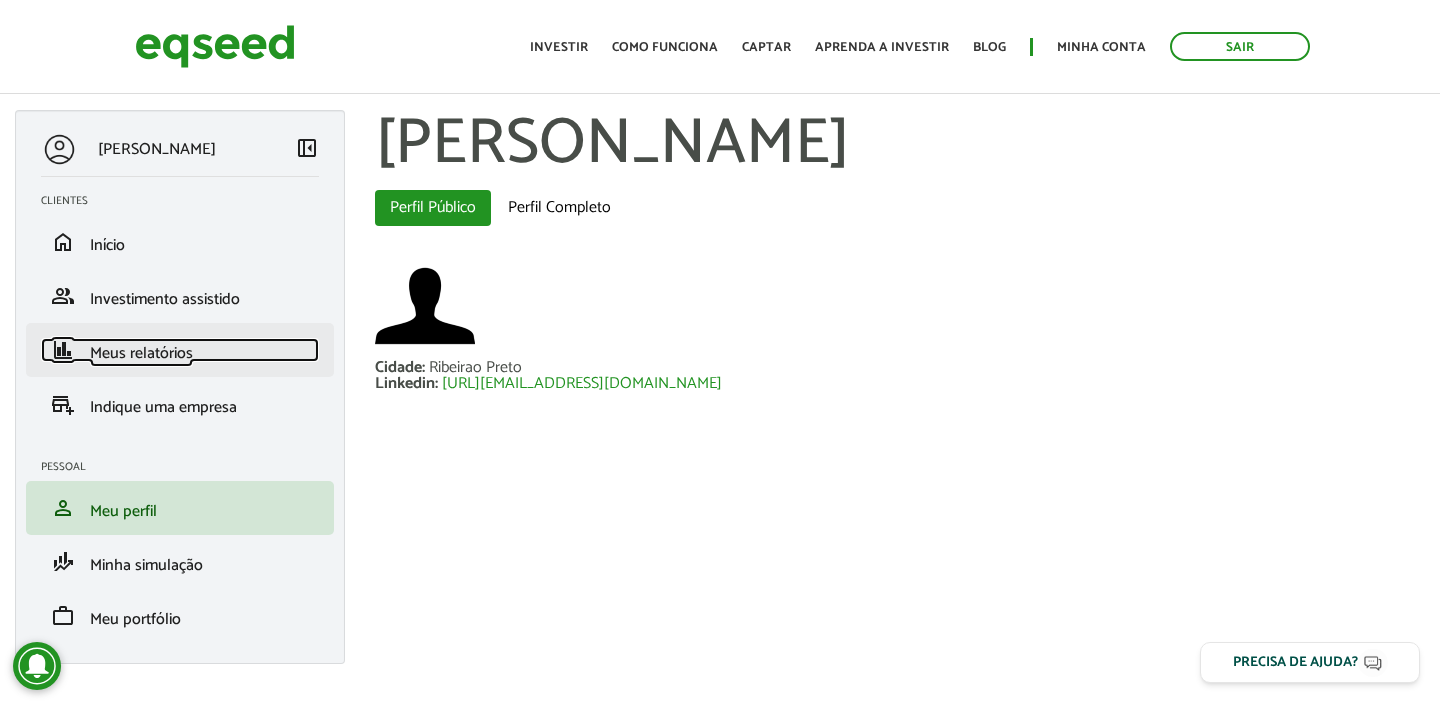 click on "Meus relatórios" at bounding box center (141, 353) 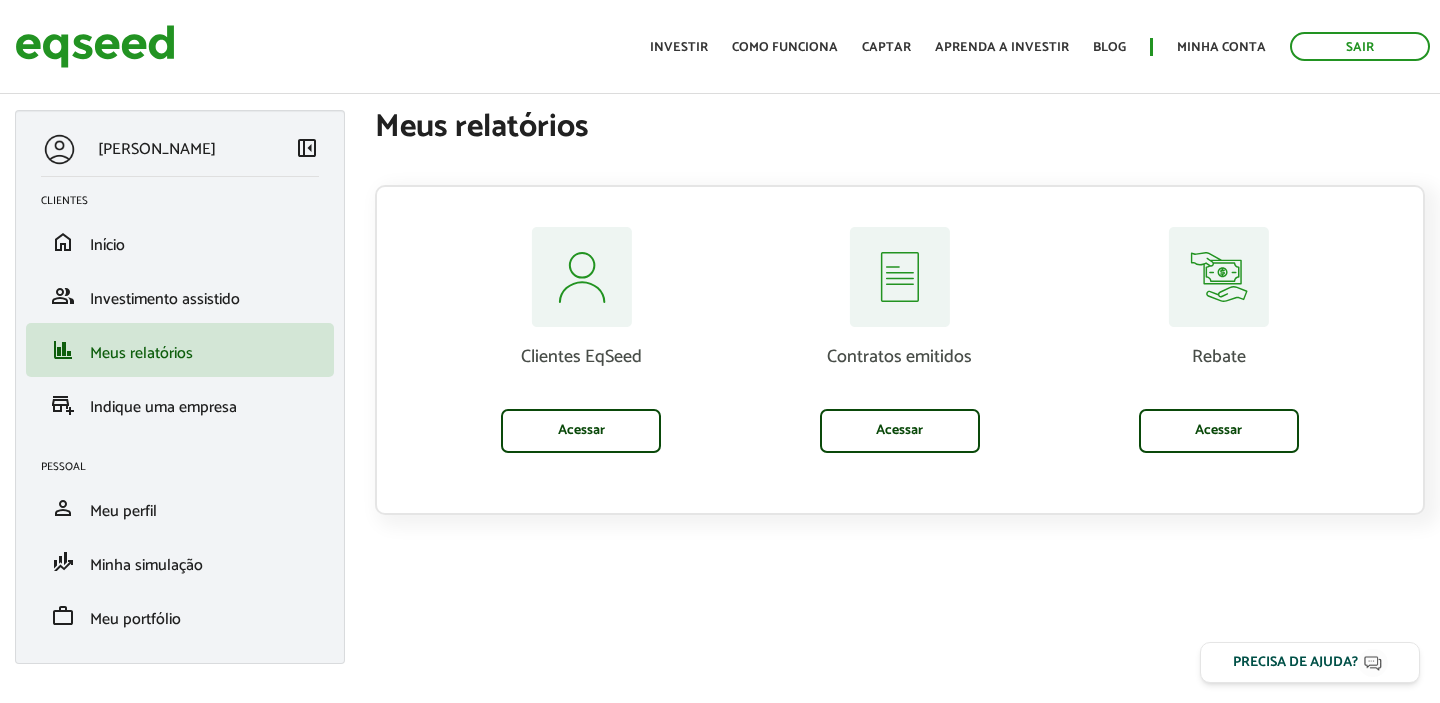 scroll, scrollTop: 0, scrollLeft: 0, axis: both 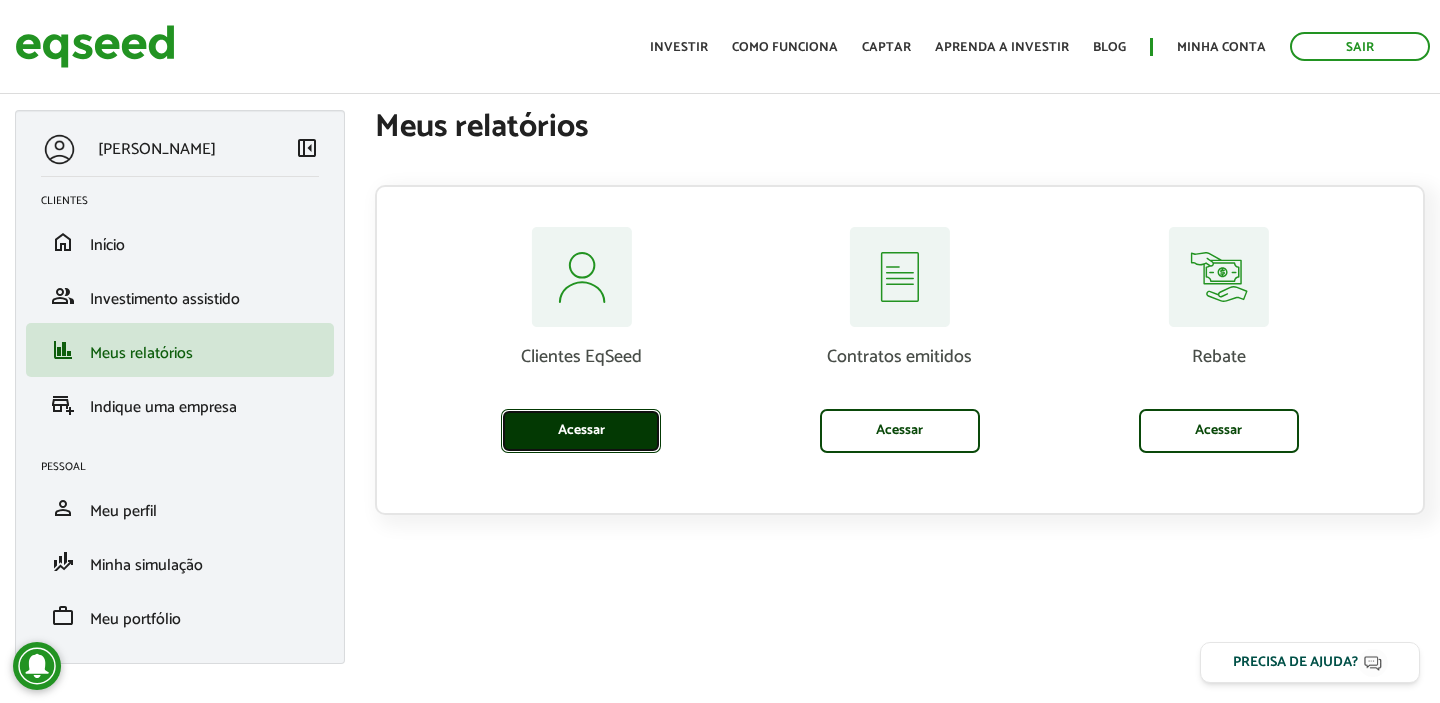 click on "Acessar" at bounding box center [581, 431] 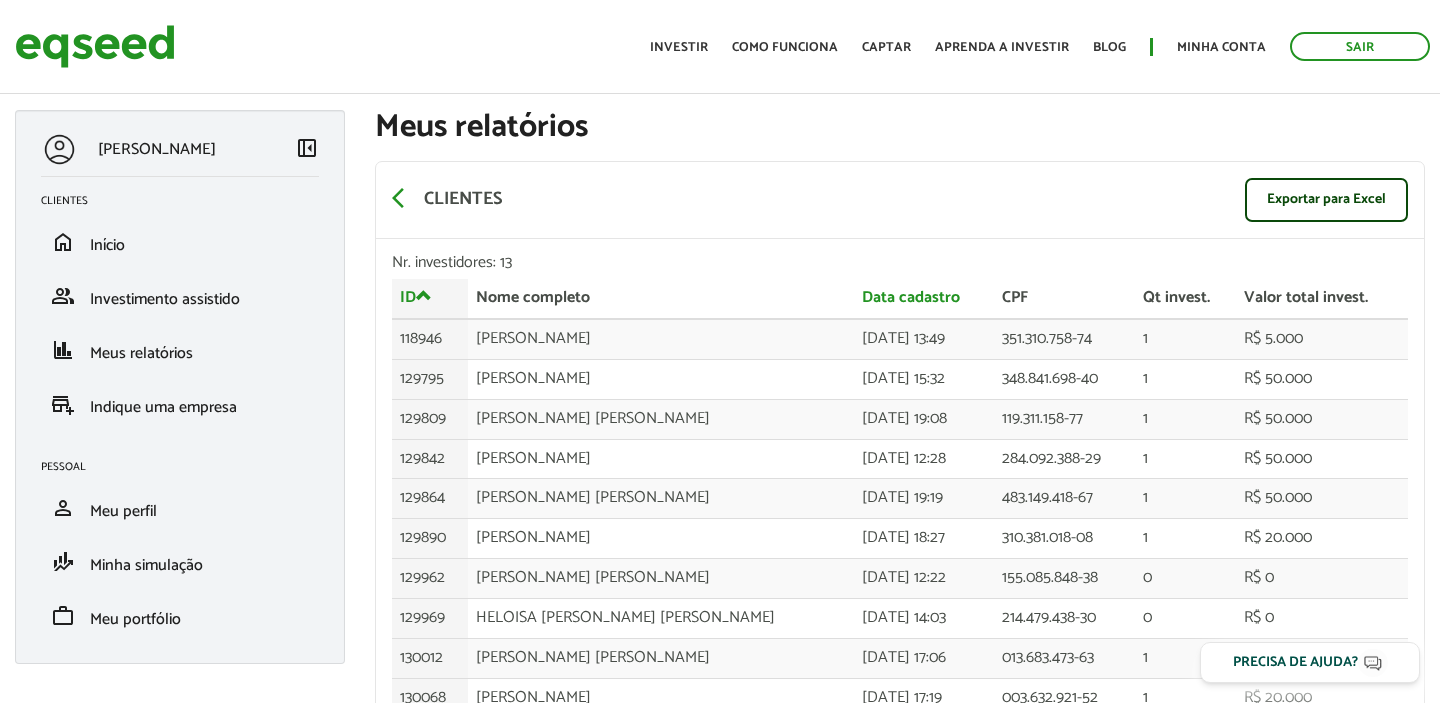 scroll, scrollTop: 0, scrollLeft: 0, axis: both 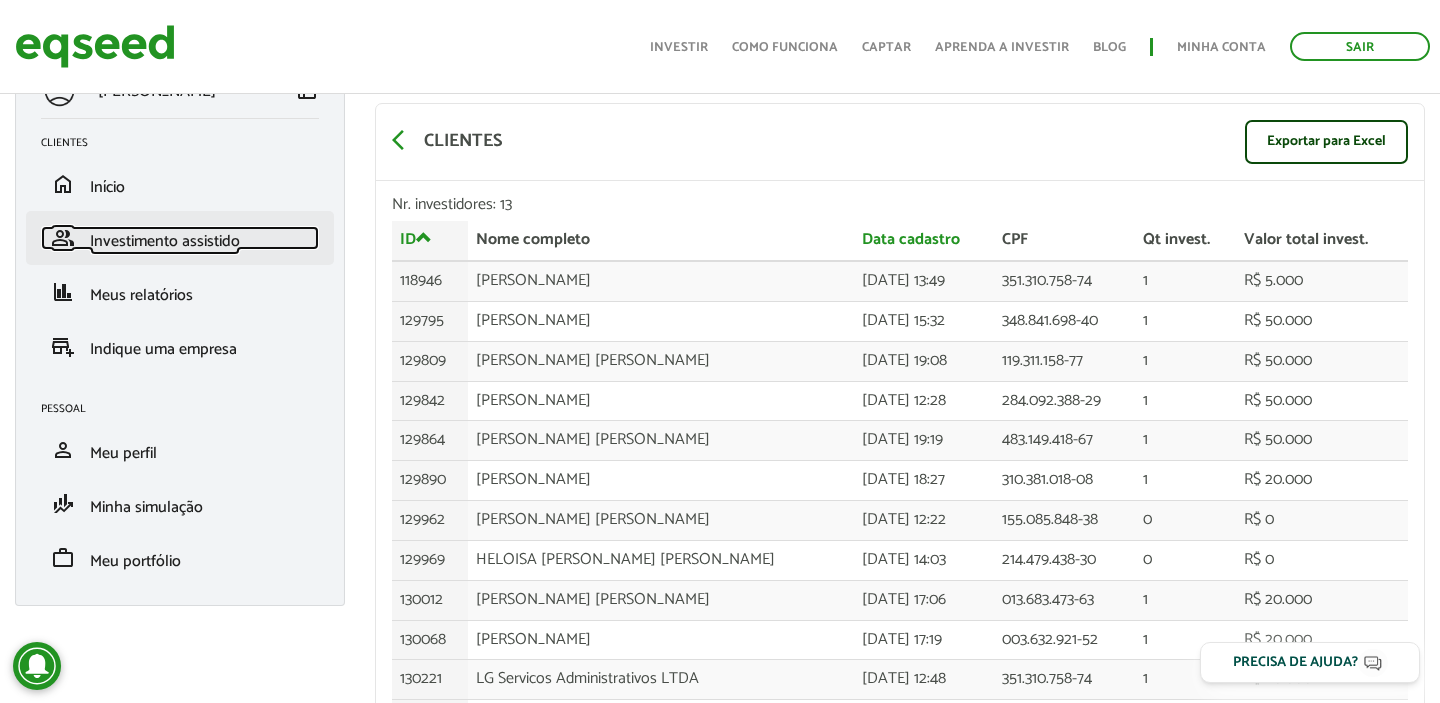 click on "Investimento assistido" at bounding box center [165, 241] 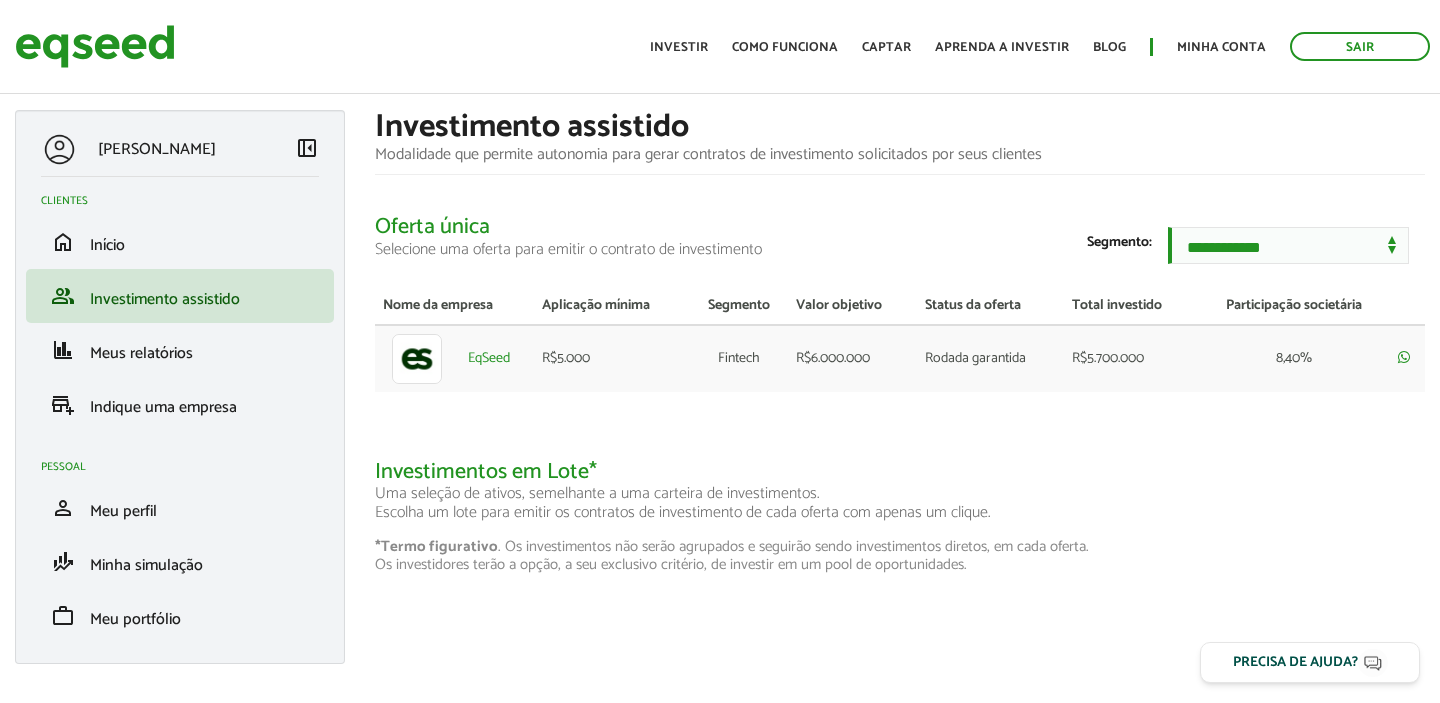 scroll, scrollTop: 0, scrollLeft: 0, axis: both 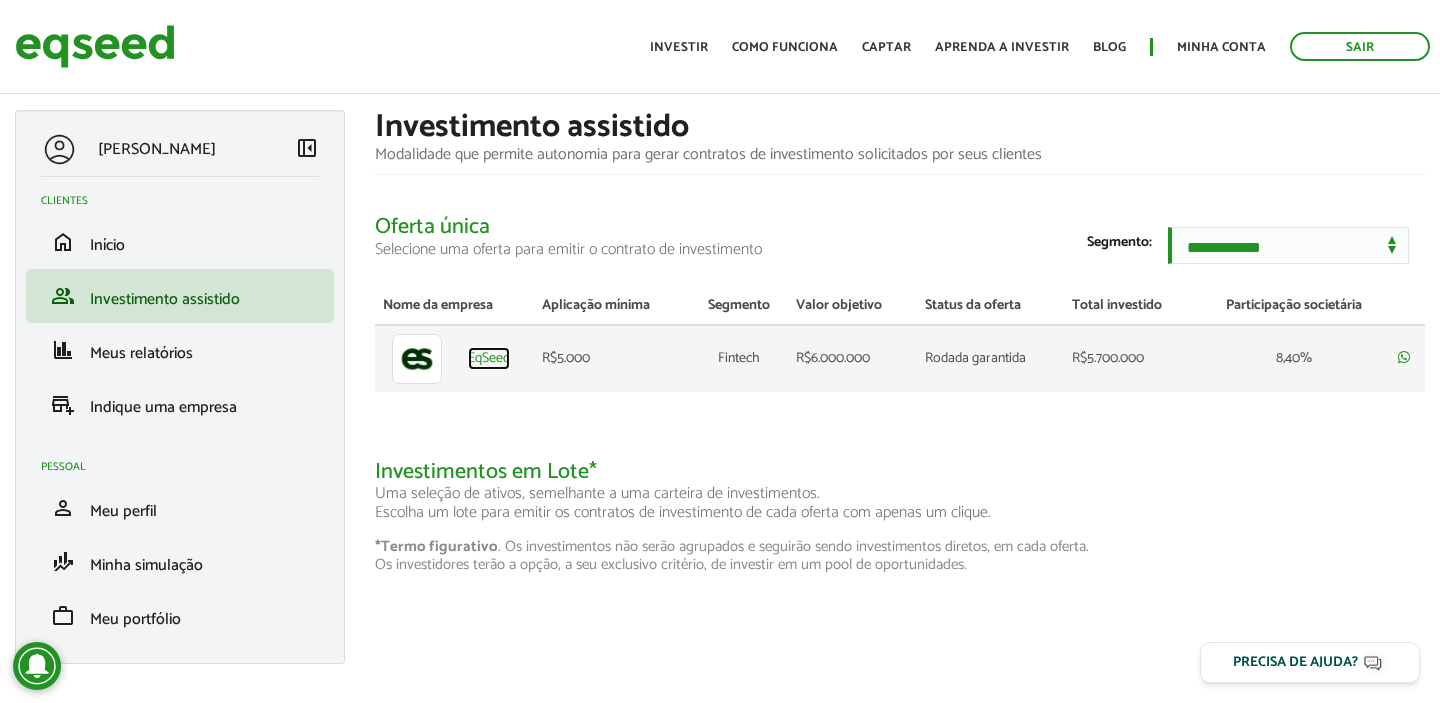 click on "EqSeed" at bounding box center [489, 359] 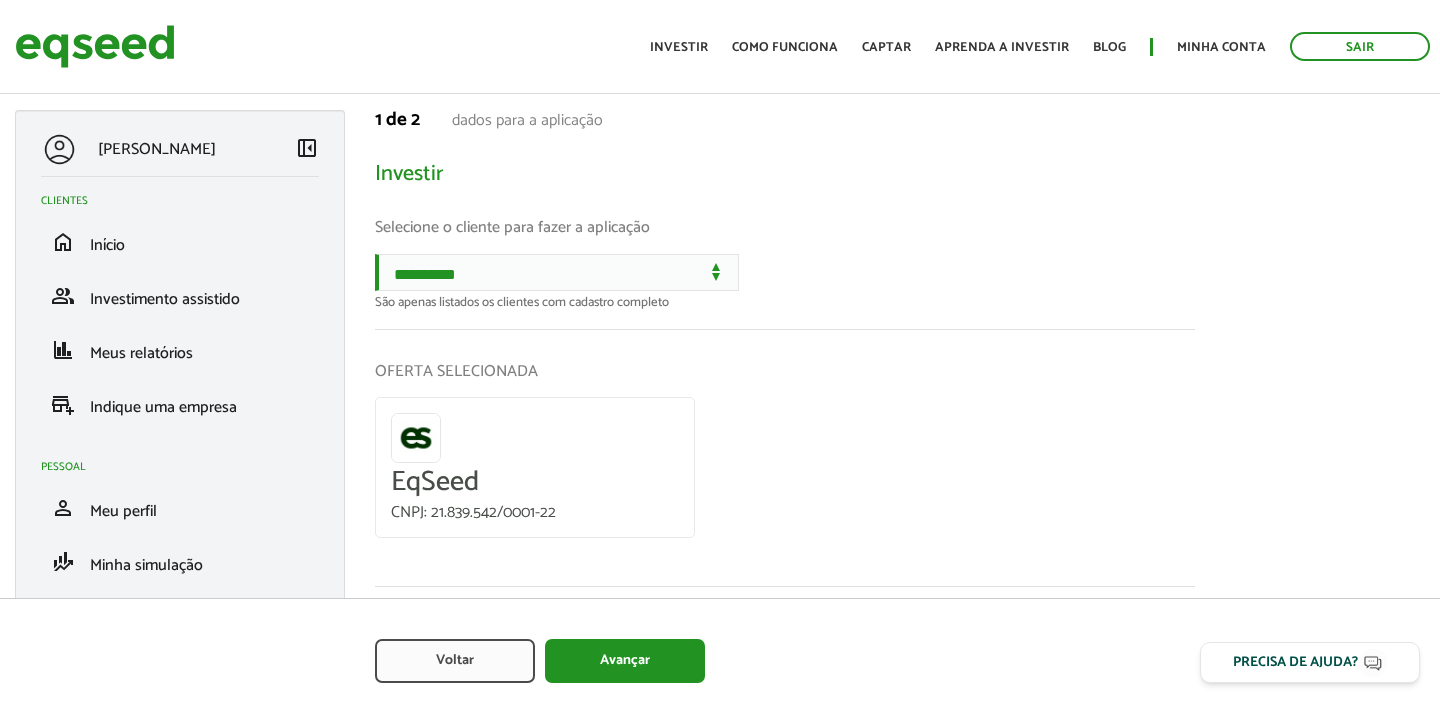 scroll, scrollTop: 0, scrollLeft: 0, axis: both 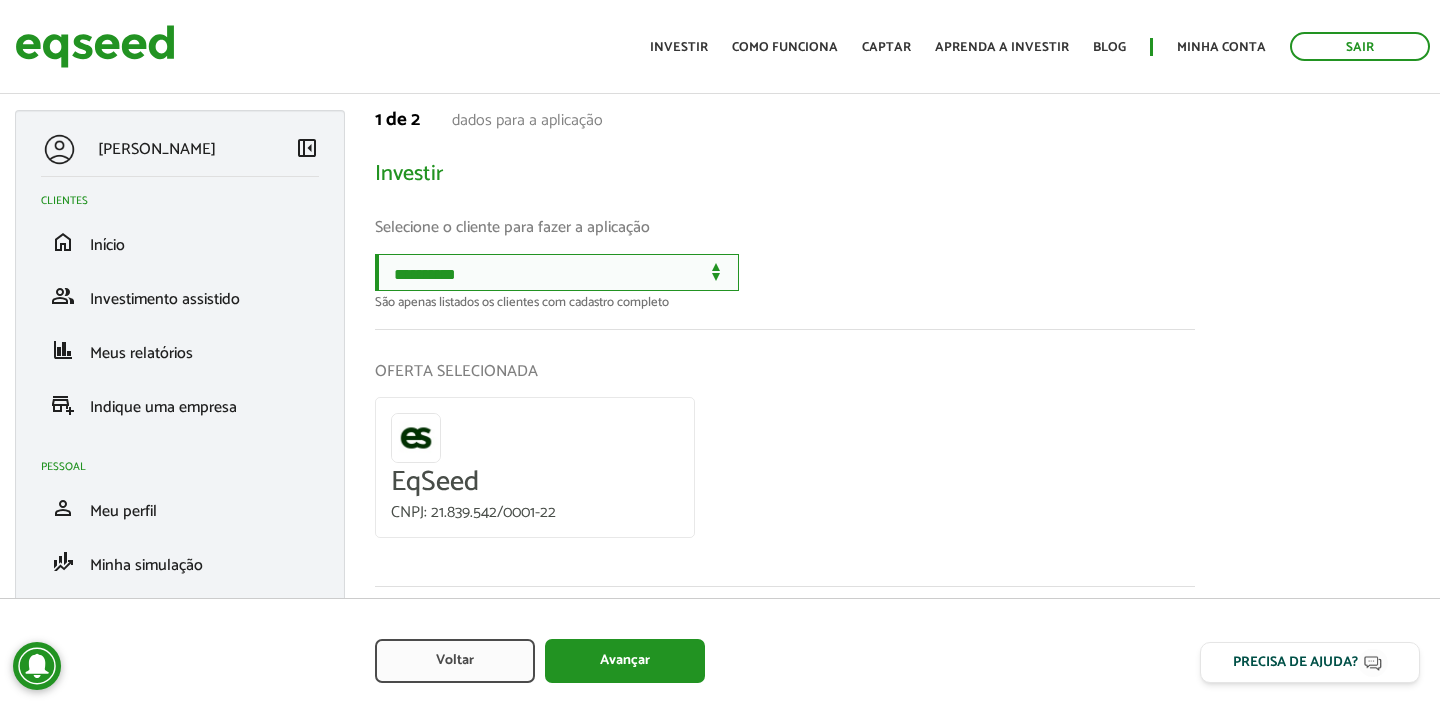 click on "**********" at bounding box center [557, 272] 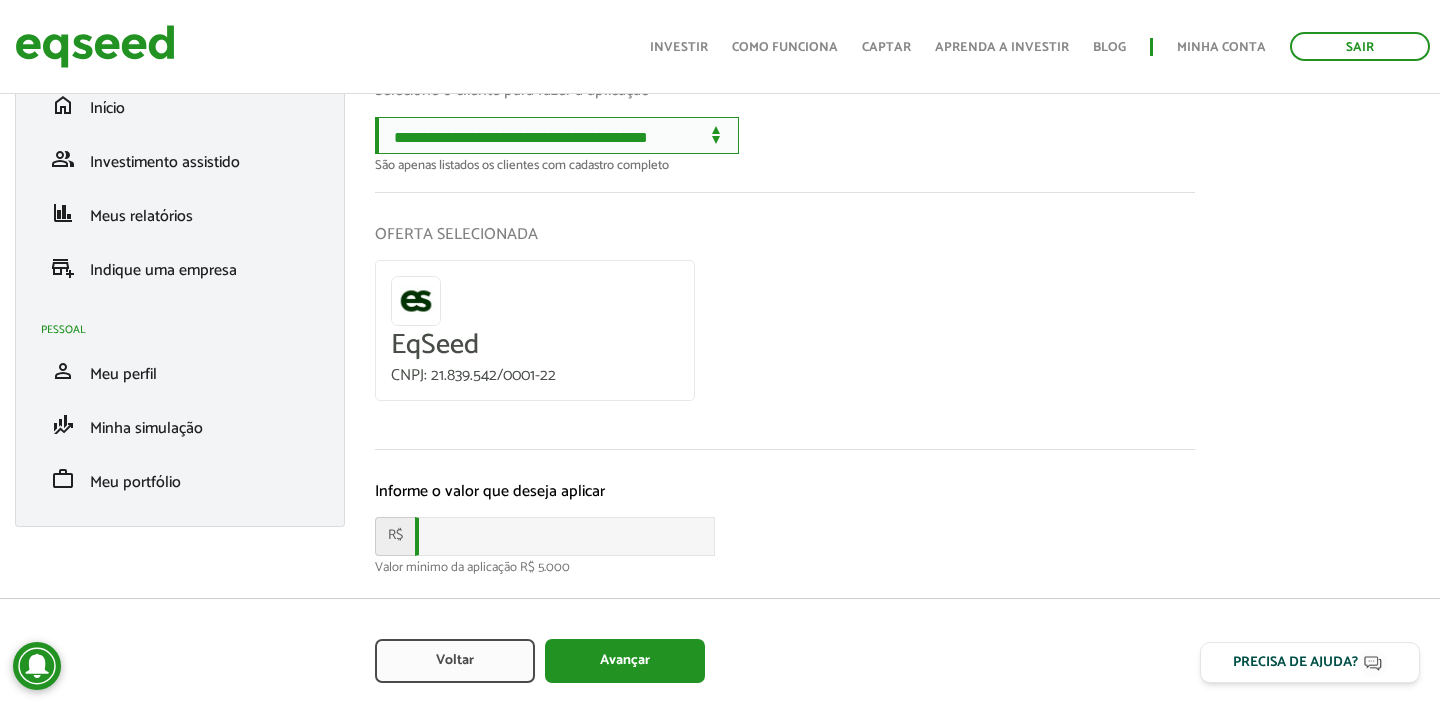 scroll, scrollTop: 140, scrollLeft: 0, axis: vertical 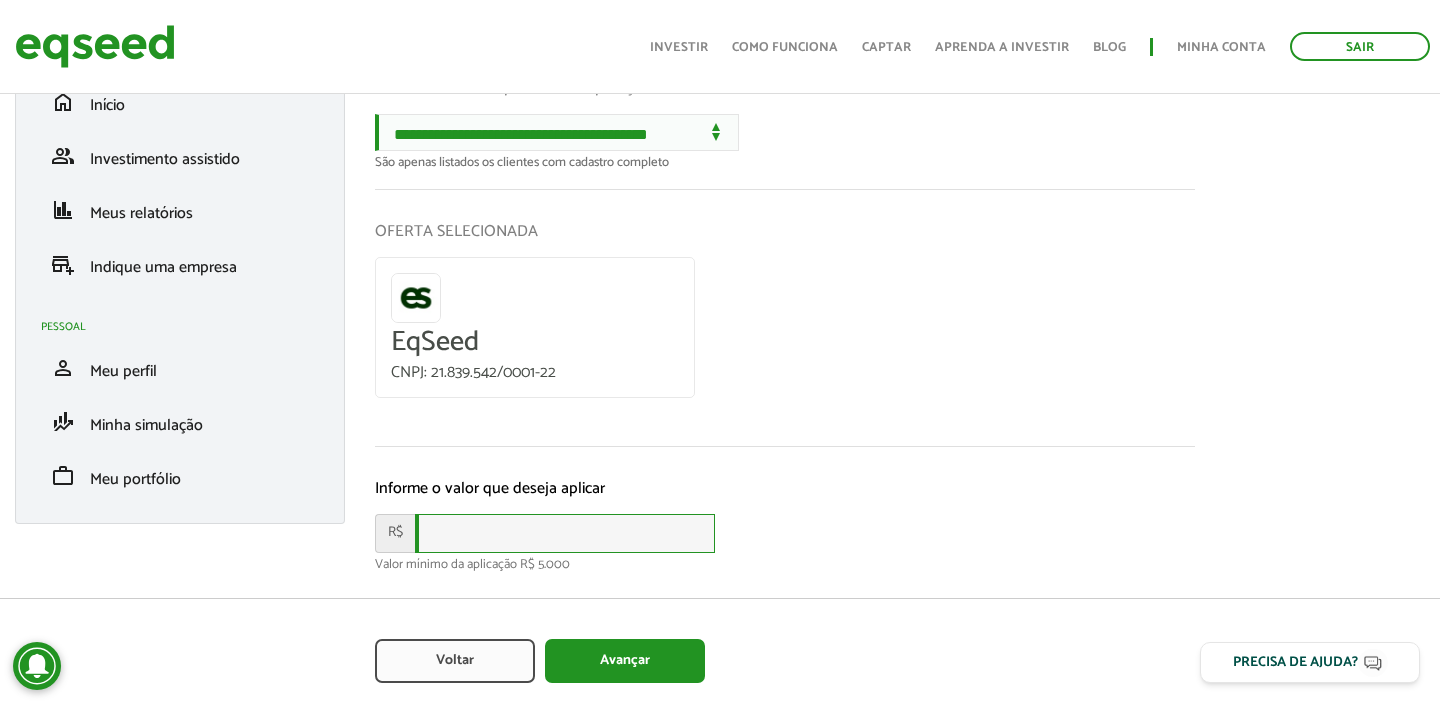 click at bounding box center (565, 533) 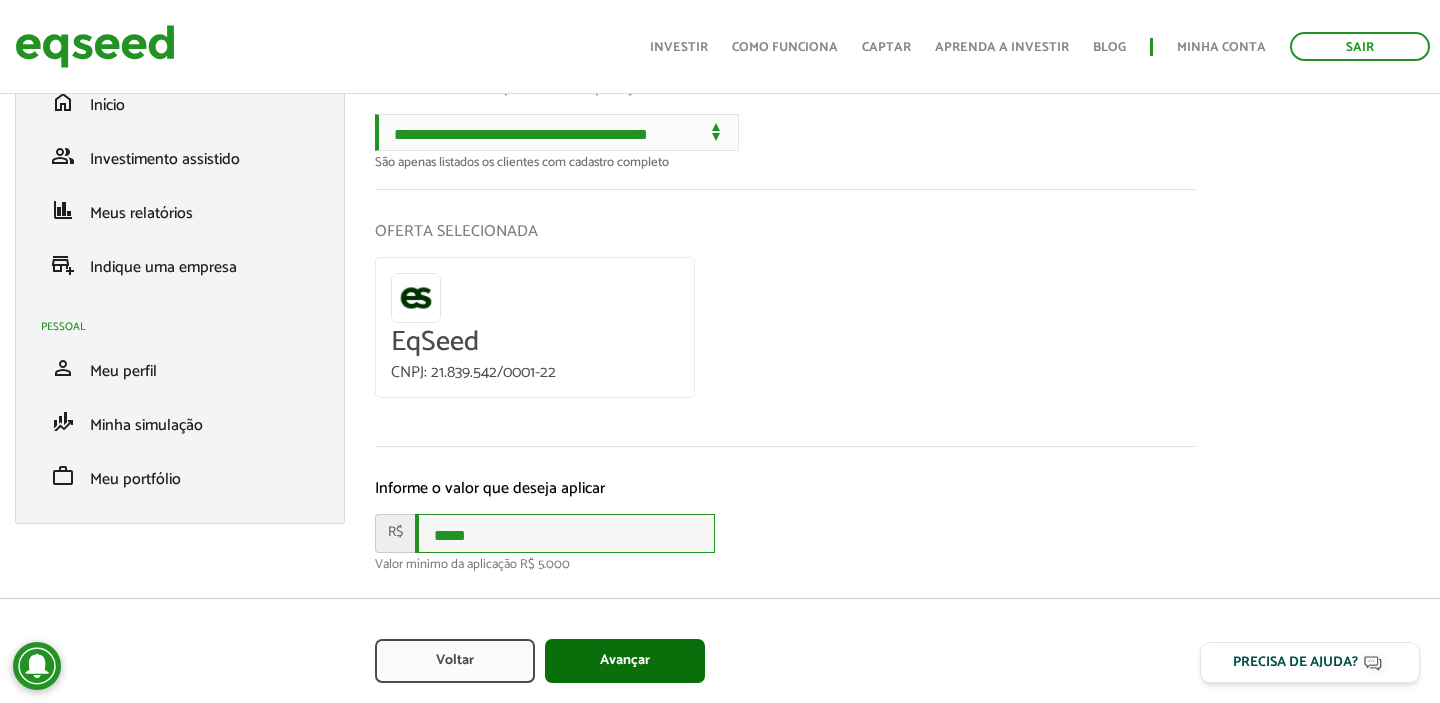 type on "*****" 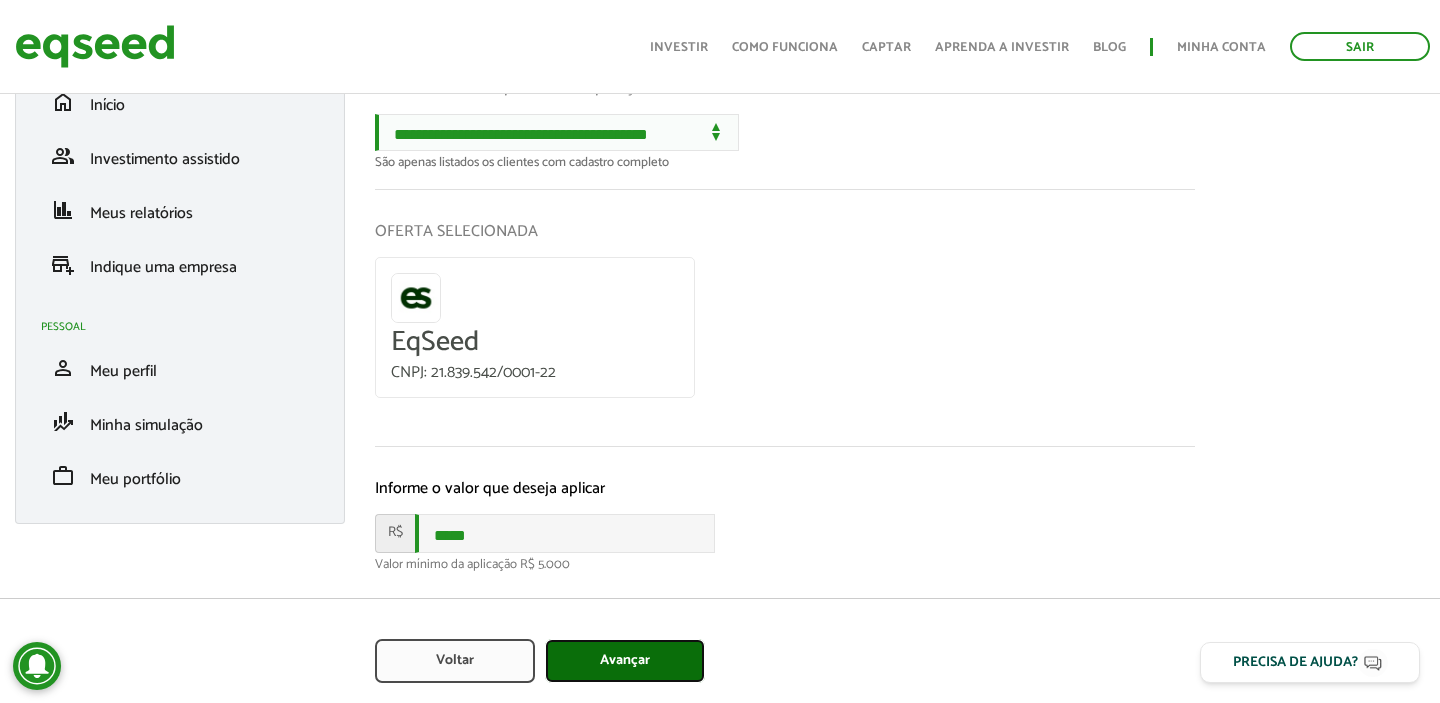 click on "Avançar" at bounding box center (625, 661) 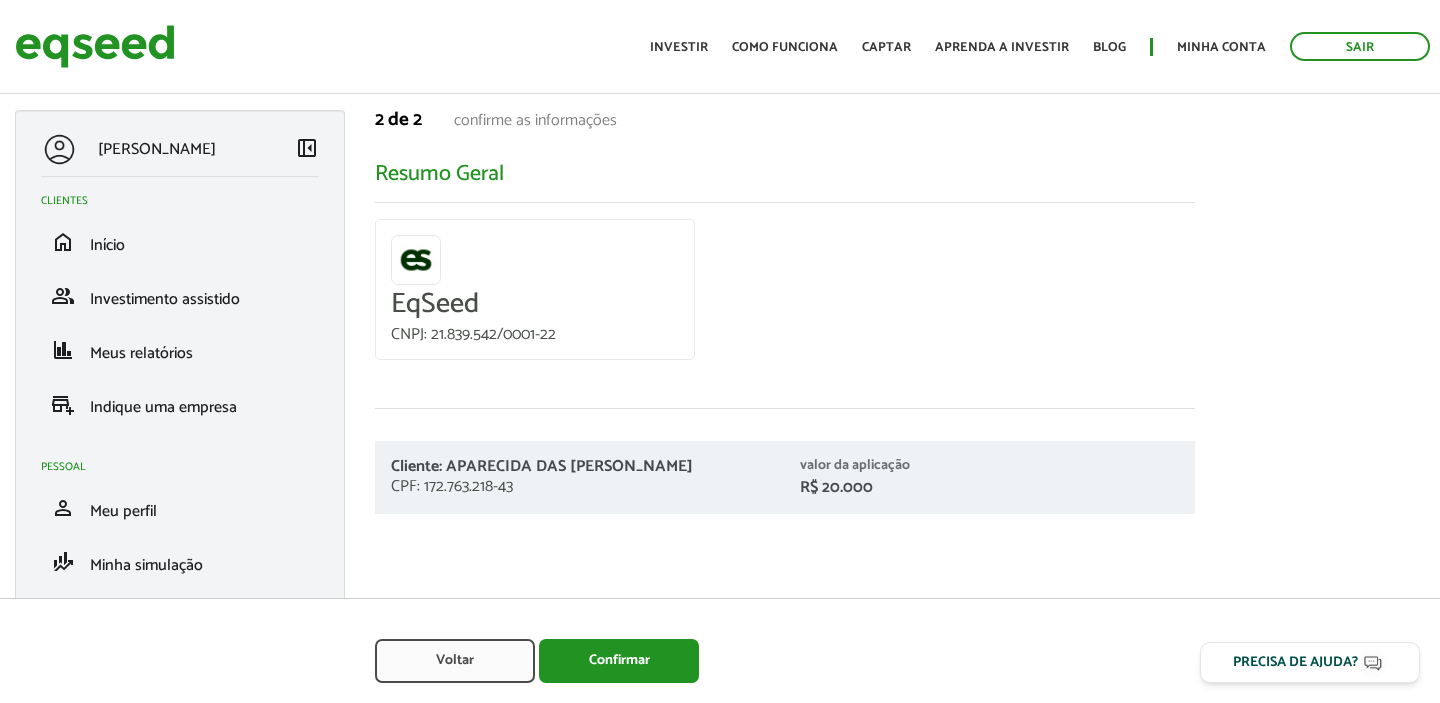 scroll, scrollTop: 0, scrollLeft: 0, axis: both 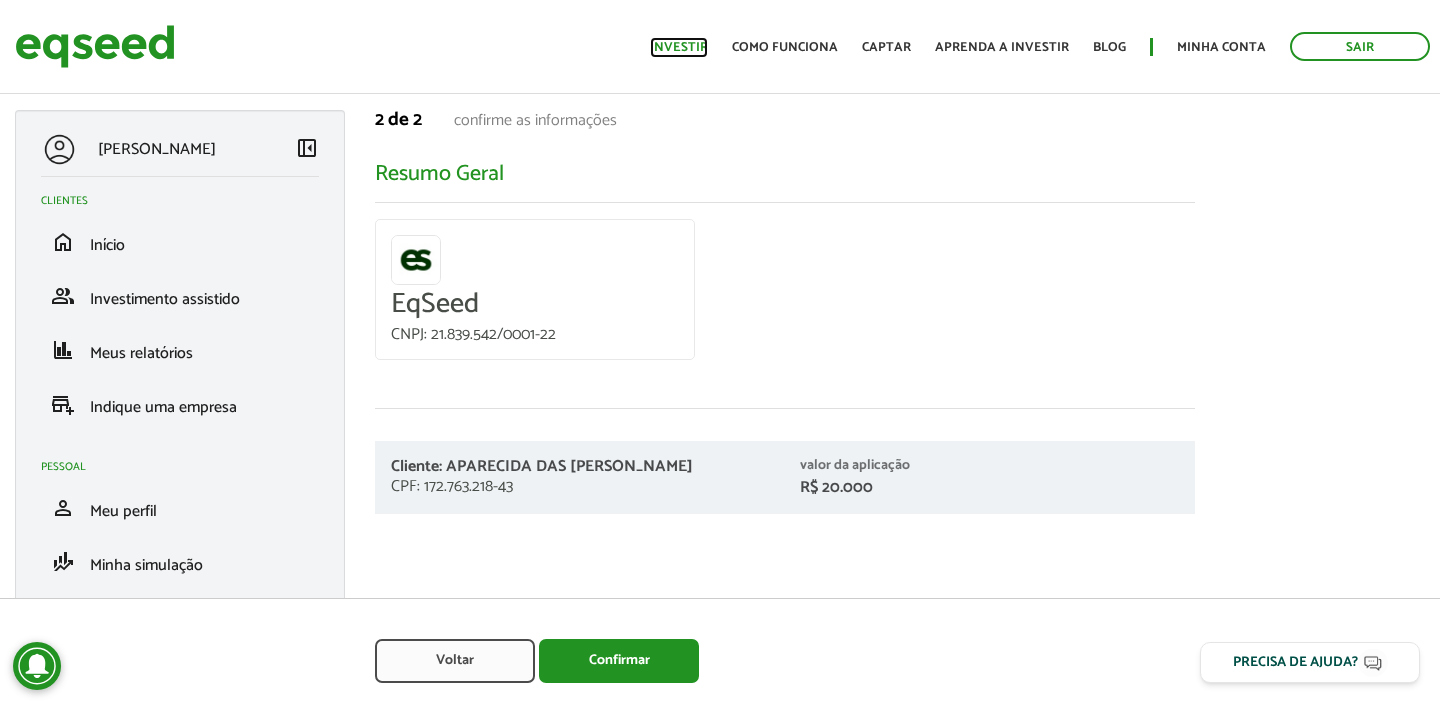 click on "Investir" at bounding box center (679, 47) 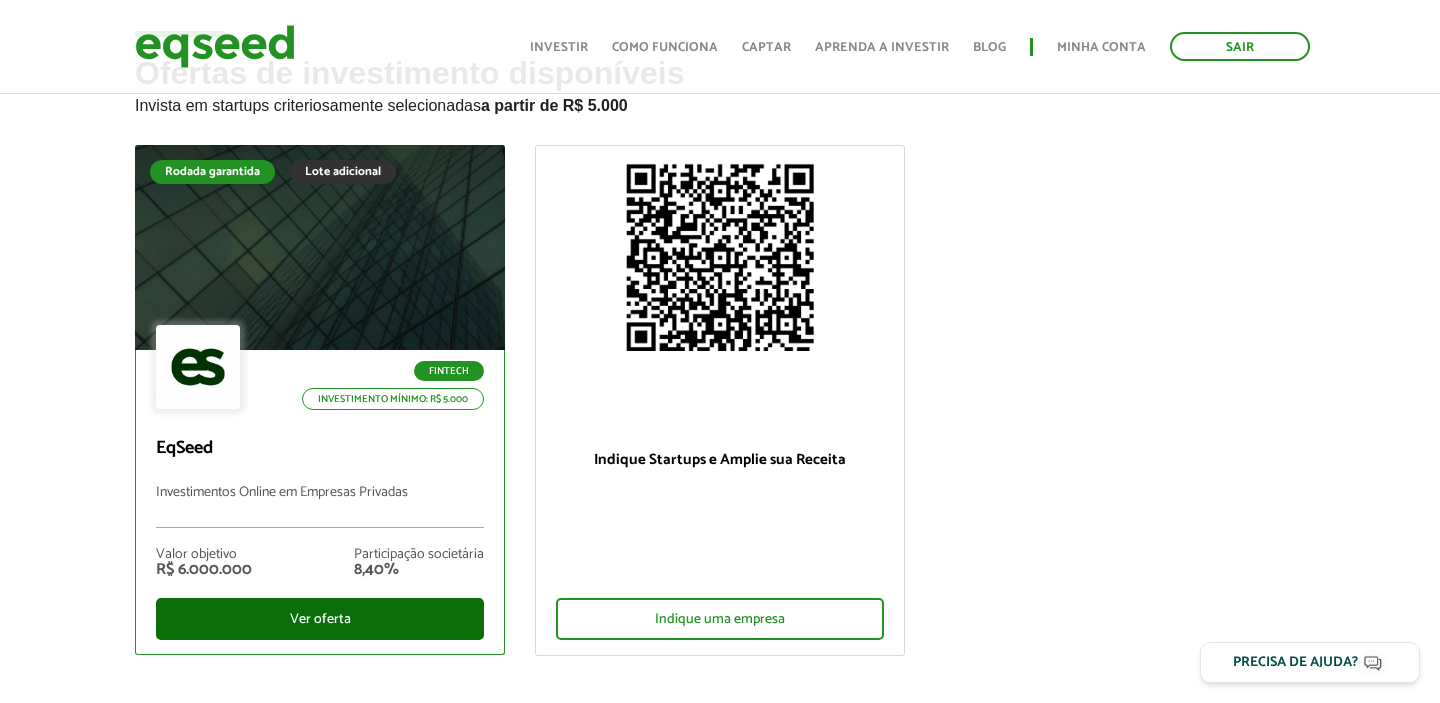 scroll, scrollTop: 94, scrollLeft: 0, axis: vertical 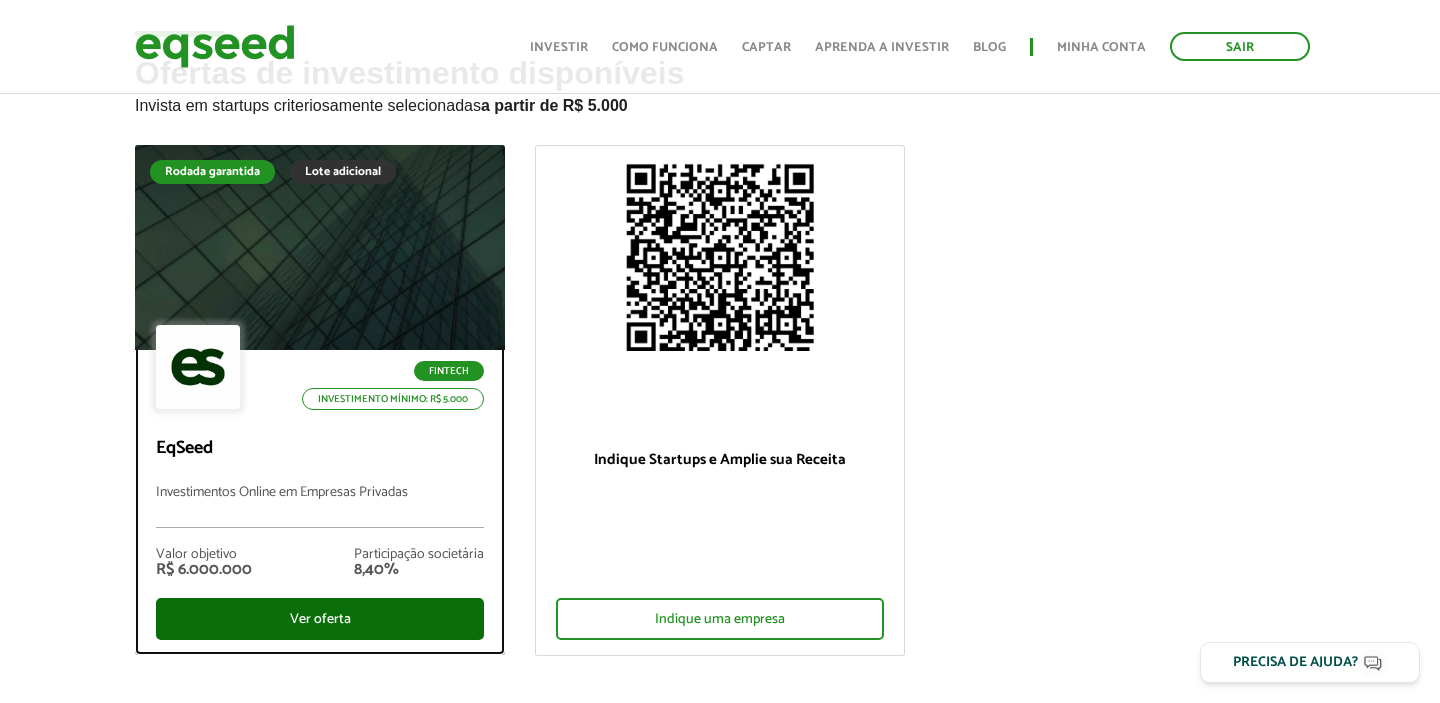 click on "Ver oferta" at bounding box center (320, 619) 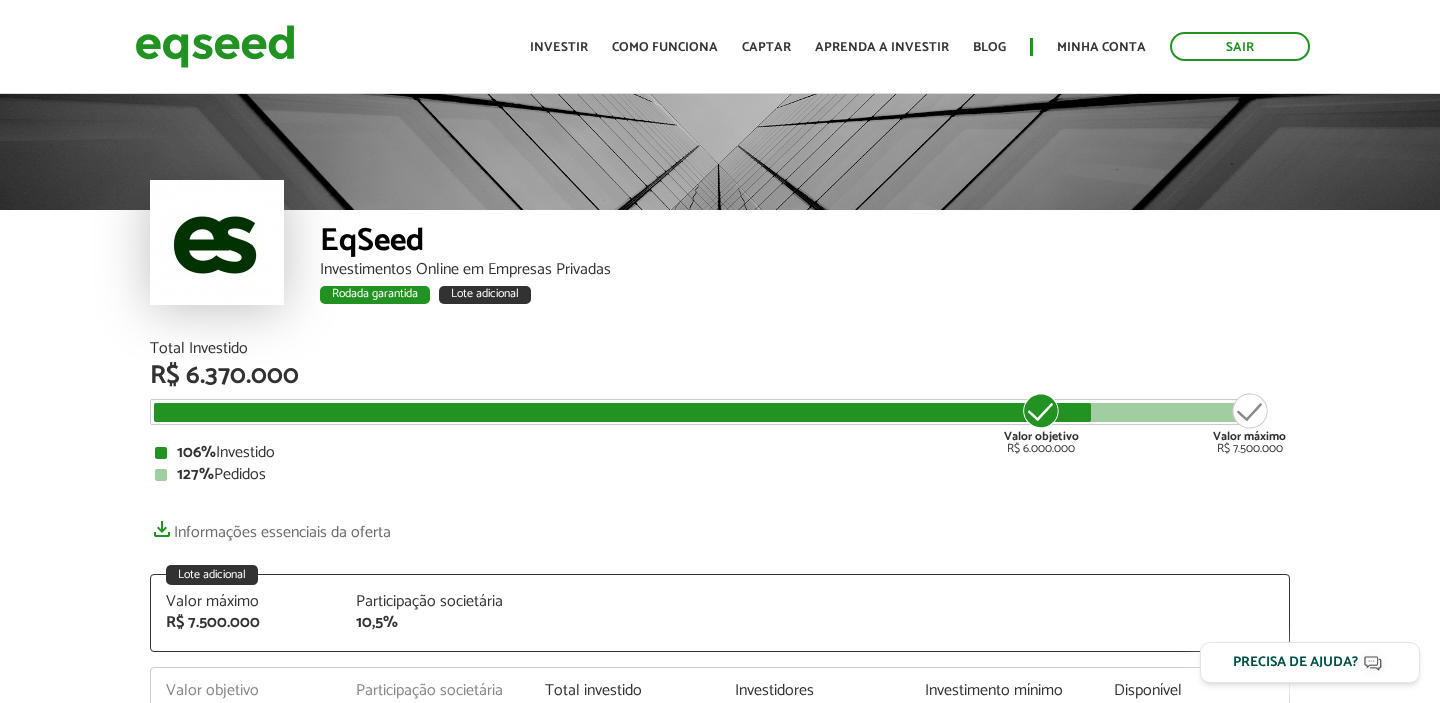 scroll, scrollTop: 0, scrollLeft: 0, axis: both 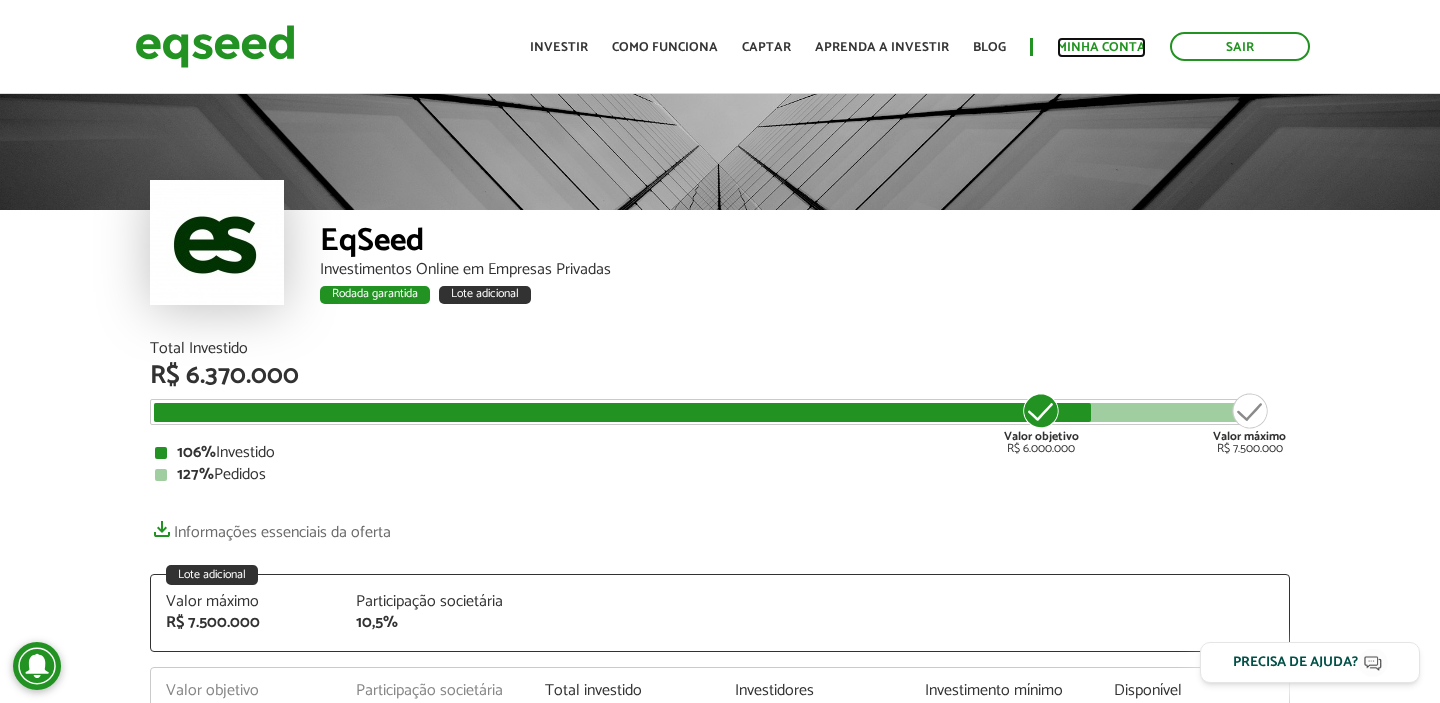 click on "Minha conta" at bounding box center [1101, 47] 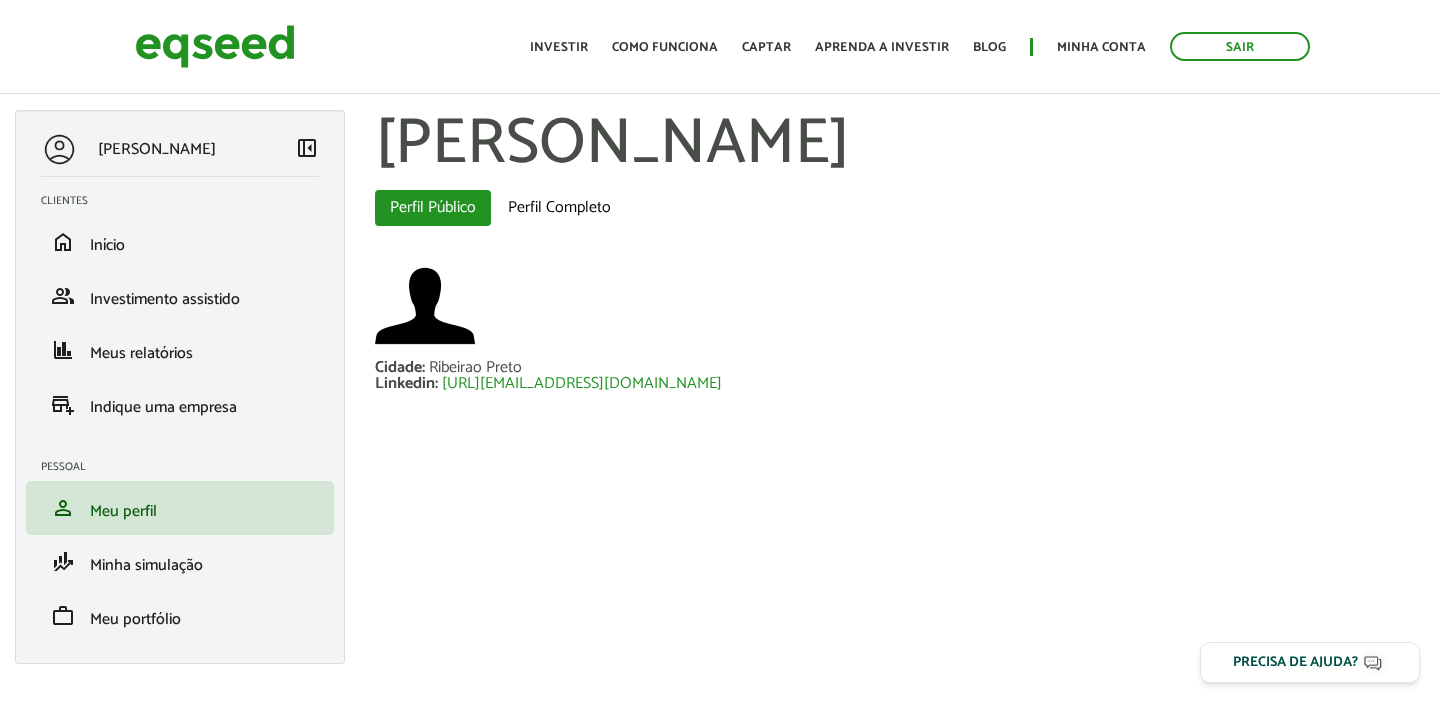 scroll, scrollTop: 0, scrollLeft: 0, axis: both 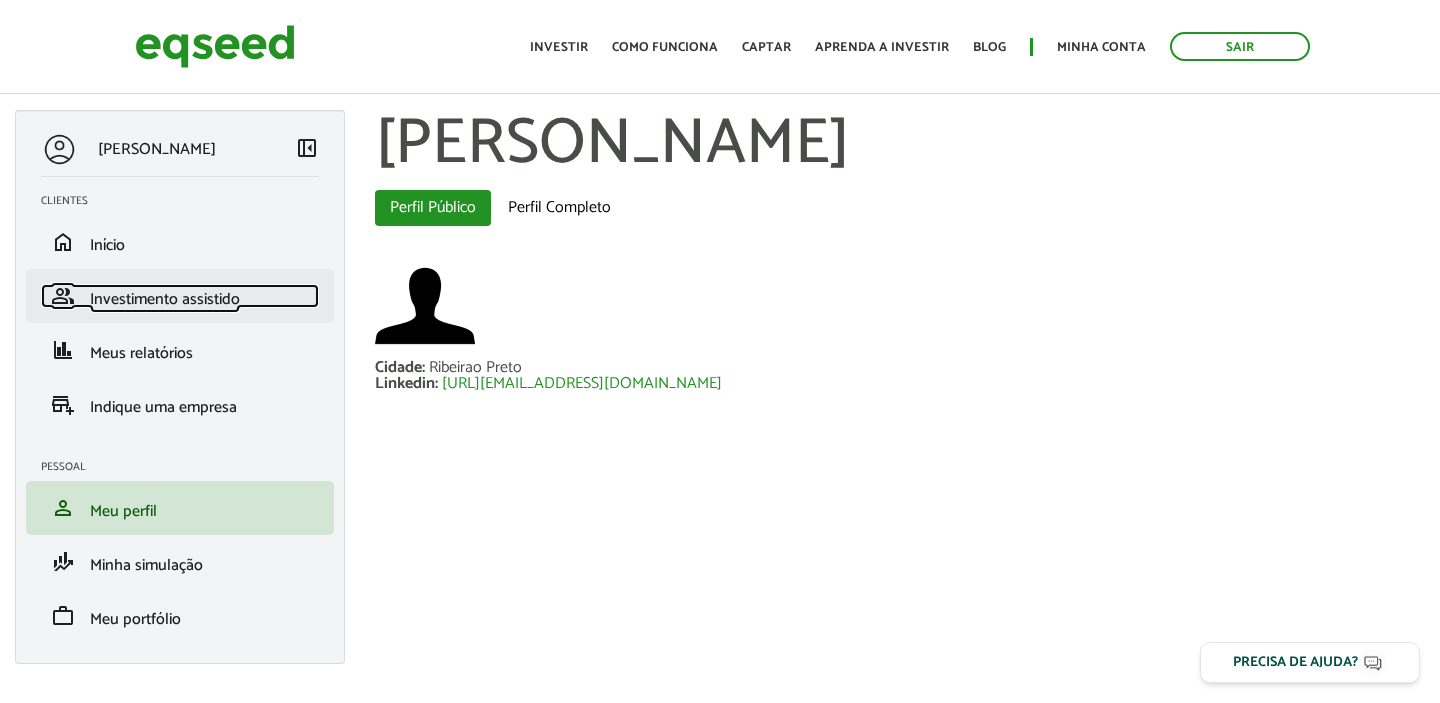 click on "Investimento assistido" at bounding box center (165, 299) 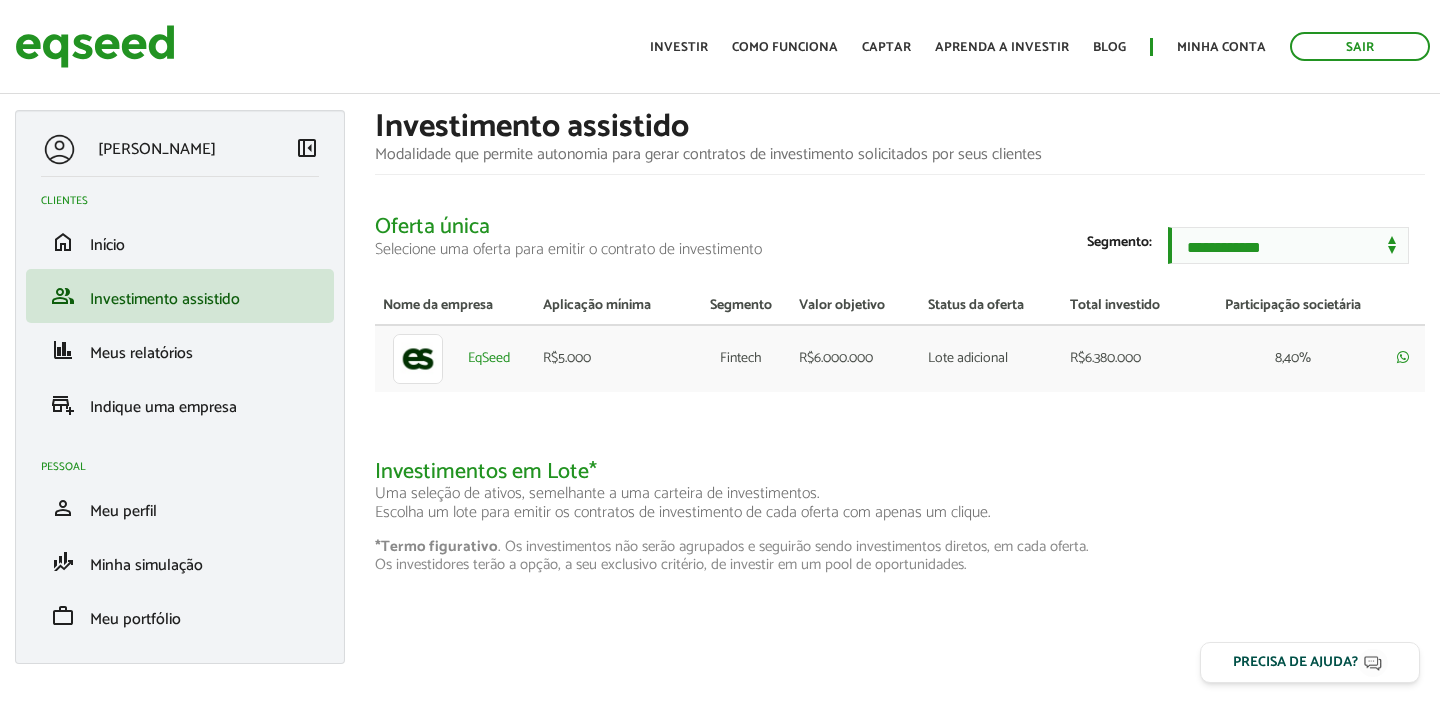 scroll, scrollTop: 0, scrollLeft: 0, axis: both 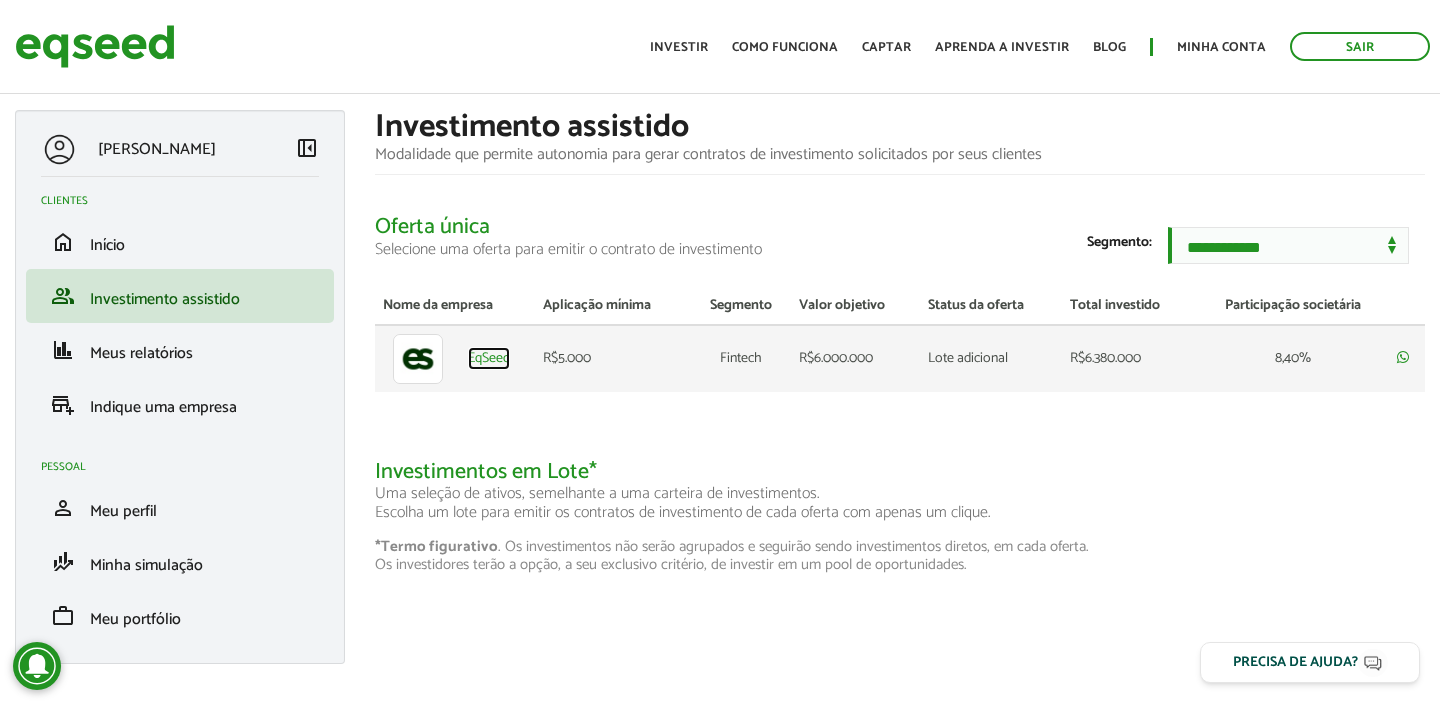 click on "EqSeed" at bounding box center (489, 359) 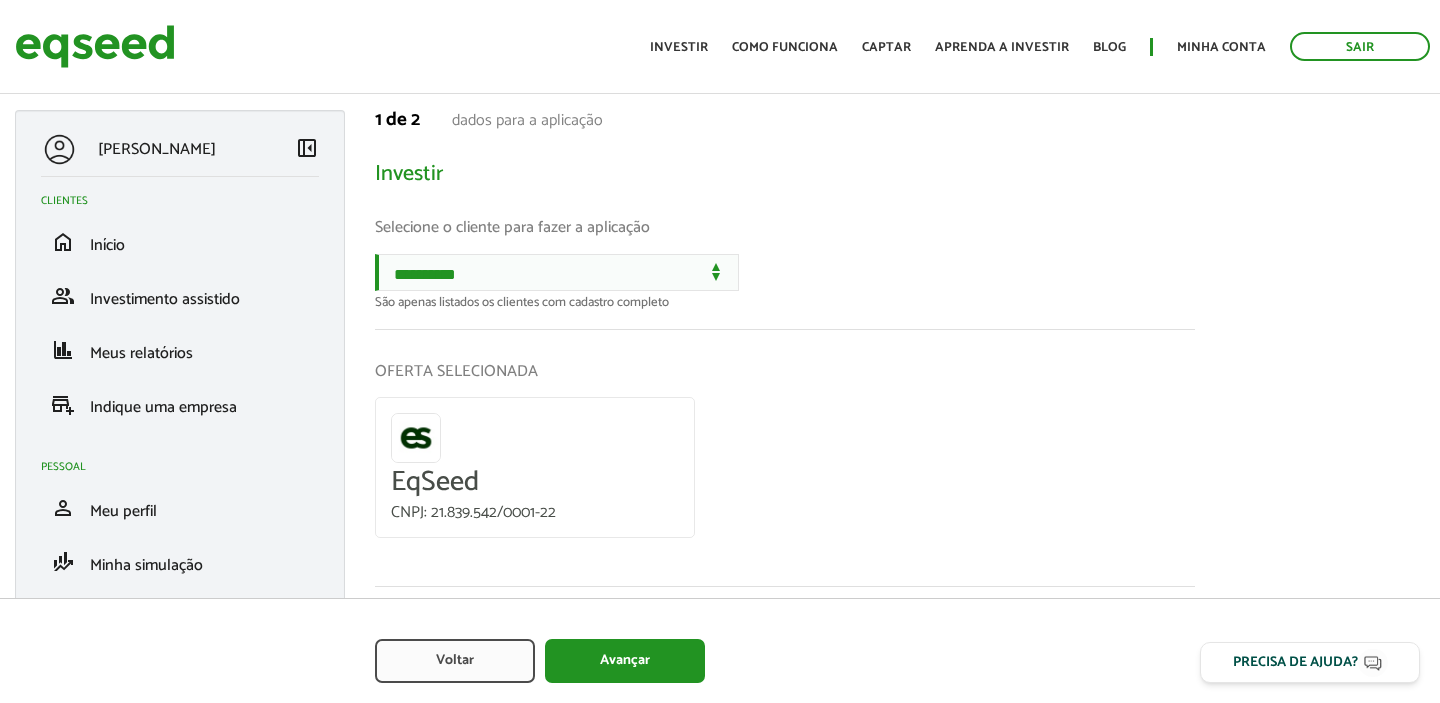 scroll, scrollTop: 0, scrollLeft: 0, axis: both 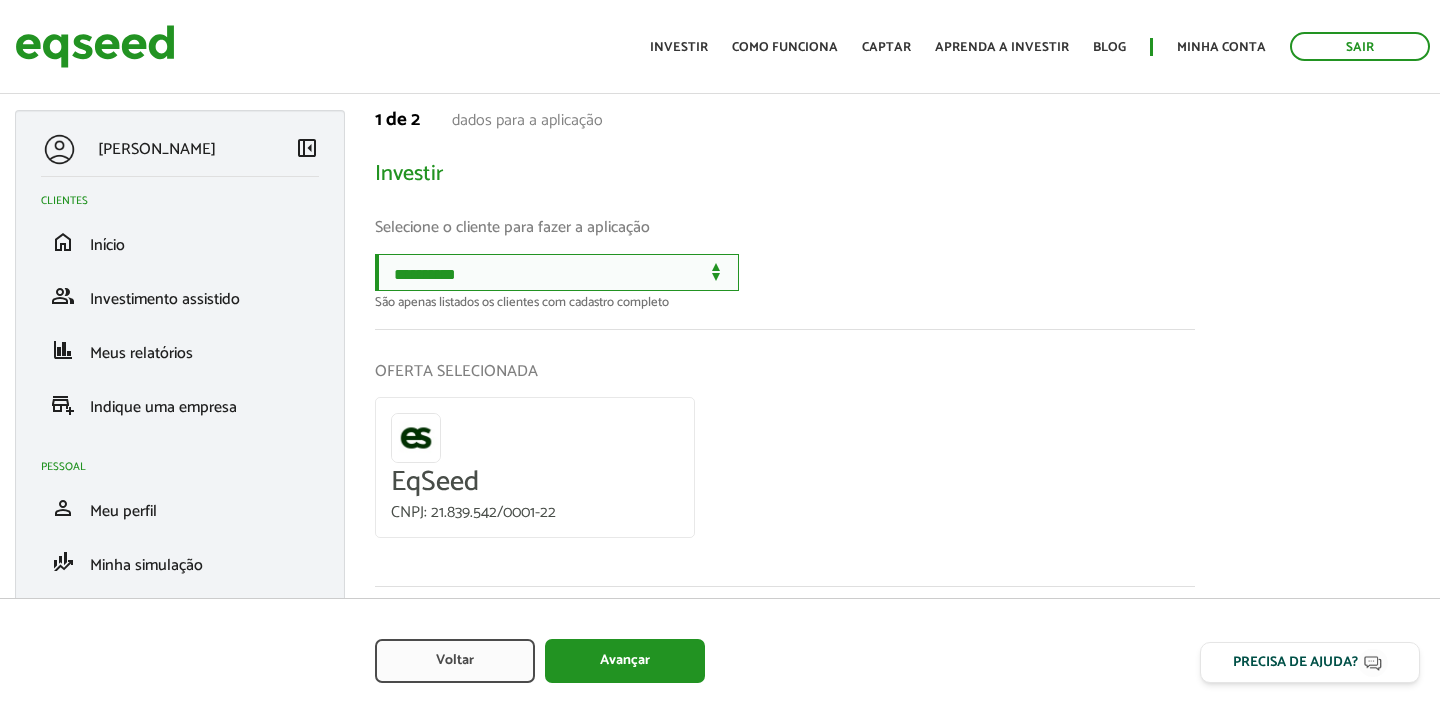 click on "**********" at bounding box center [557, 272] 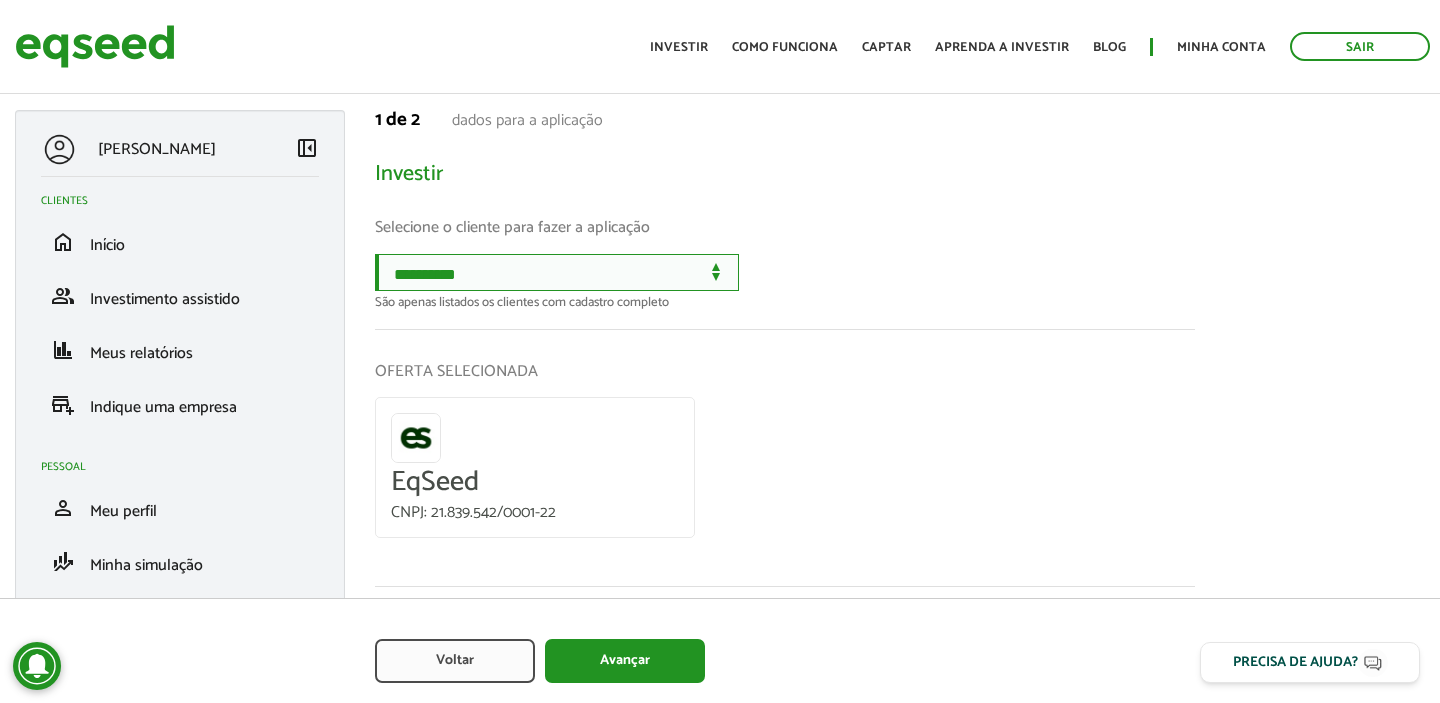 select on "******" 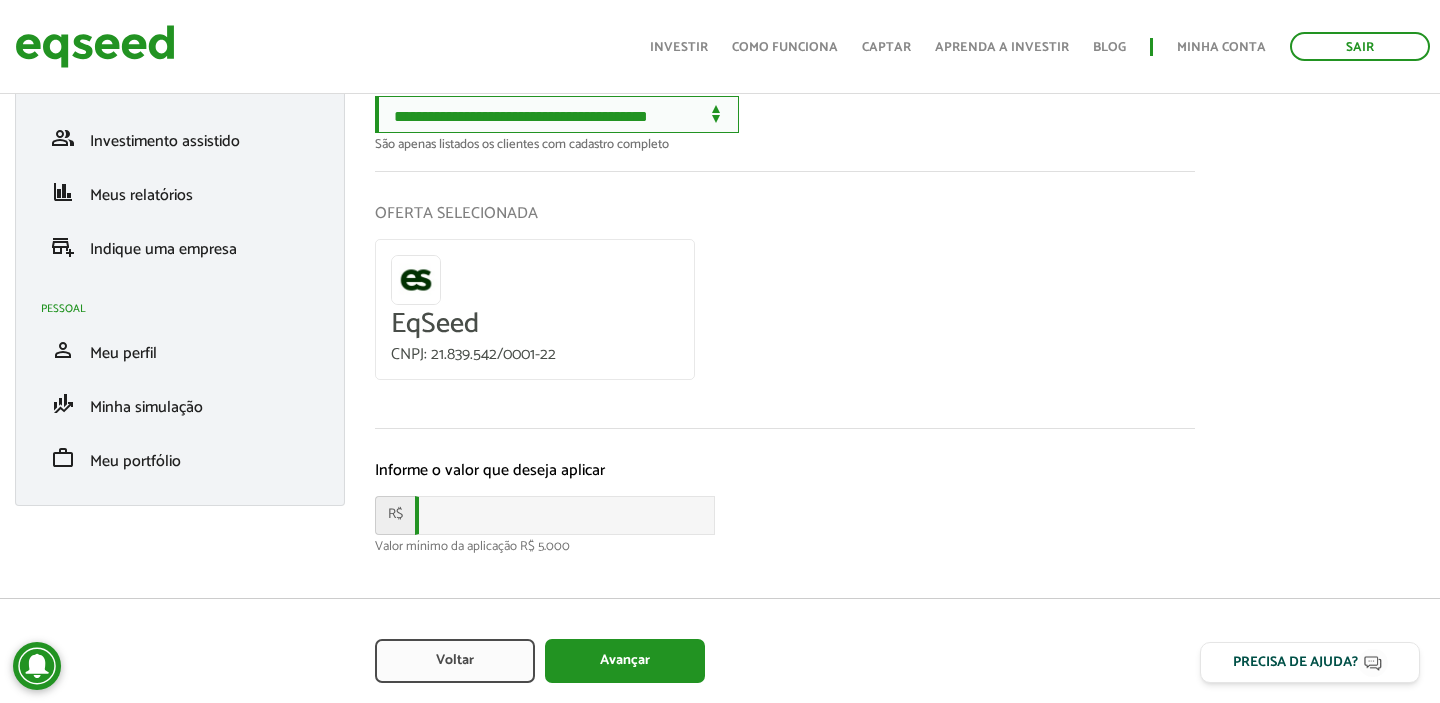 scroll, scrollTop: 180, scrollLeft: 0, axis: vertical 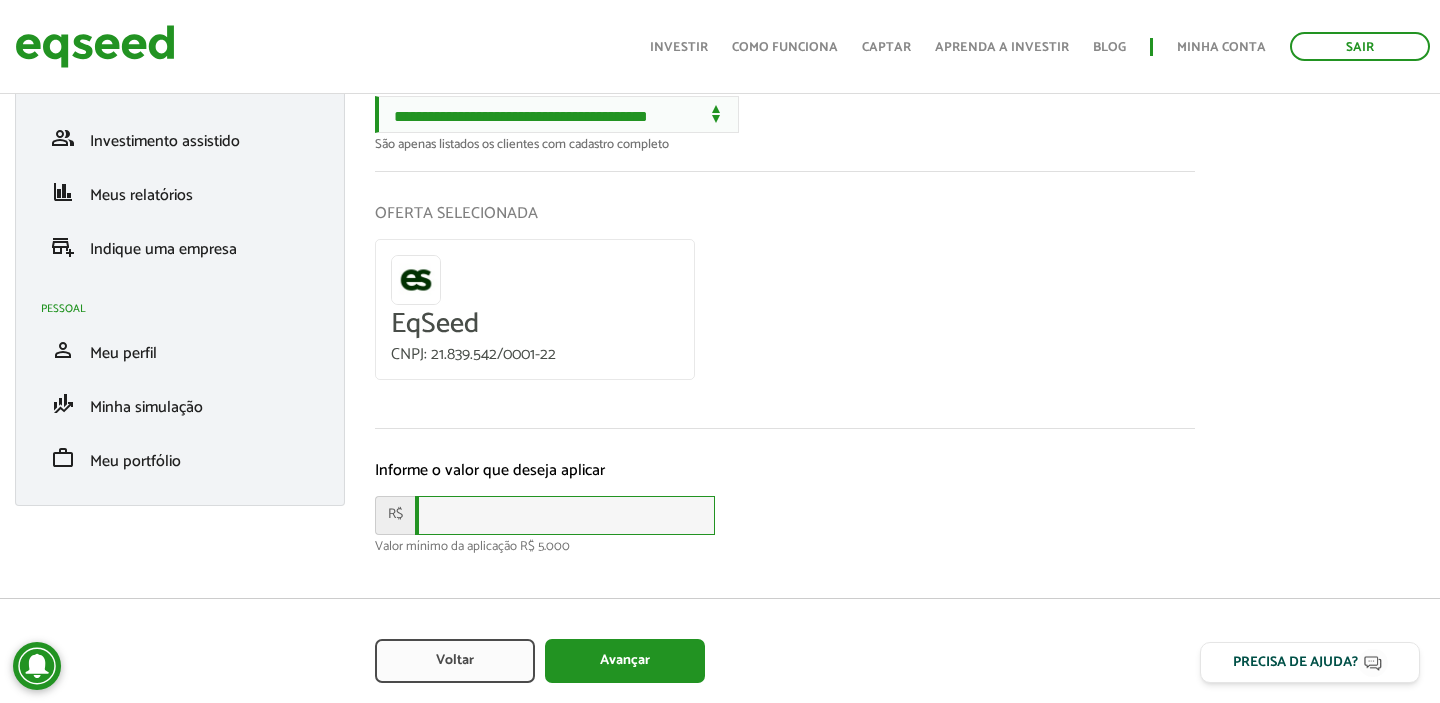 click at bounding box center [565, 515] 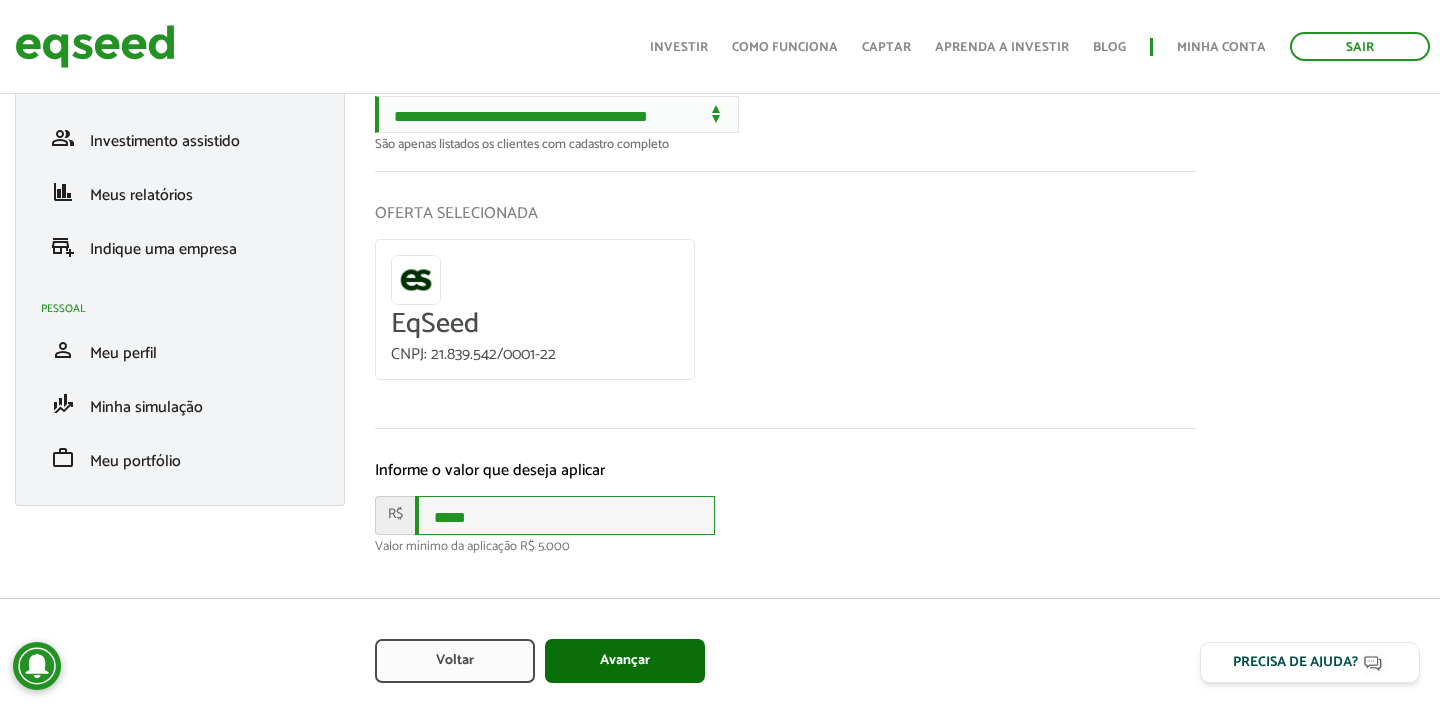 type on "*****" 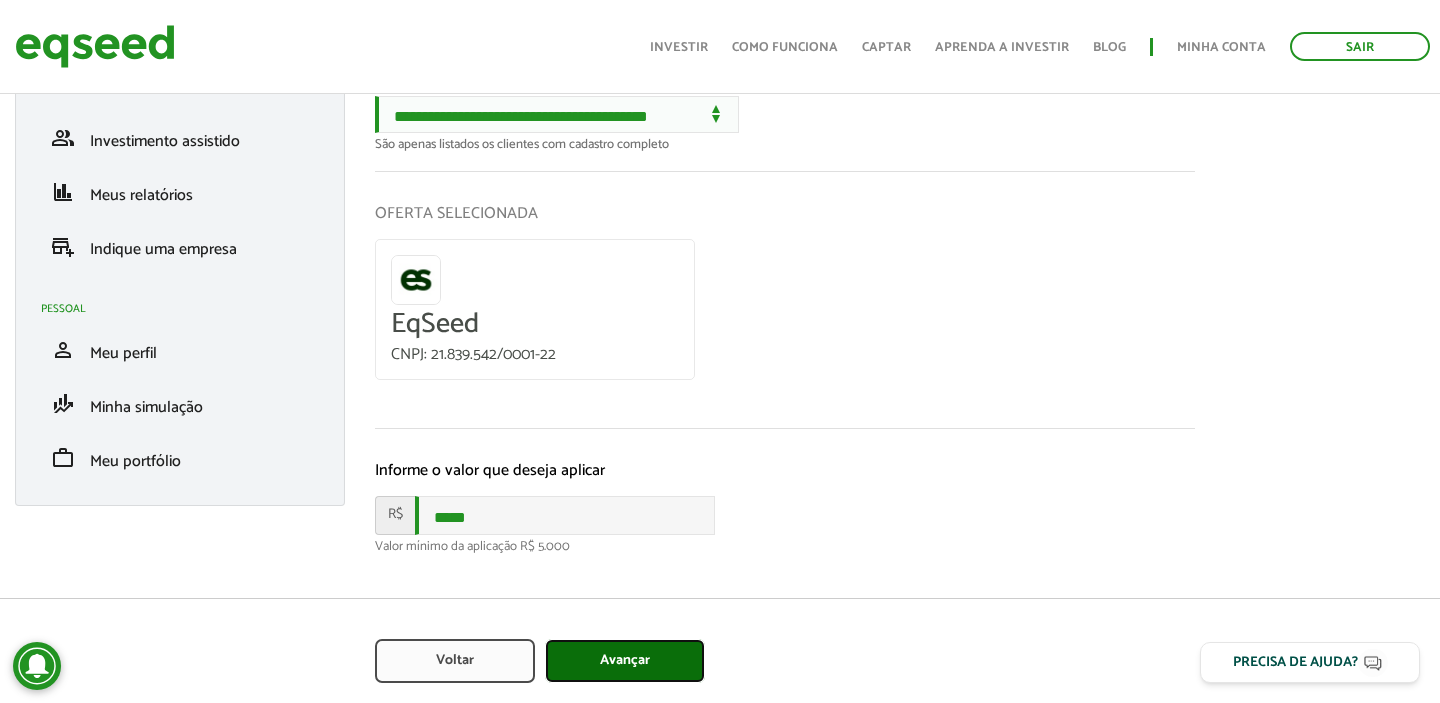 click on "Avançar" at bounding box center [625, 661] 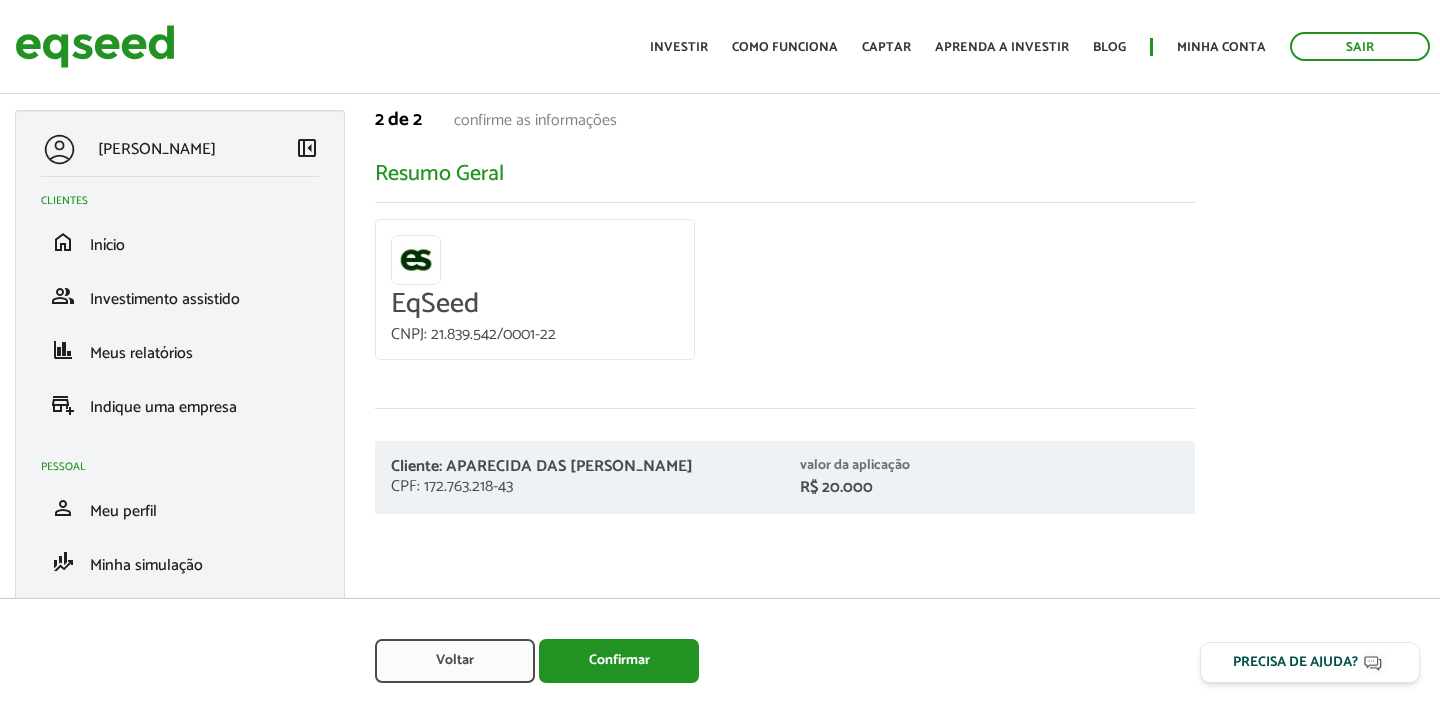 scroll, scrollTop: 0, scrollLeft: 0, axis: both 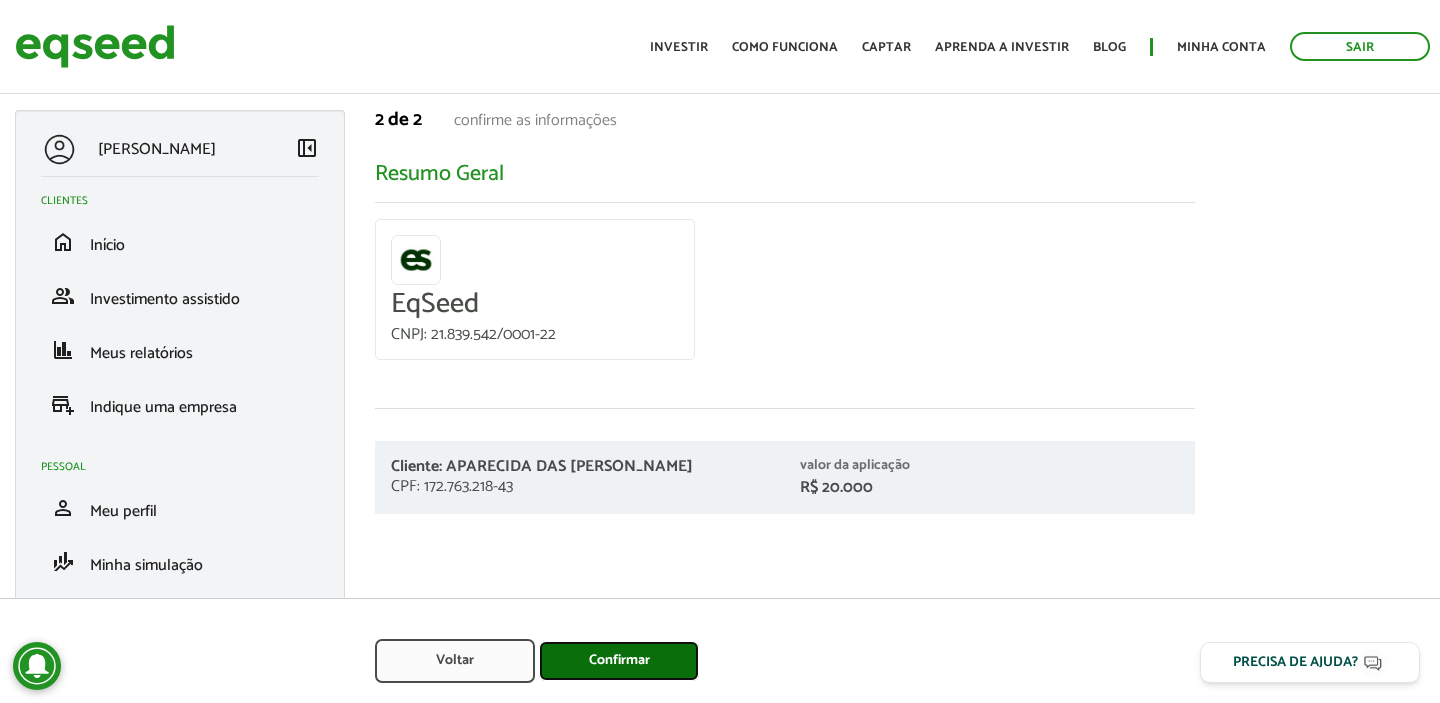 click on "Confirmar" at bounding box center [619, 661] 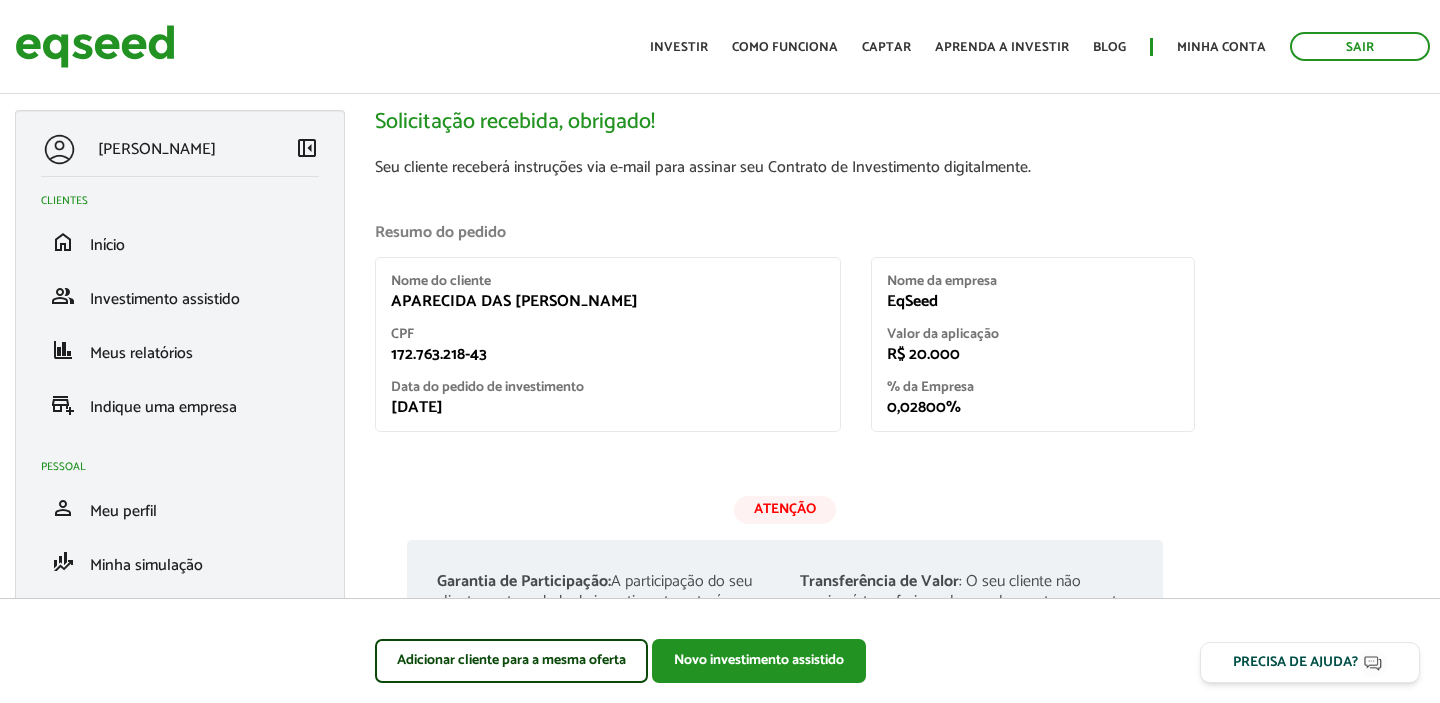 scroll, scrollTop: 0, scrollLeft: 0, axis: both 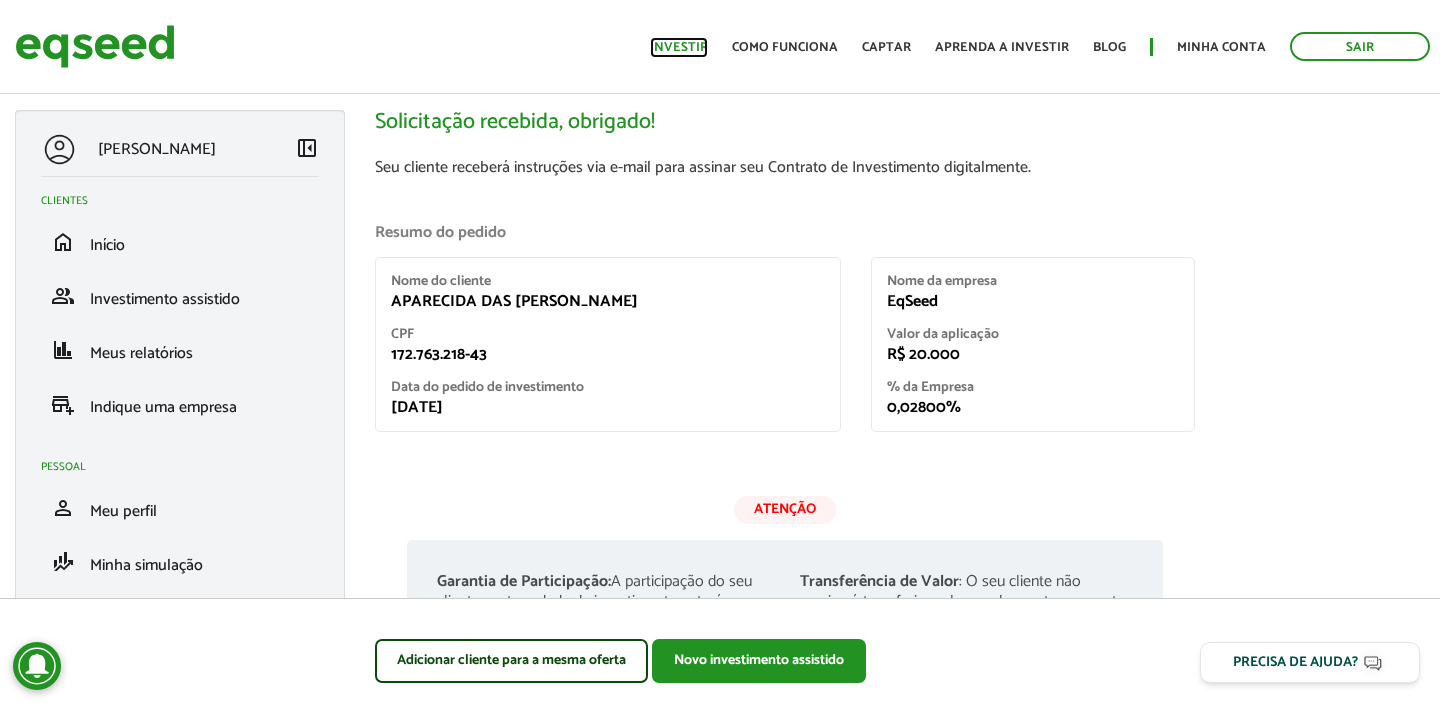 click on "Investir" at bounding box center (679, 47) 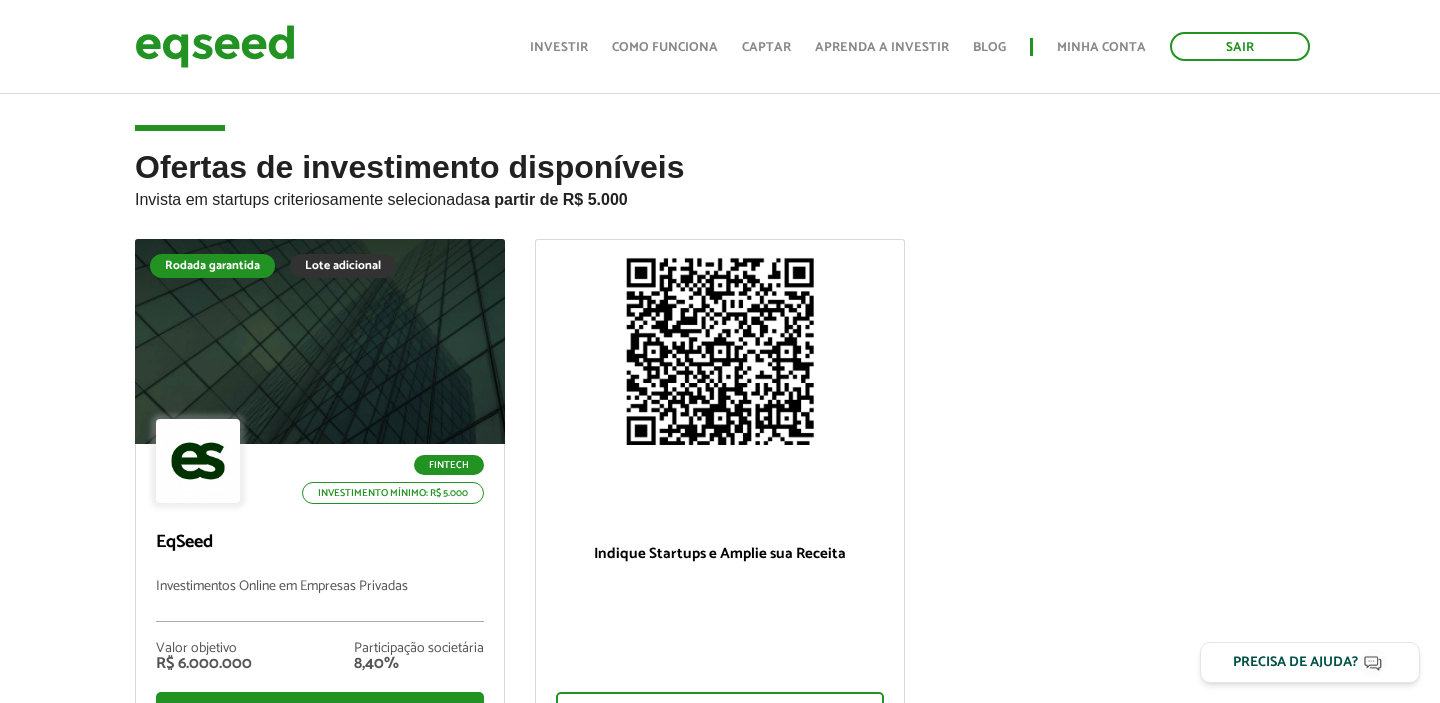 scroll, scrollTop: 102, scrollLeft: 0, axis: vertical 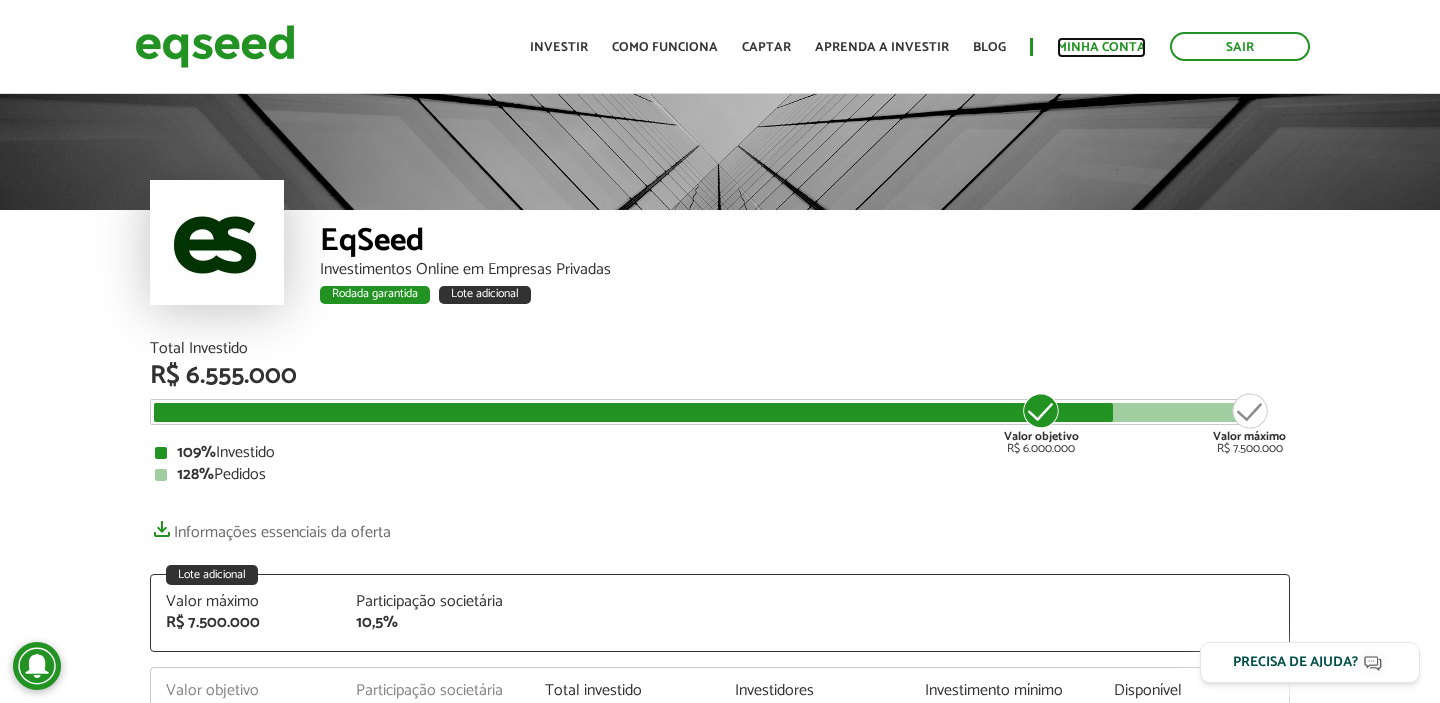 click on "Minha conta" at bounding box center [1101, 47] 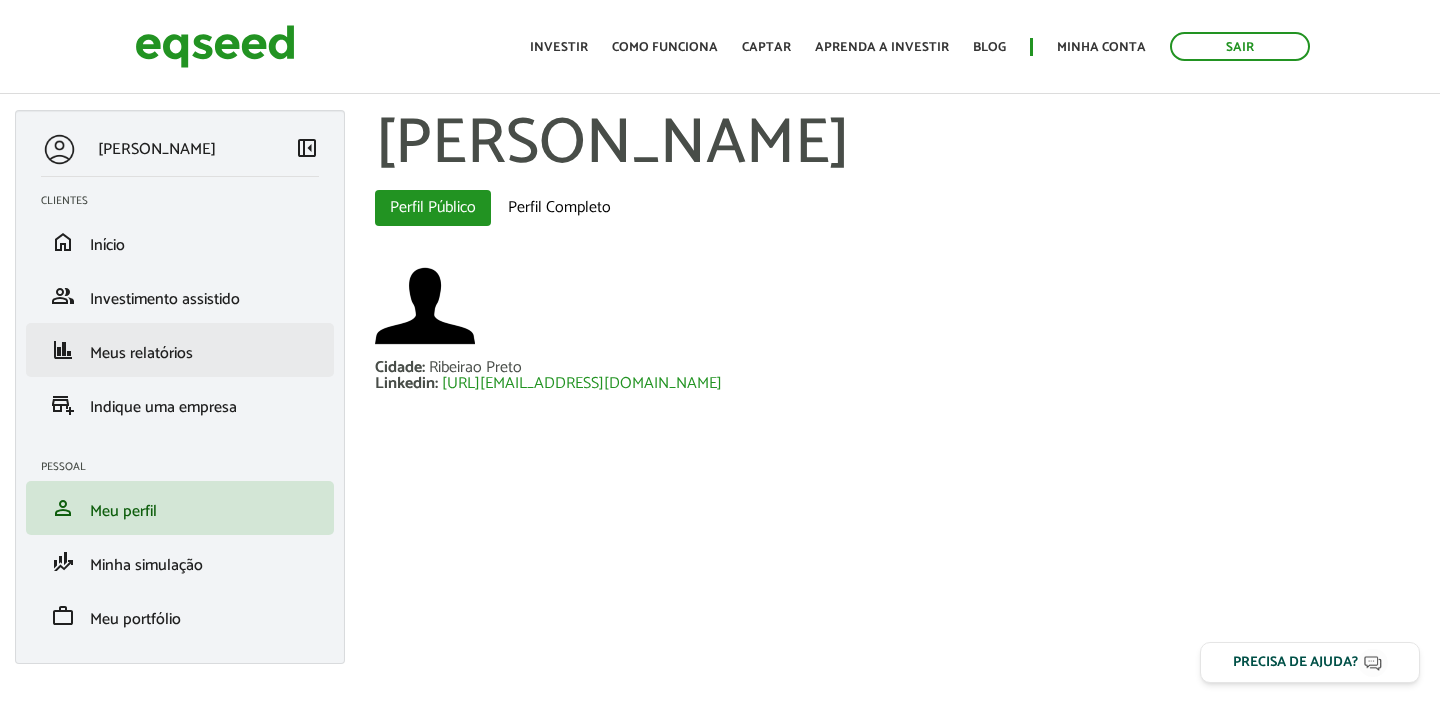 scroll, scrollTop: 0, scrollLeft: 0, axis: both 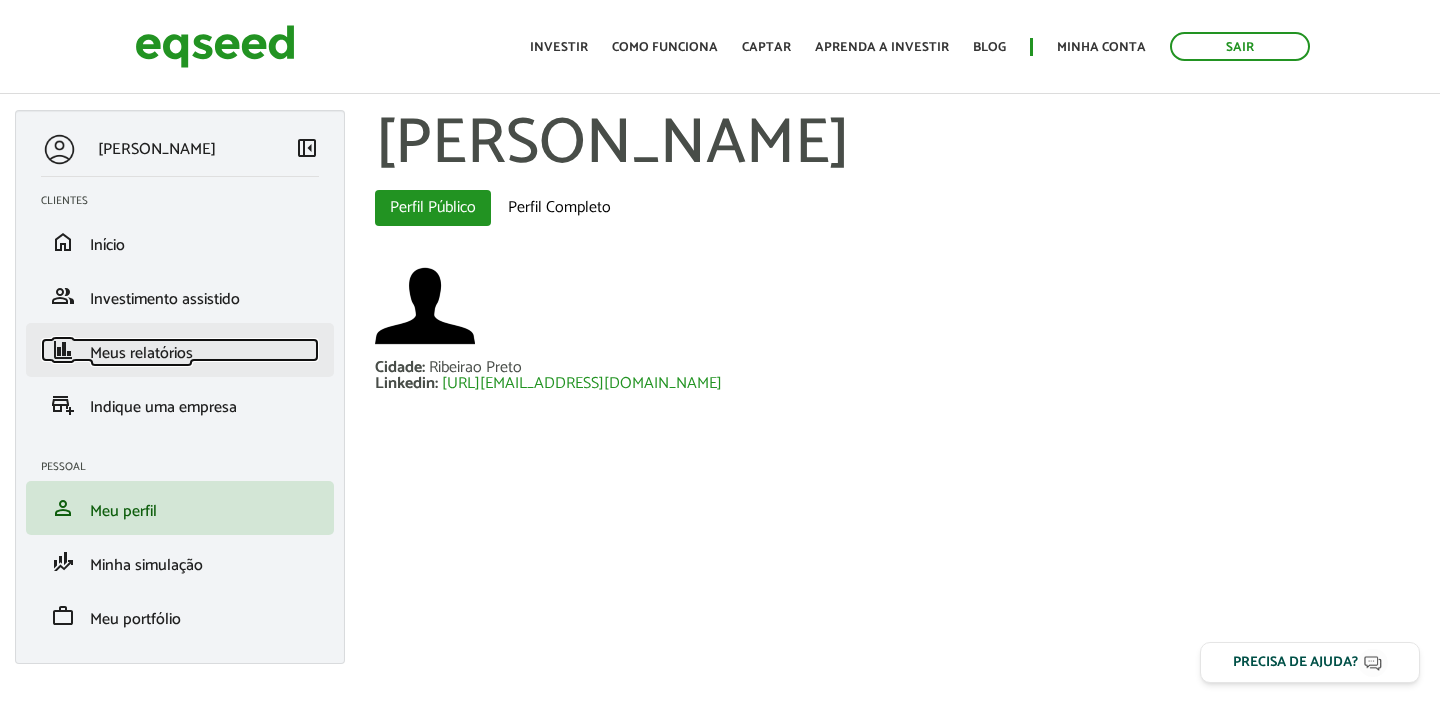 click on "finance Meus relatórios" at bounding box center (180, 350) 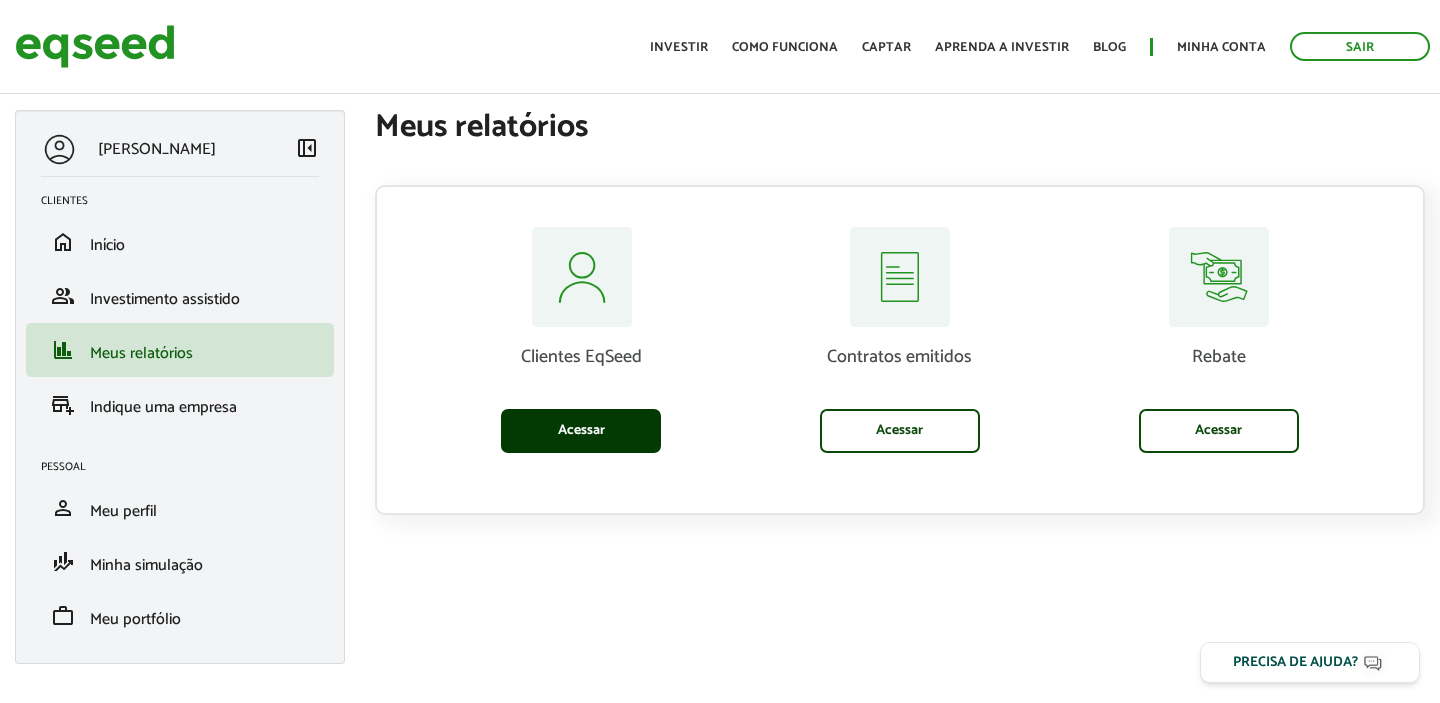 scroll, scrollTop: 0, scrollLeft: 0, axis: both 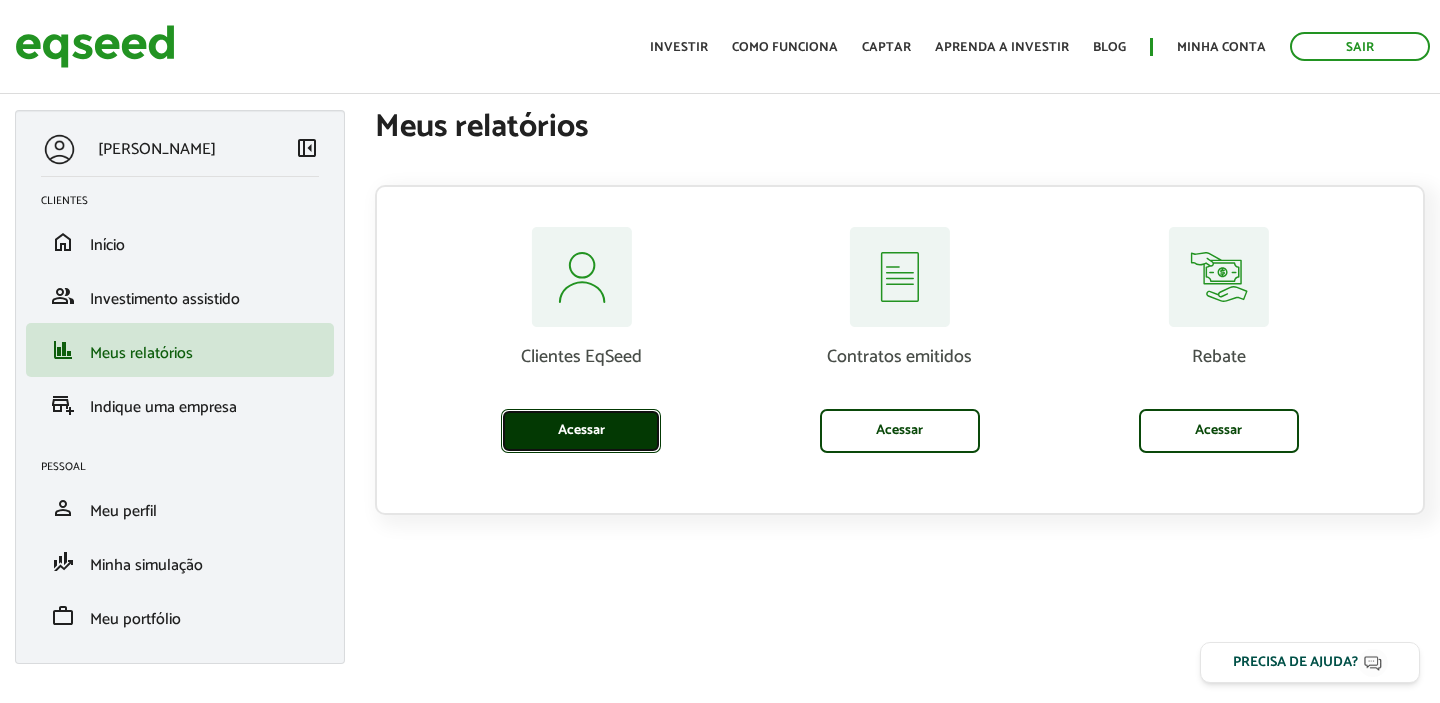 click on "Acessar" at bounding box center [581, 431] 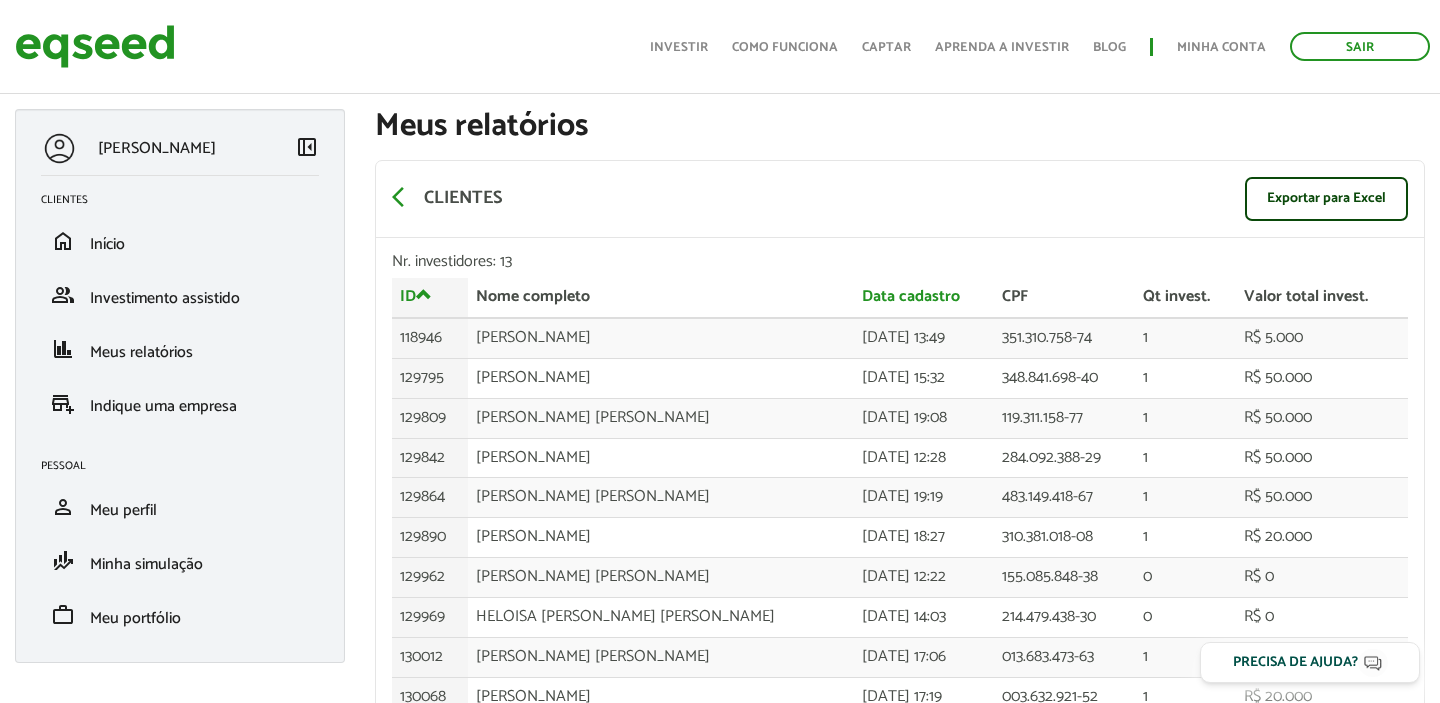 scroll, scrollTop: 247, scrollLeft: 0, axis: vertical 